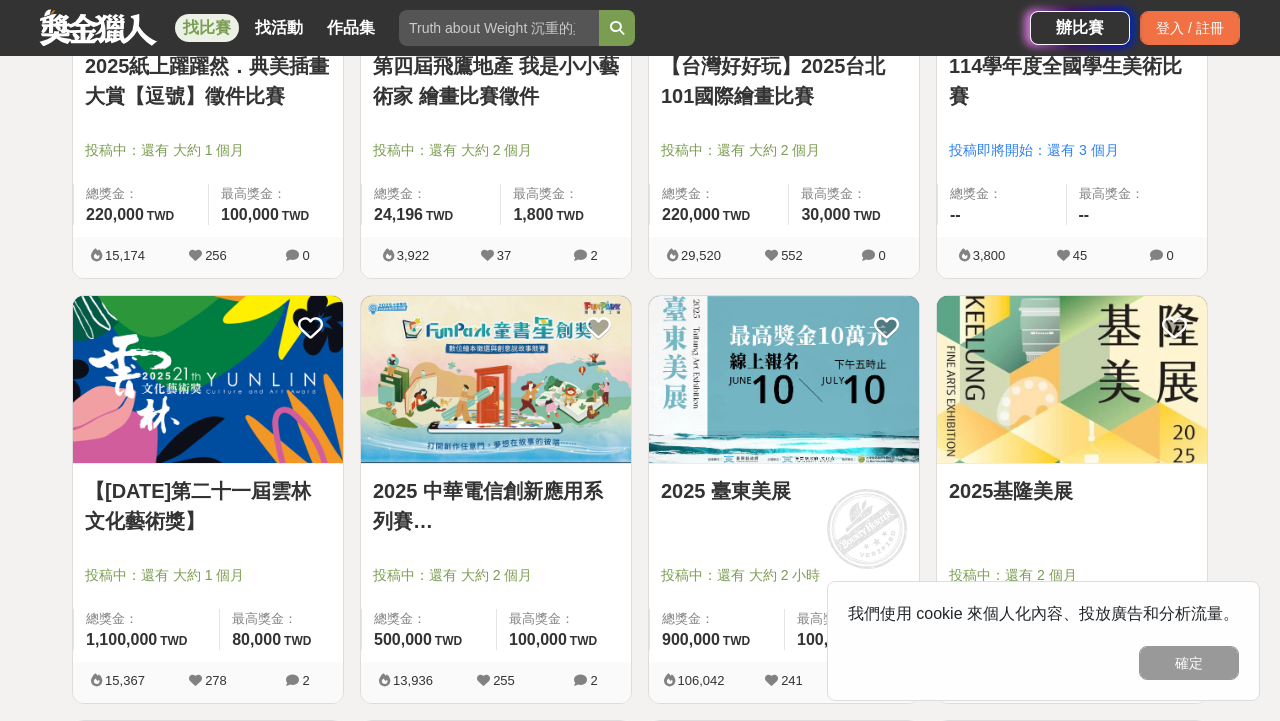 scroll, scrollTop: 1512, scrollLeft: 0, axis: vertical 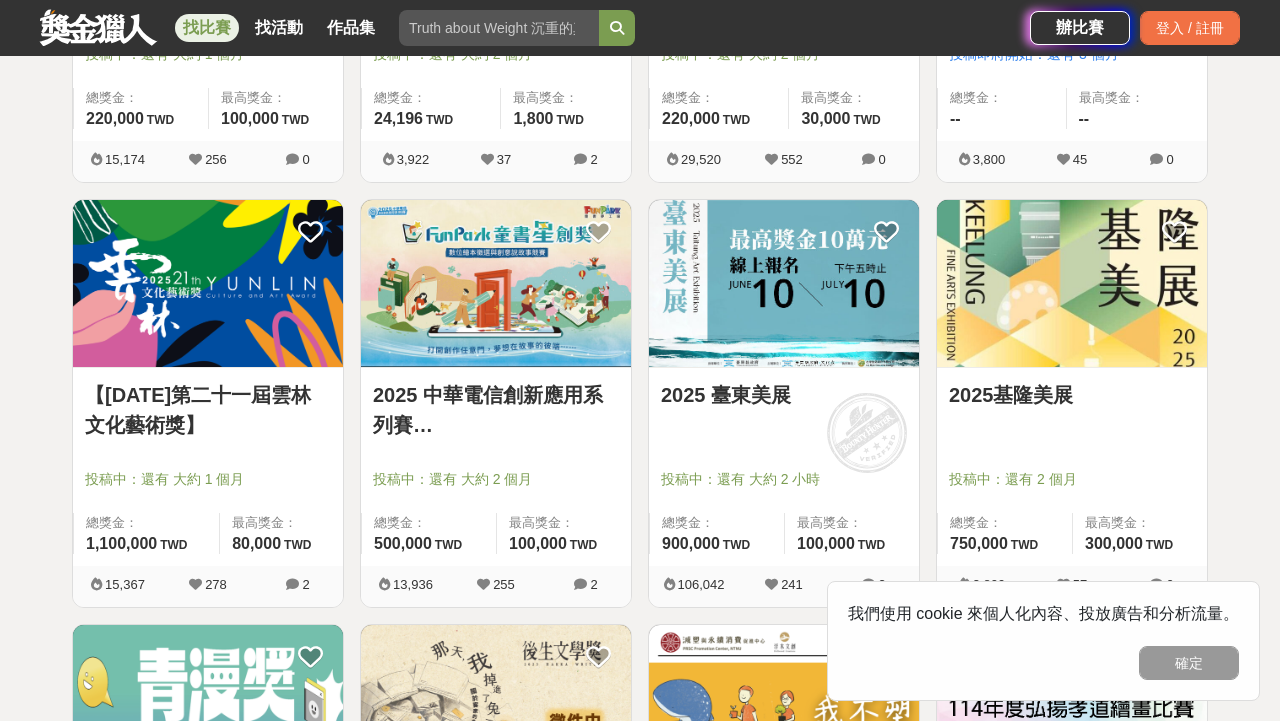 click at bounding box center [784, 283] 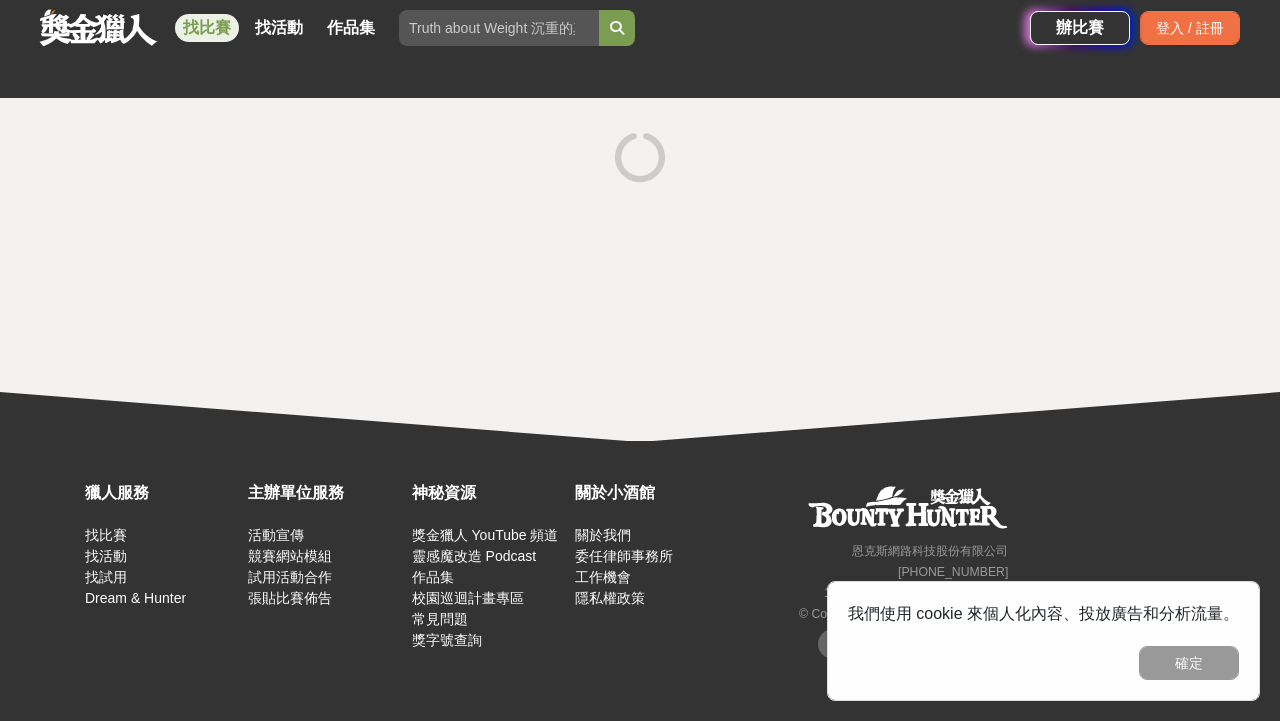 scroll, scrollTop: 0, scrollLeft: 0, axis: both 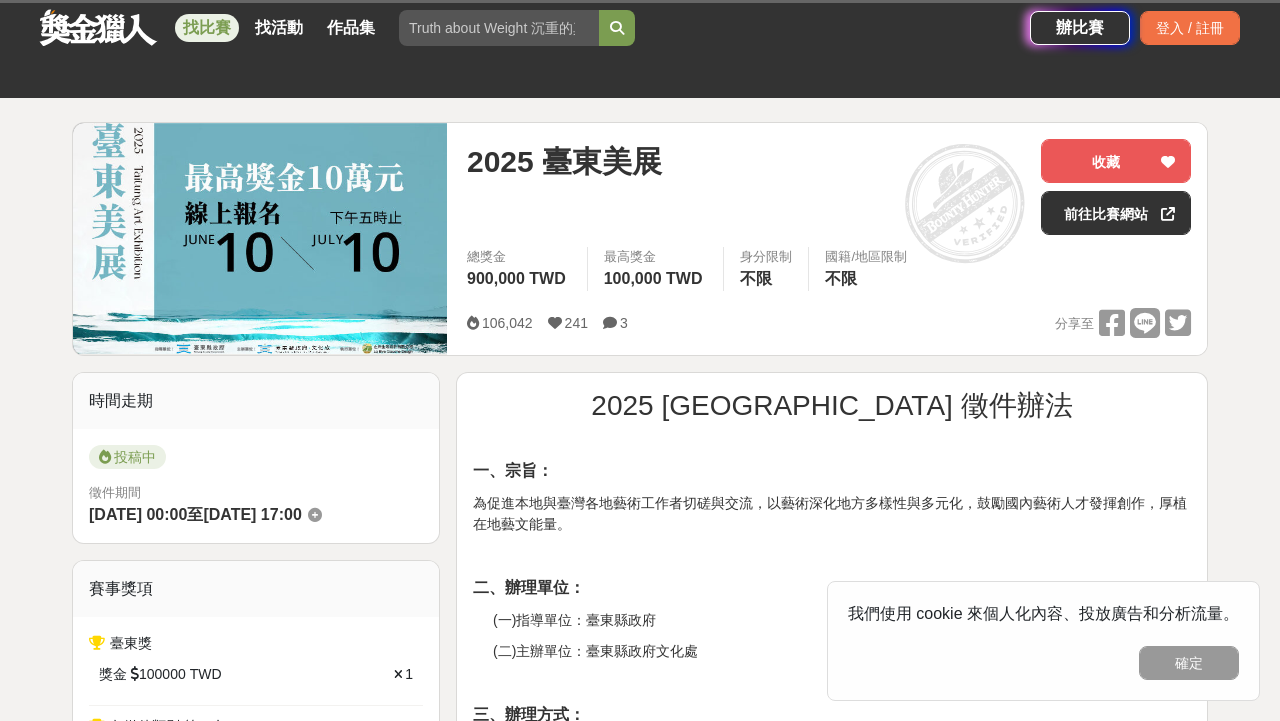 click on "為促進本地與臺灣各地藝術工作者切磋與交流，以藝術深化地方多樣性與多元化，鼓勵國內藝術人才發揮創作，厚植在地藝文能量。" at bounding box center [832, 514] 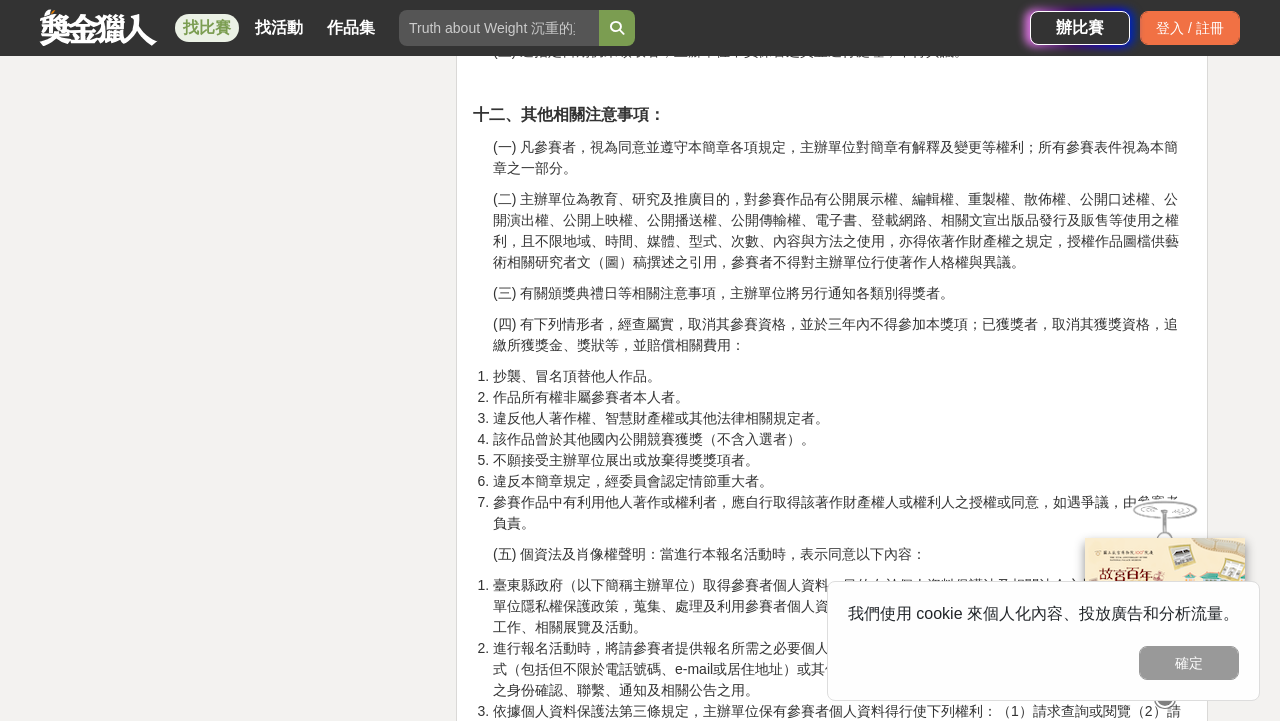 scroll, scrollTop: 4099, scrollLeft: 0, axis: vertical 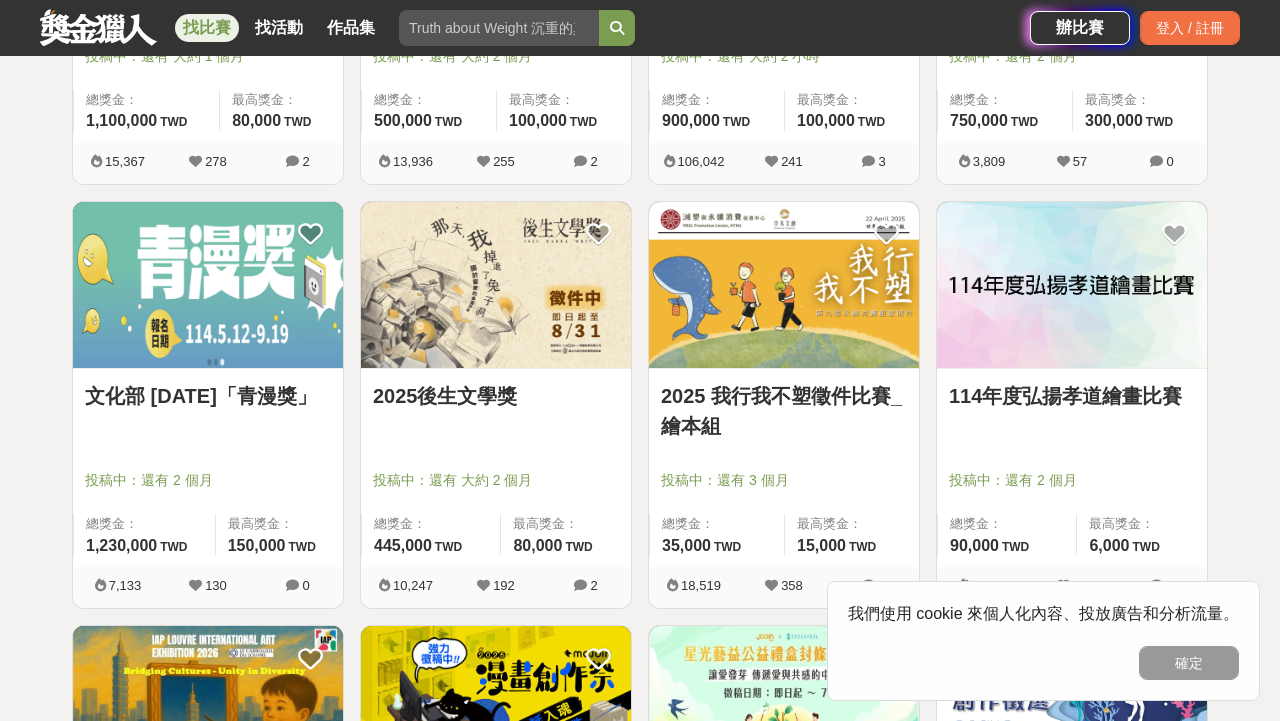 click at bounding box center [208, 285] 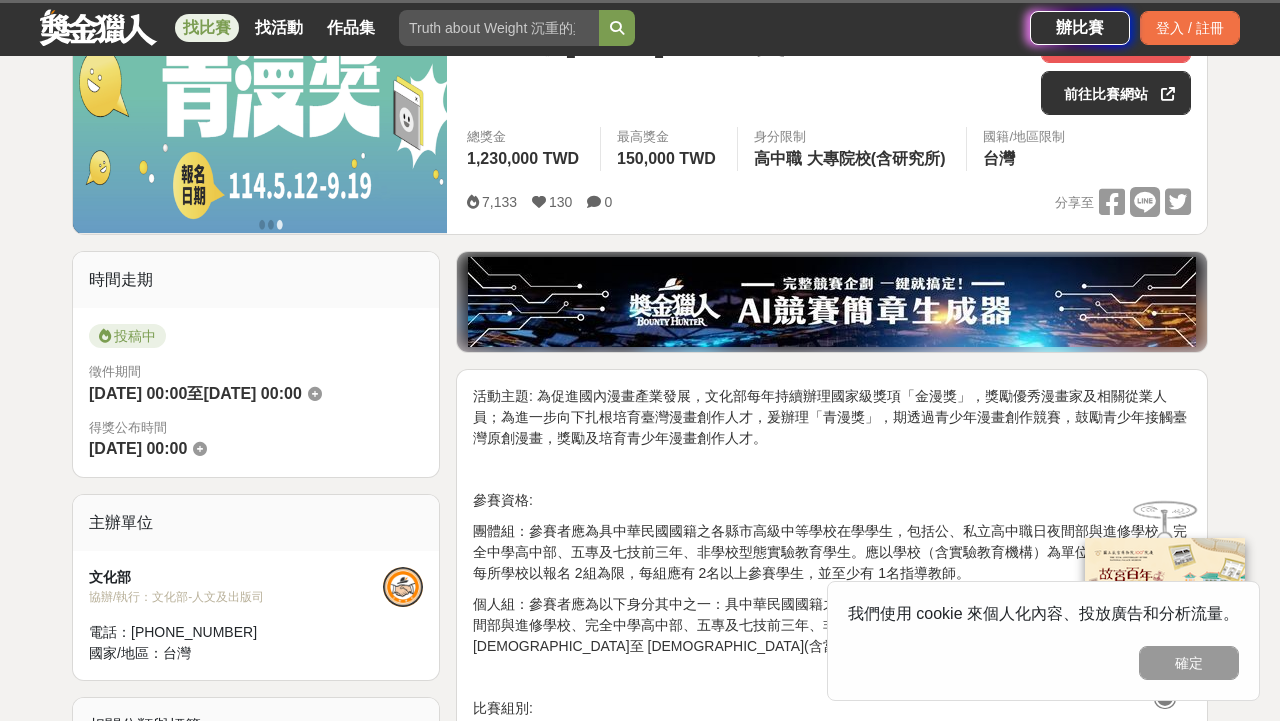 scroll, scrollTop: 307, scrollLeft: 0, axis: vertical 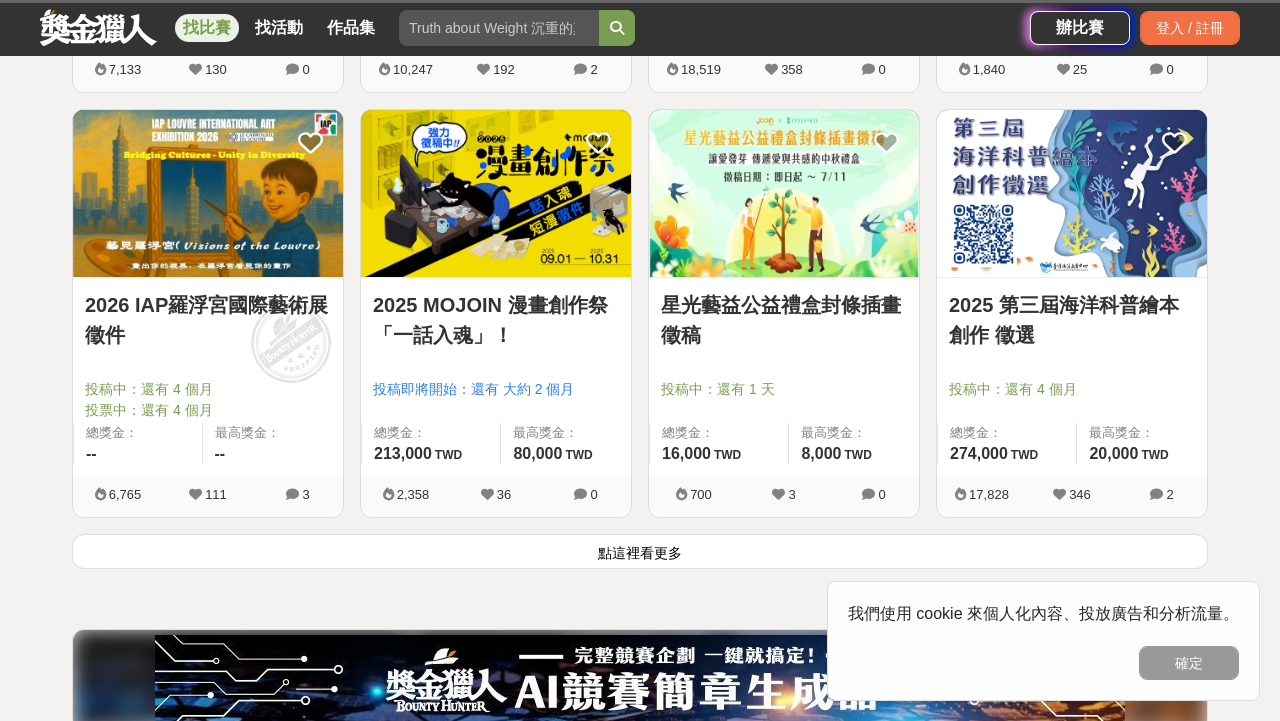 click on "點這裡看更多" at bounding box center [640, 551] 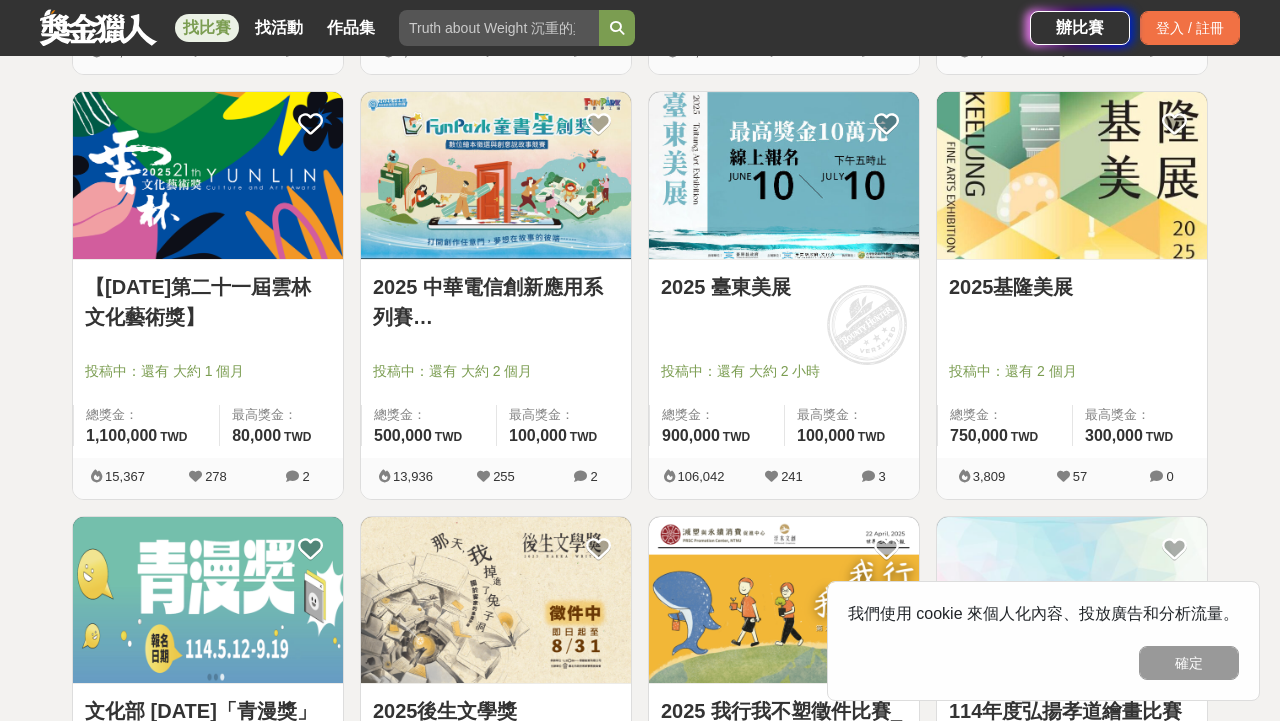 scroll, scrollTop: 1621, scrollLeft: 0, axis: vertical 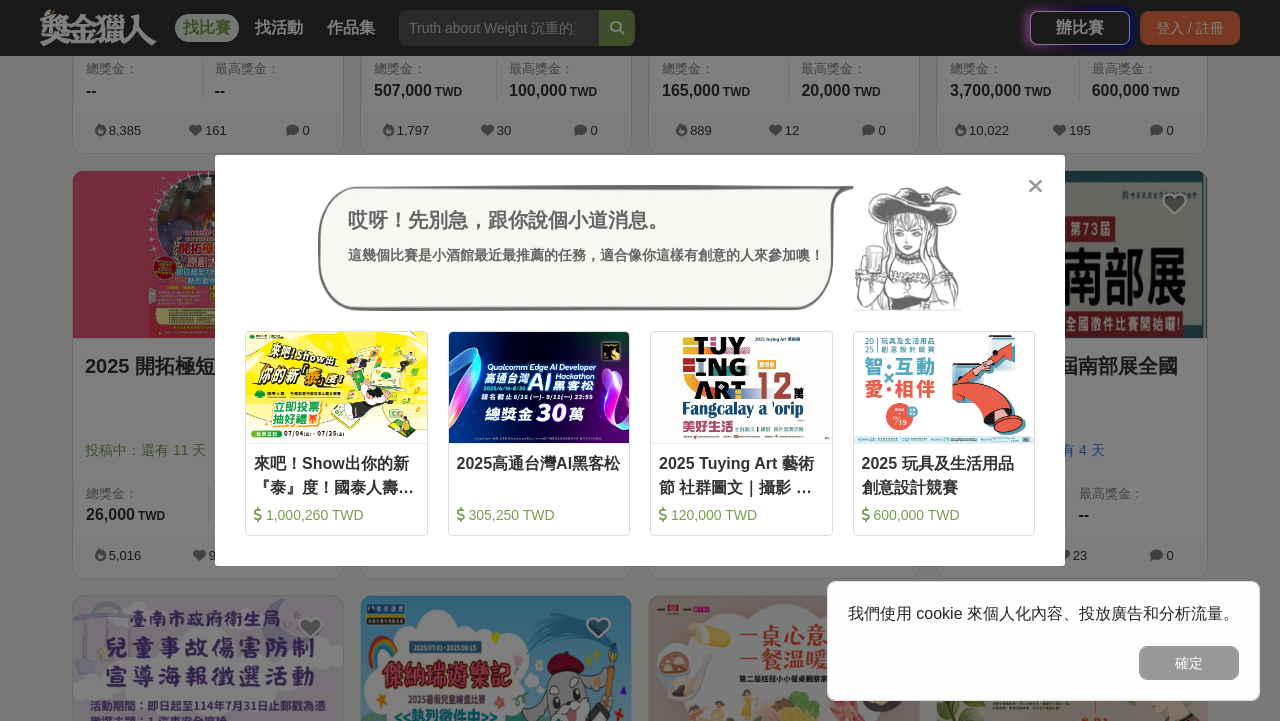 click at bounding box center (1035, 186) 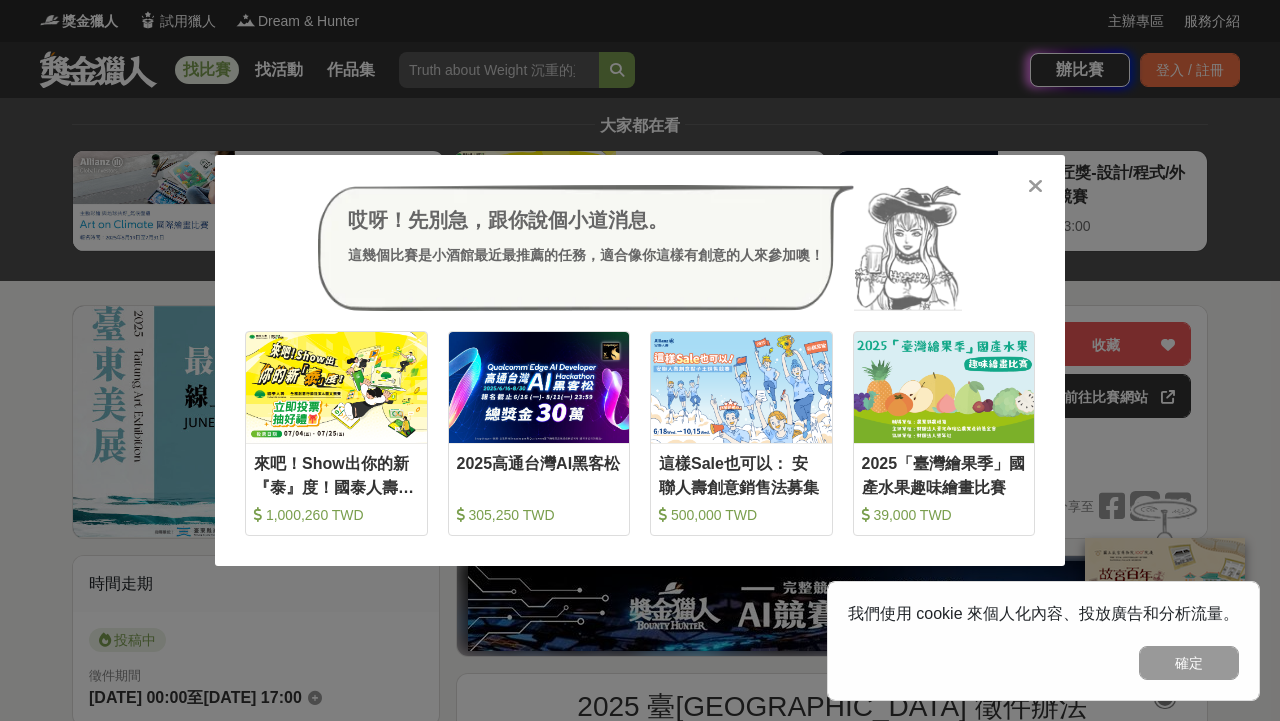 scroll, scrollTop: 0, scrollLeft: 0, axis: both 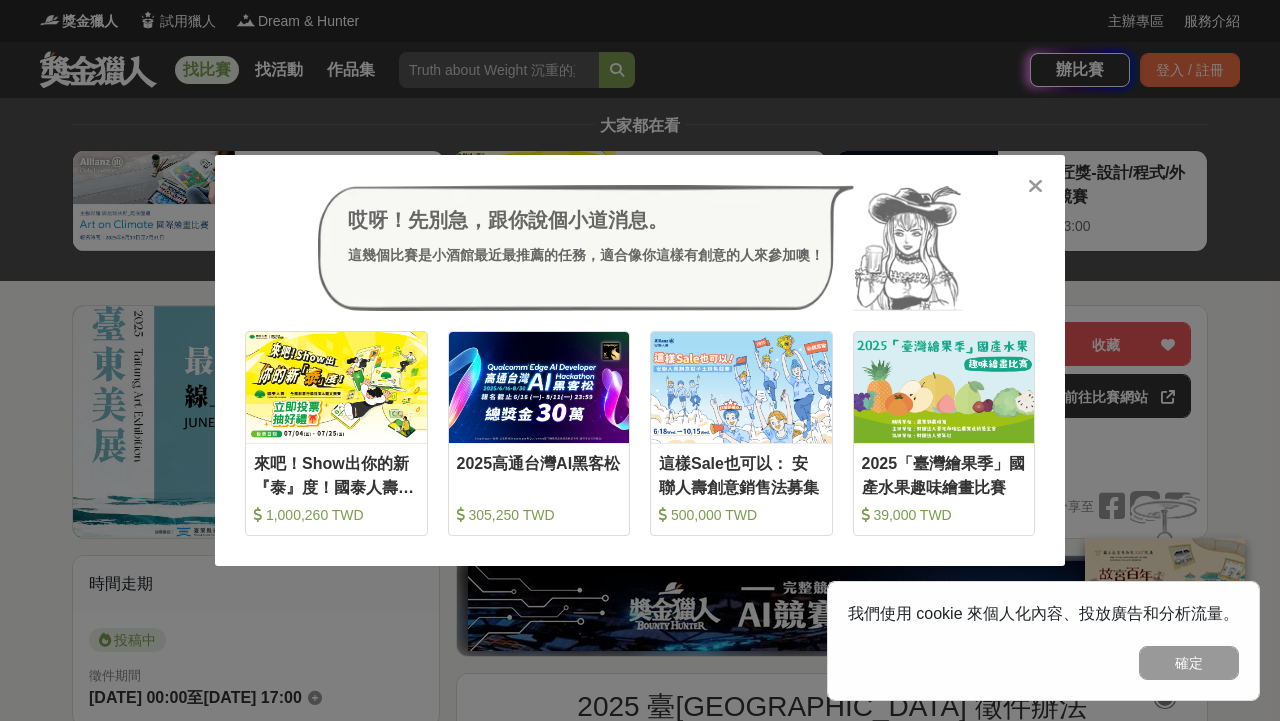 click at bounding box center [1035, 186] 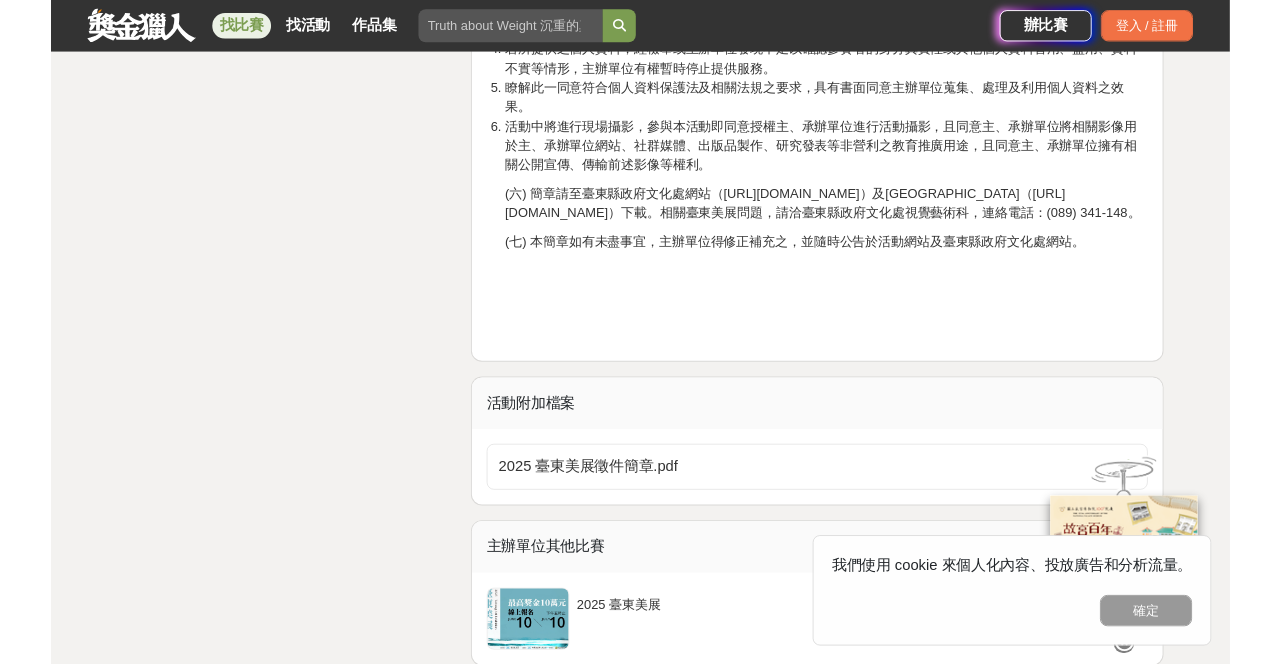 scroll, scrollTop: 4911, scrollLeft: 0, axis: vertical 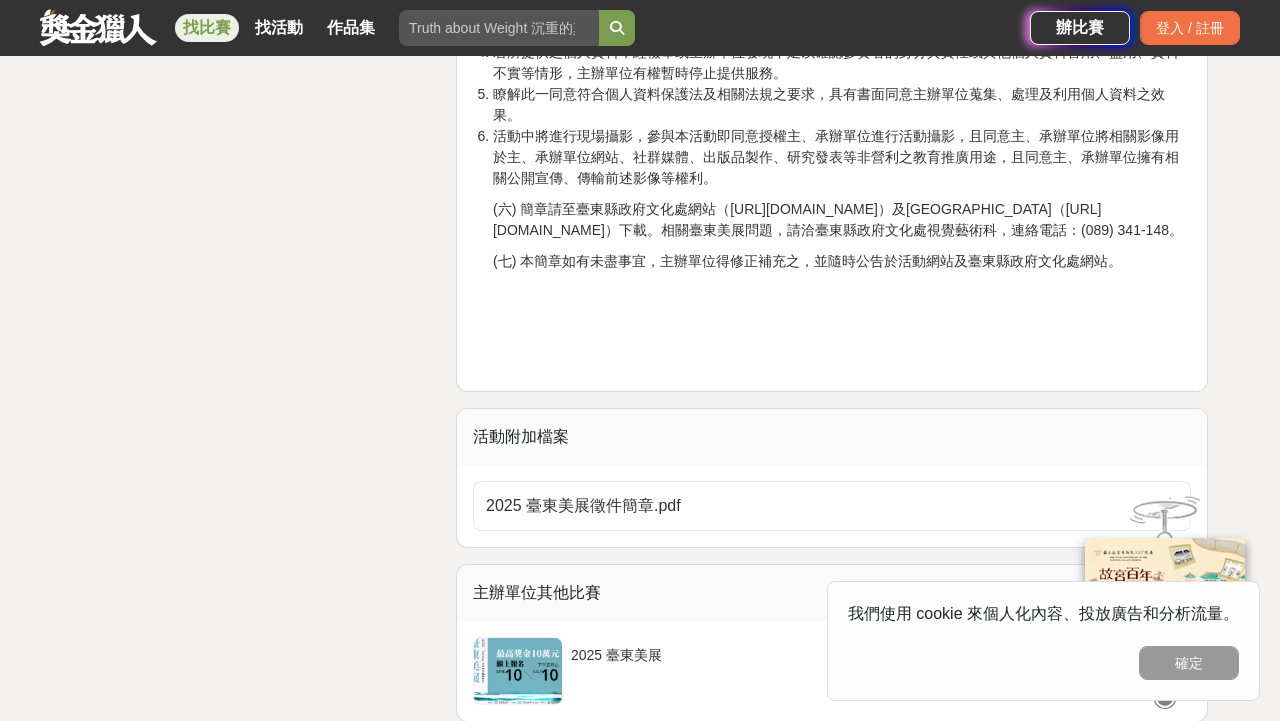 click on "2025 臺東美展徵件簡章.pdf" at bounding box center [820, 506] 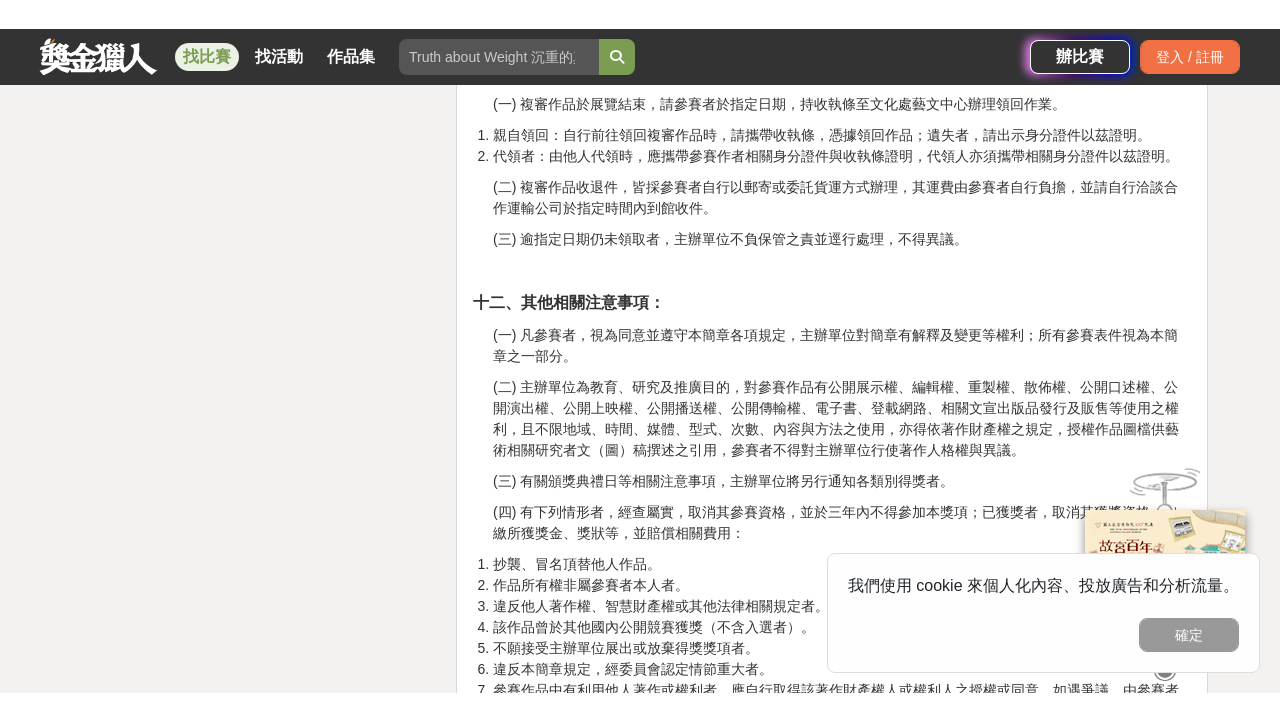 scroll, scrollTop: 3985, scrollLeft: 0, axis: vertical 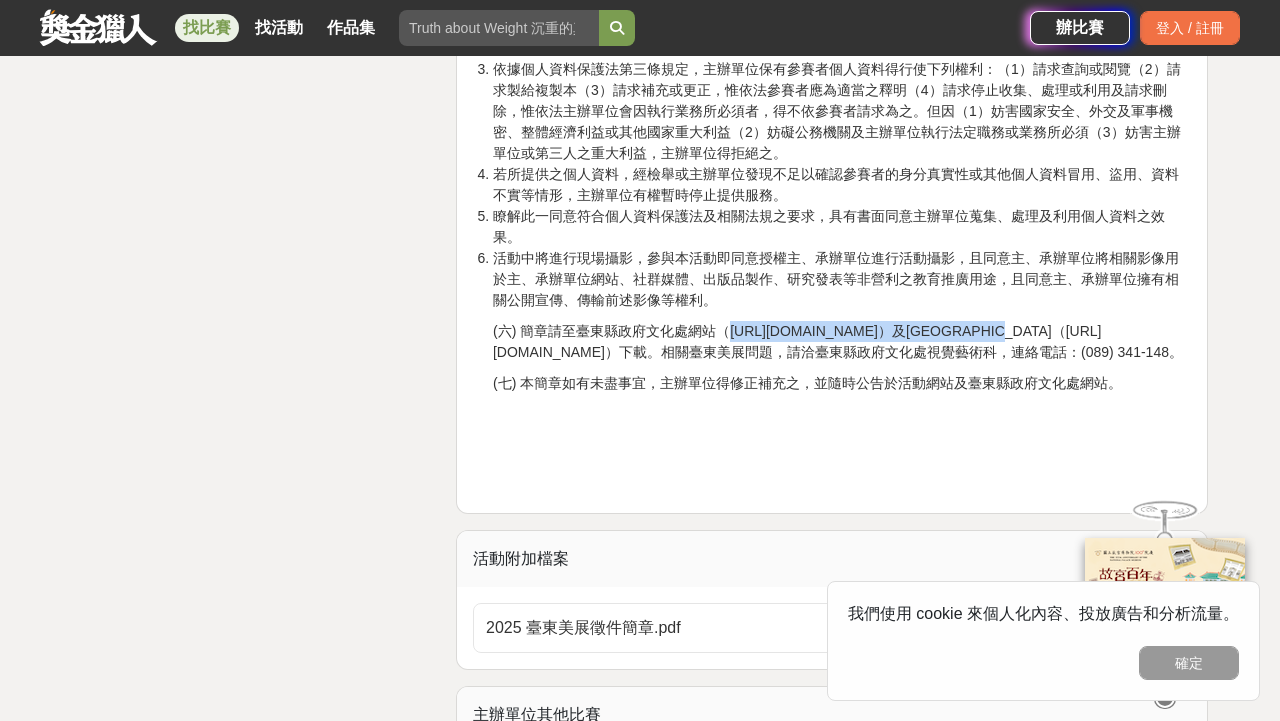 drag, startPoint x: 731, startPoint y: 286, endPoint x: 910, endPoint y: 283, distance: 179.02513 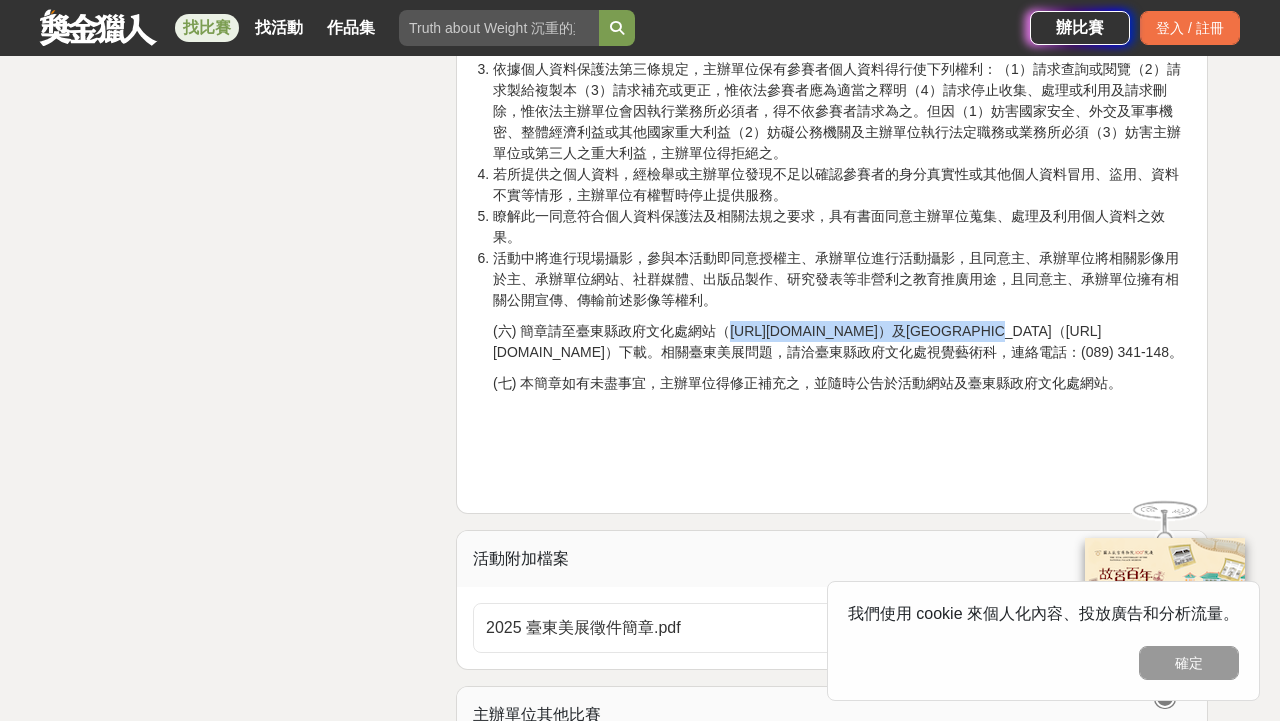 click on "(六) 簡章請至臺東縣政府文化處網站（https://culture.taitung.gov.tw/）及臺東美術館（https://tm.ccl.ttct.edu.tw/）下載。相關臺東美展問題，請洽臺東縣政府文化處視覺藝術科，連絡電話：(089) 341-148。" at bounding box center (842, 342) 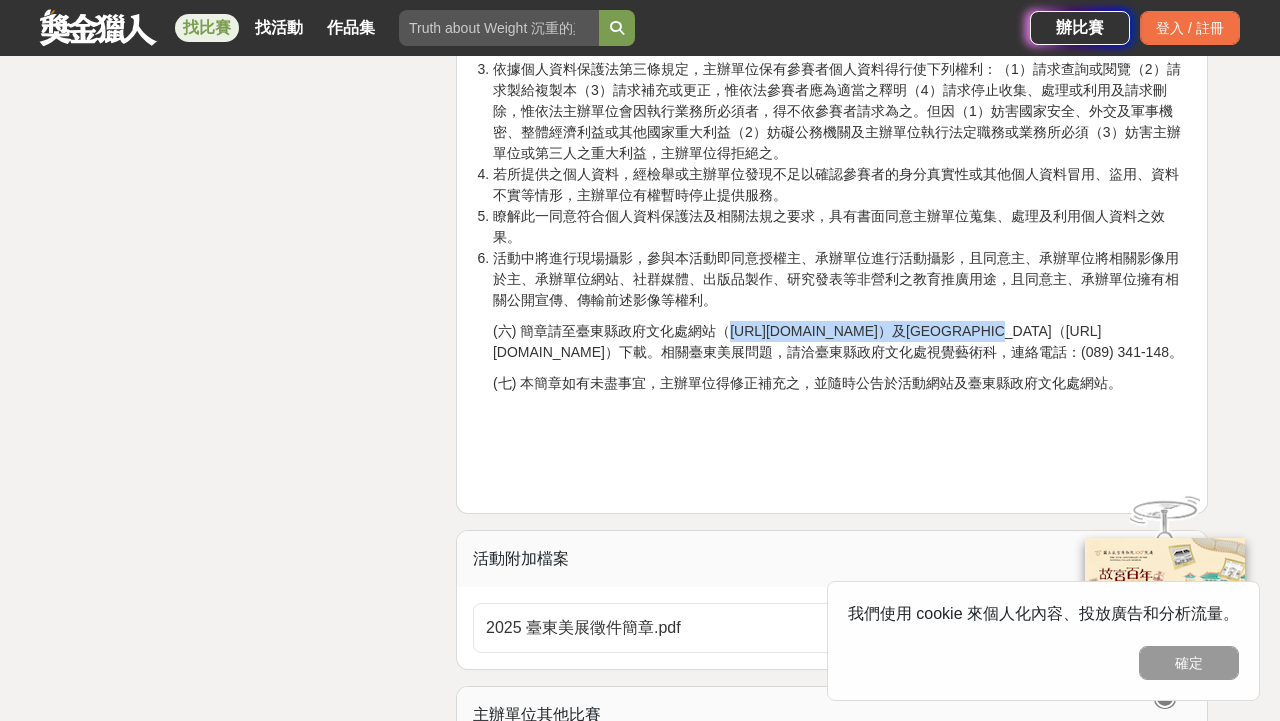 copy on "https://culture.taitung.gov.tw/" 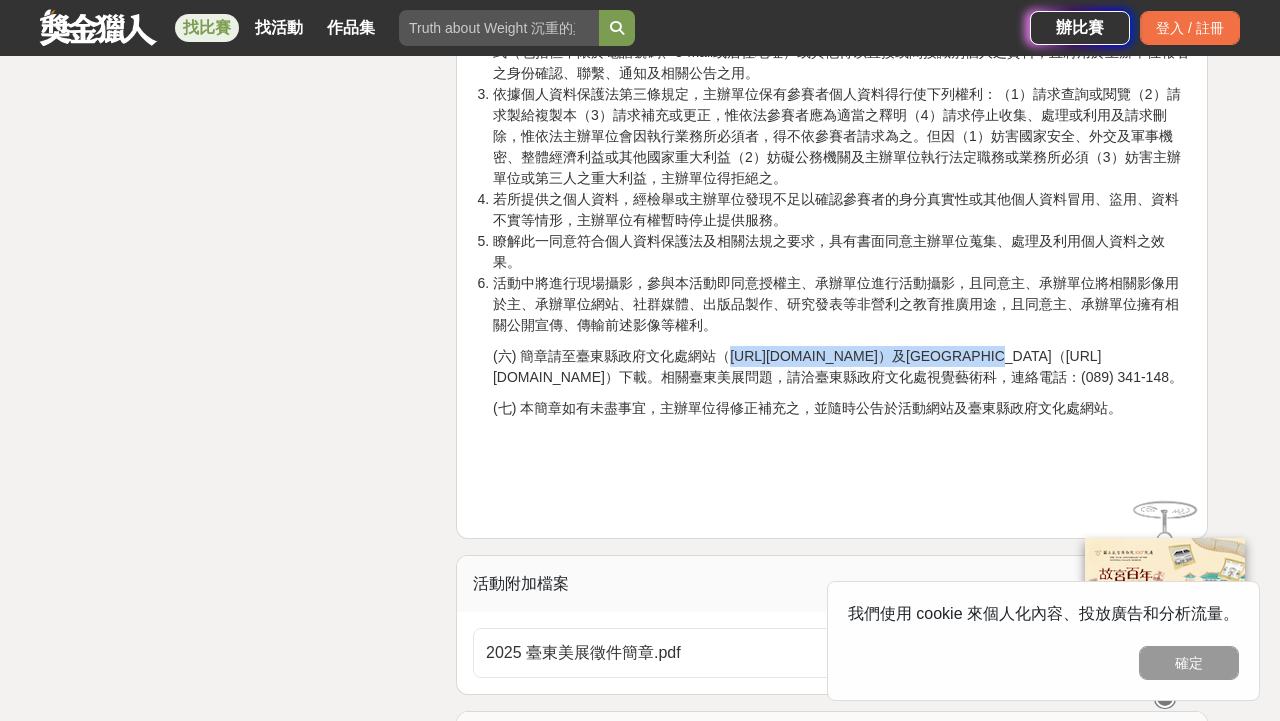 scroll, scrollTop: 4762, scrollLeft: 0, axis: vertical 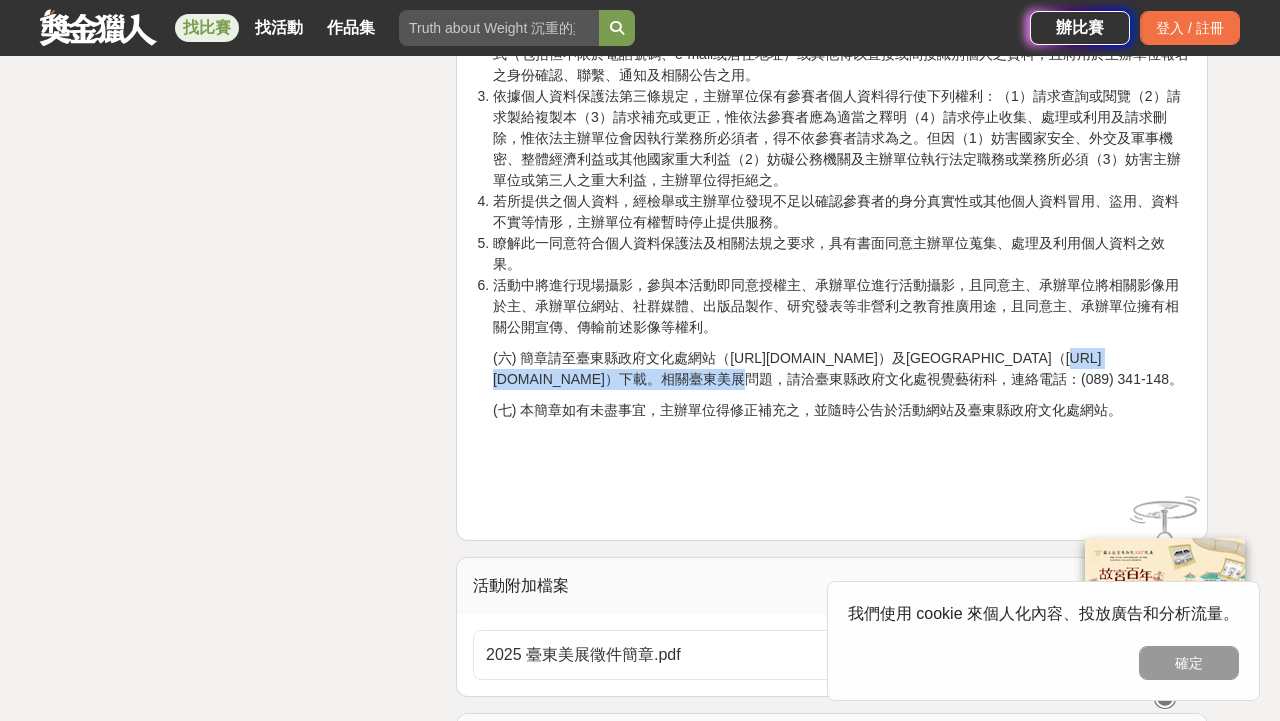 drag, startPoint x: 1022, startPoint y: 315, endPoint x: 1167, endPoint y: 323, distance: 145.22052 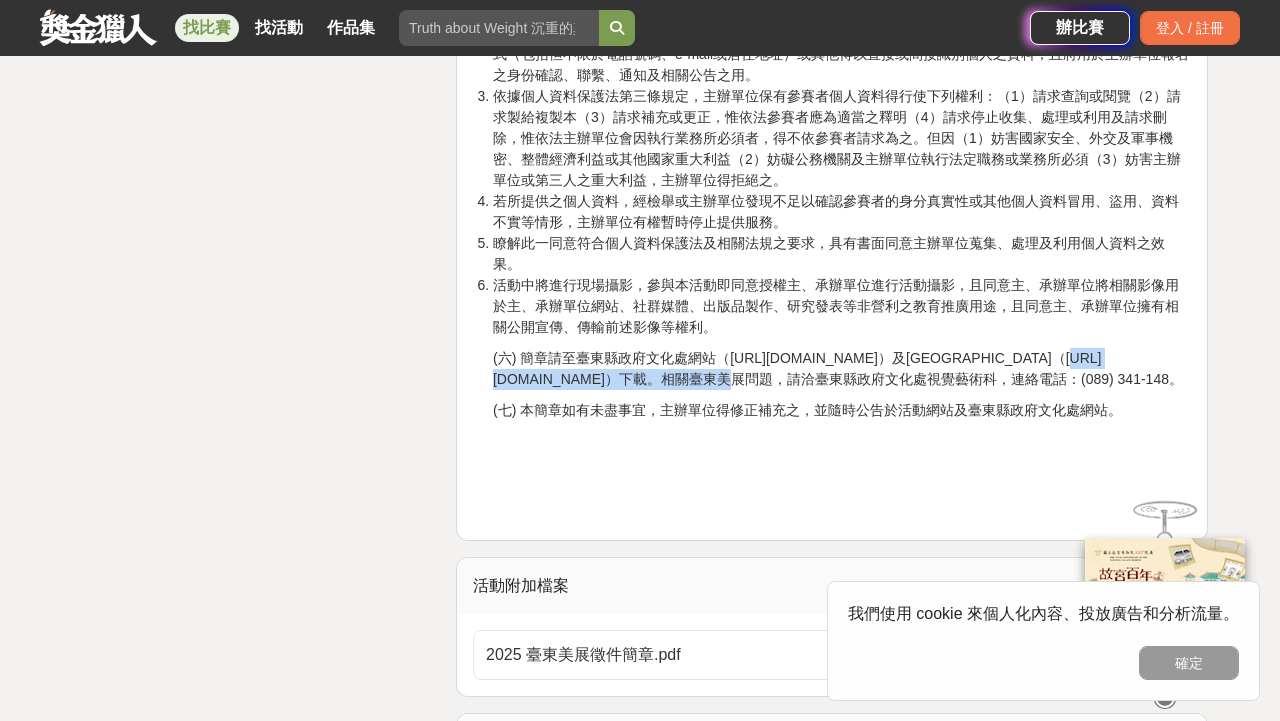 copy on "https://tm.ccl.ttct.edu.tw" 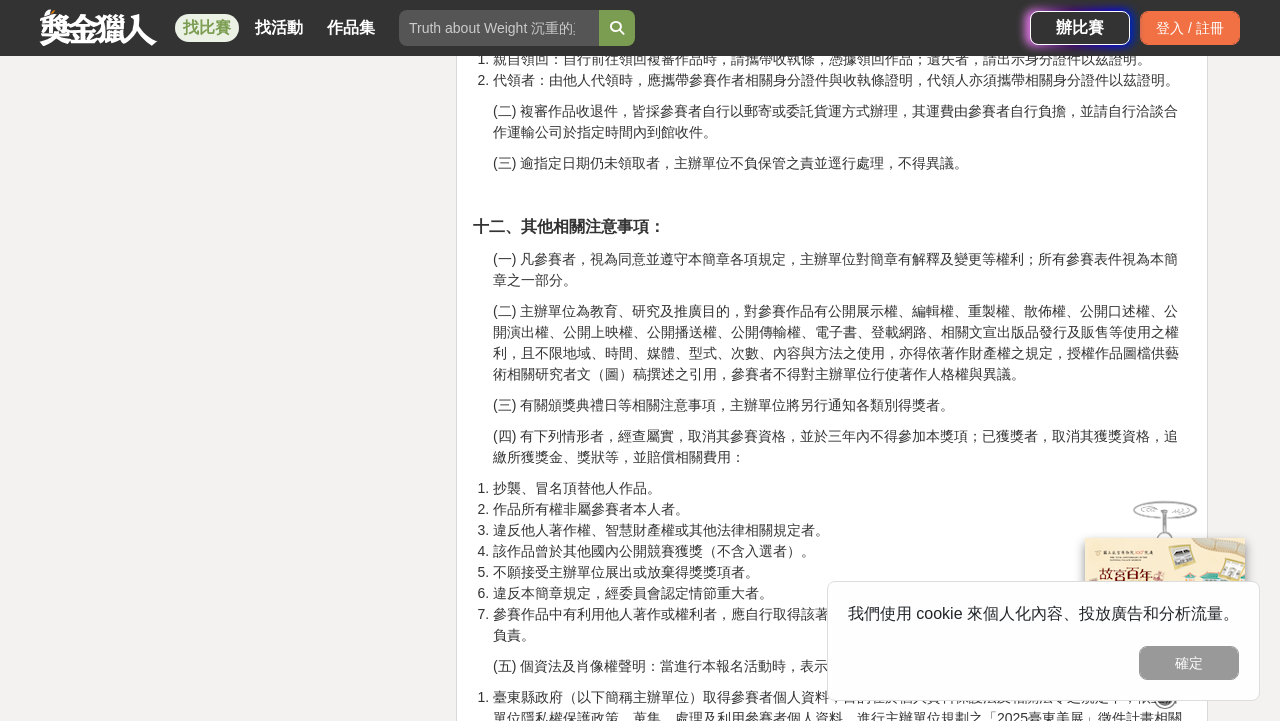 scroll, scrollTop: 4011, scrollLeft: 0, axis: vertical 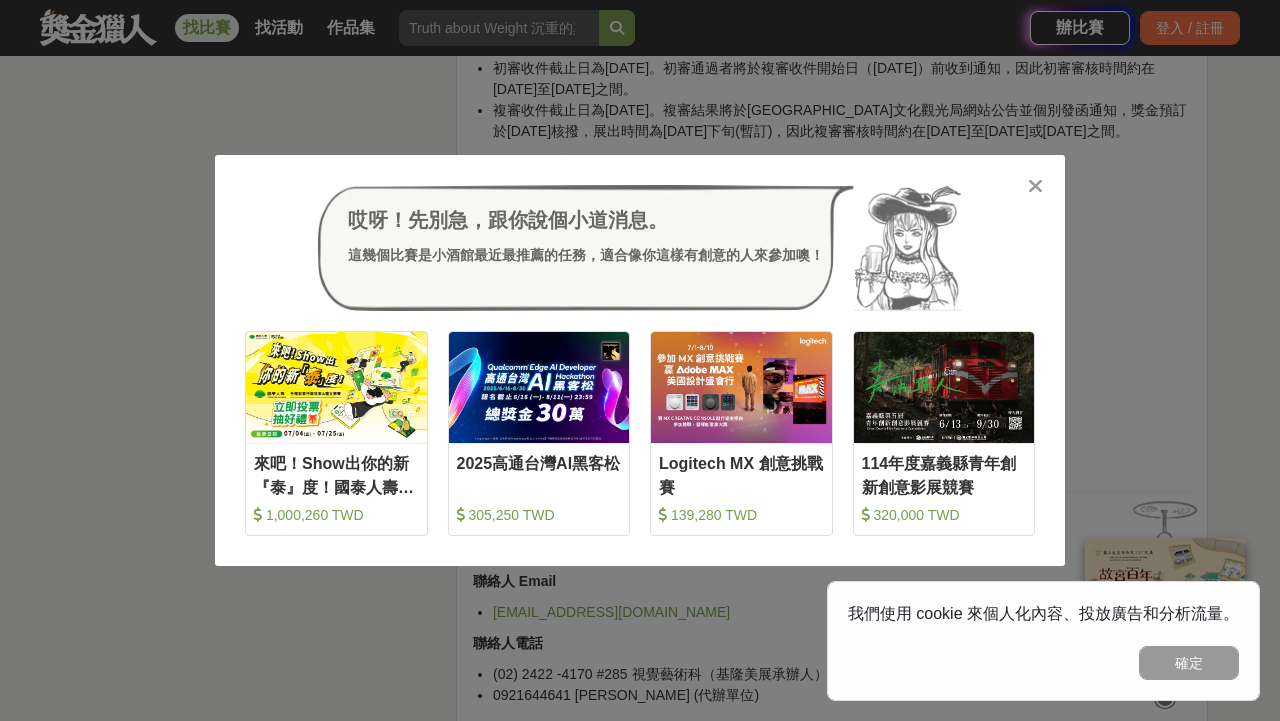 click at bounding box center (1035, 186) 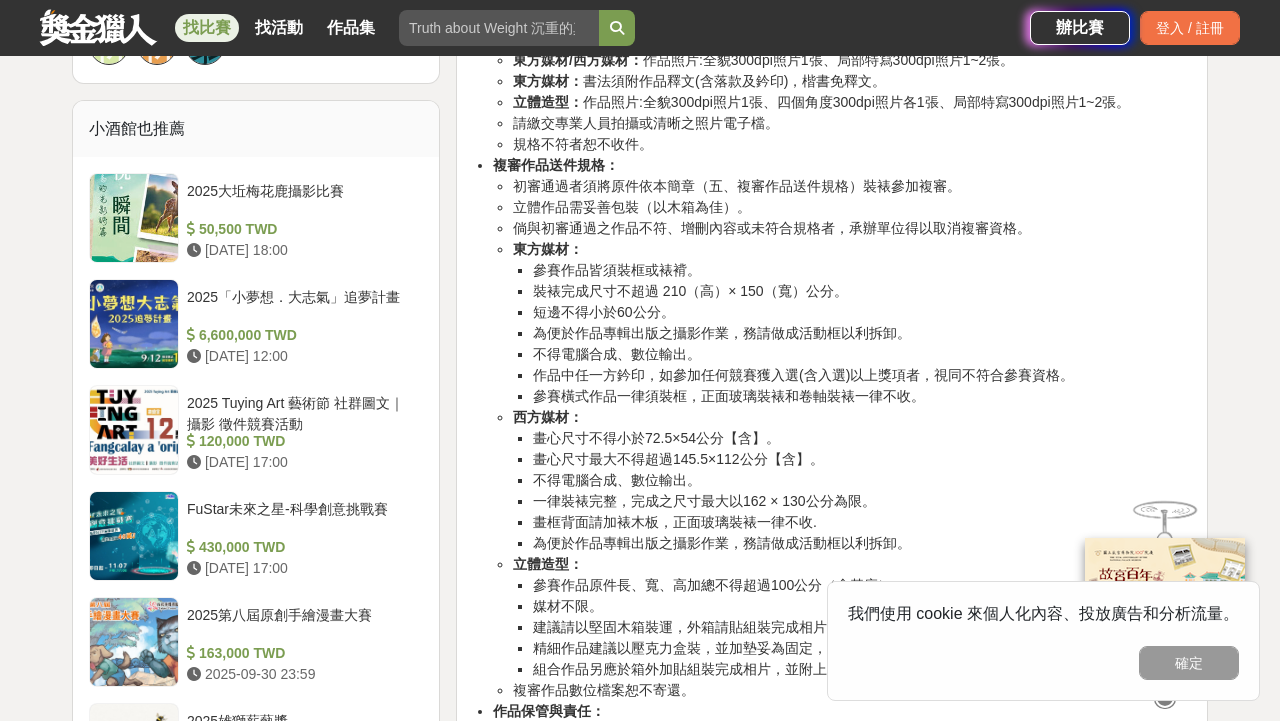 scroll, scrollTop: 1641, scrollLeft: 0, axis: vertical 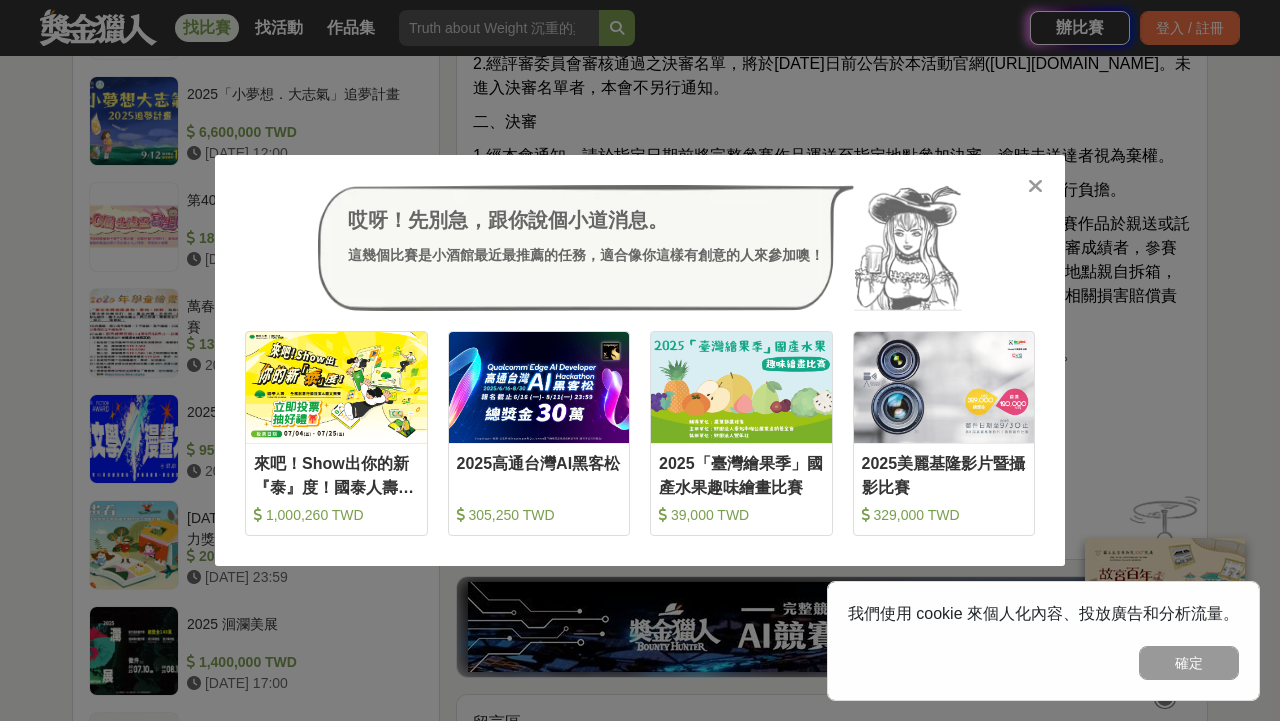 click at bounding box center [1035, 186] 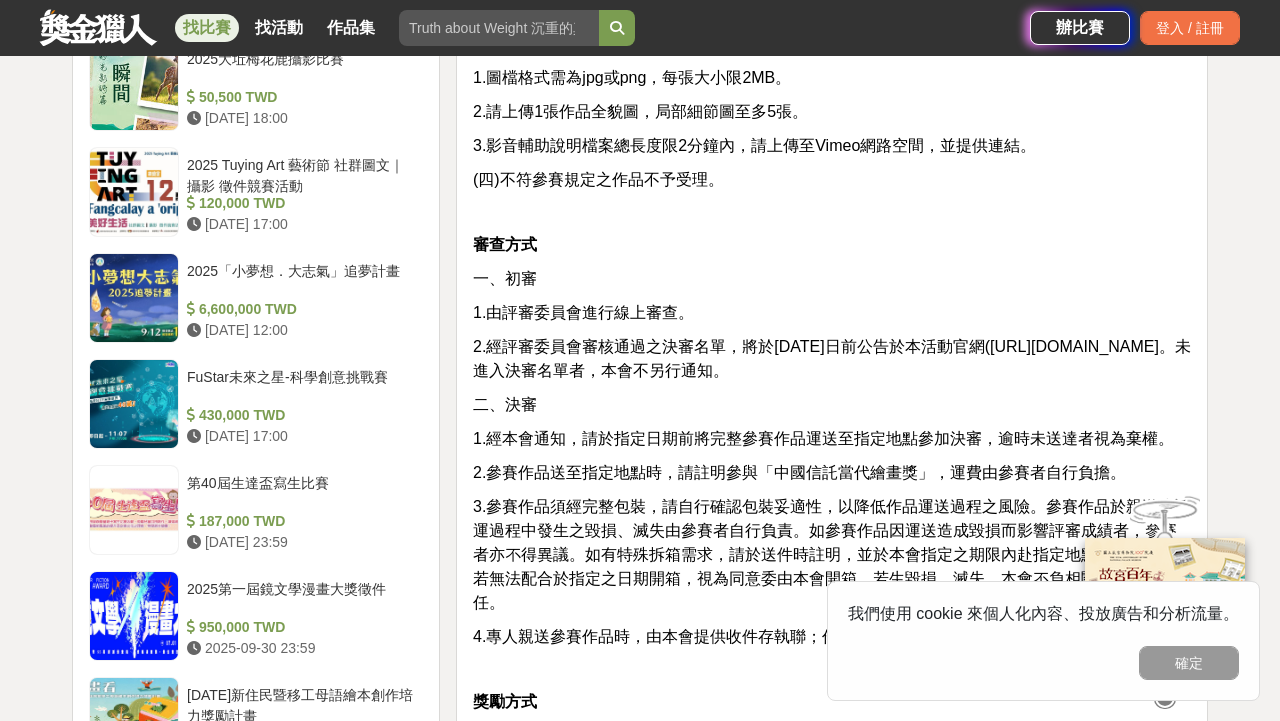scroll, scrollTop: 1655, scrollLeft: 0, axis: vertical 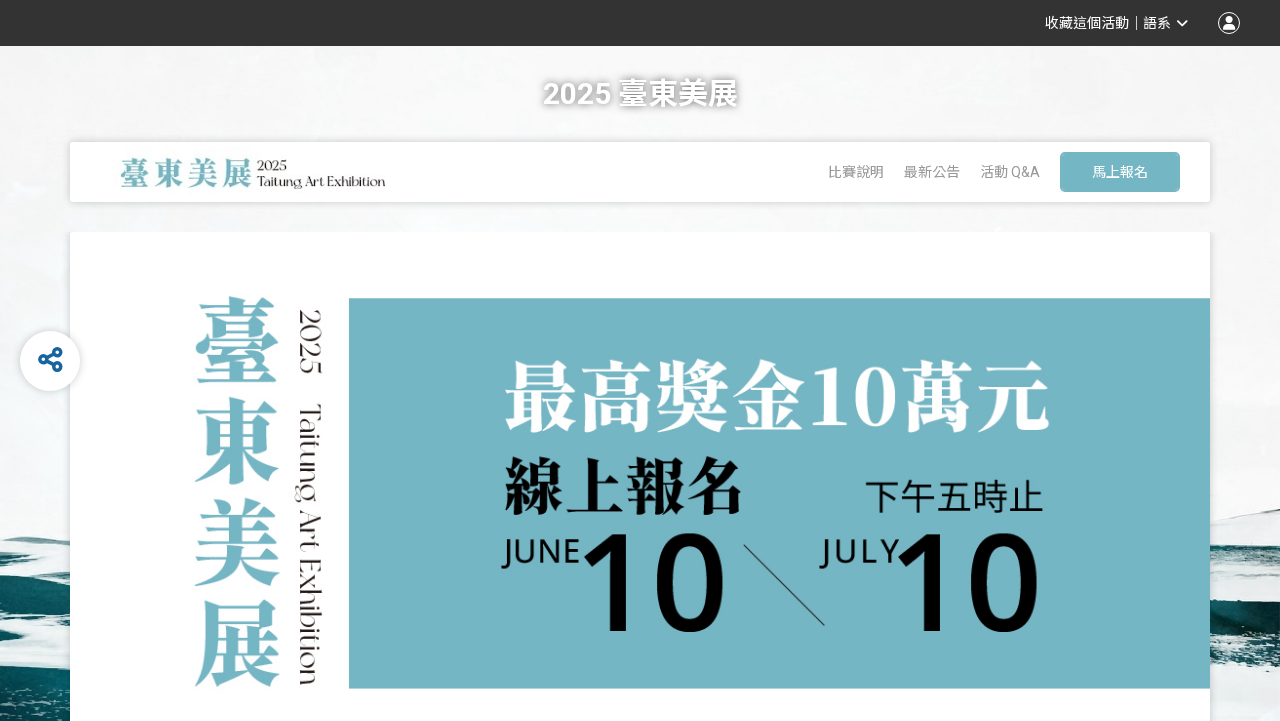 click on "馬上報名" at bounding box center (1120, 172) 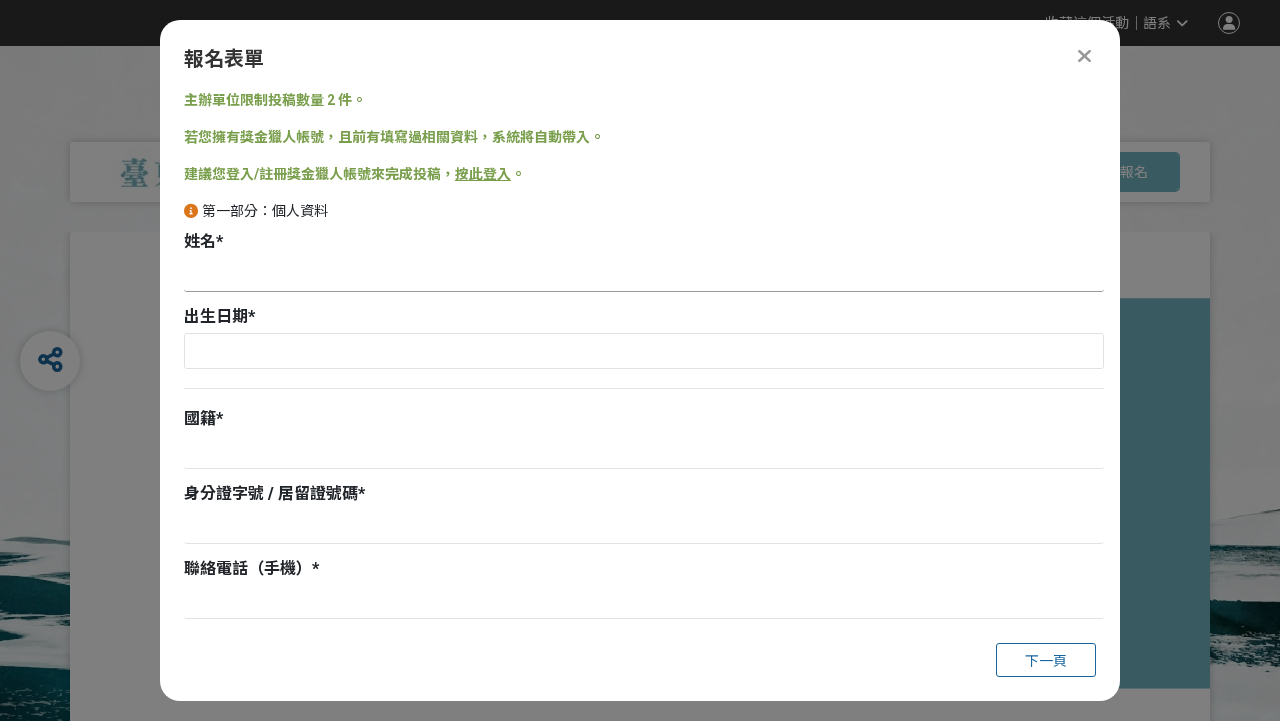 click at bounding box center (644, 275) 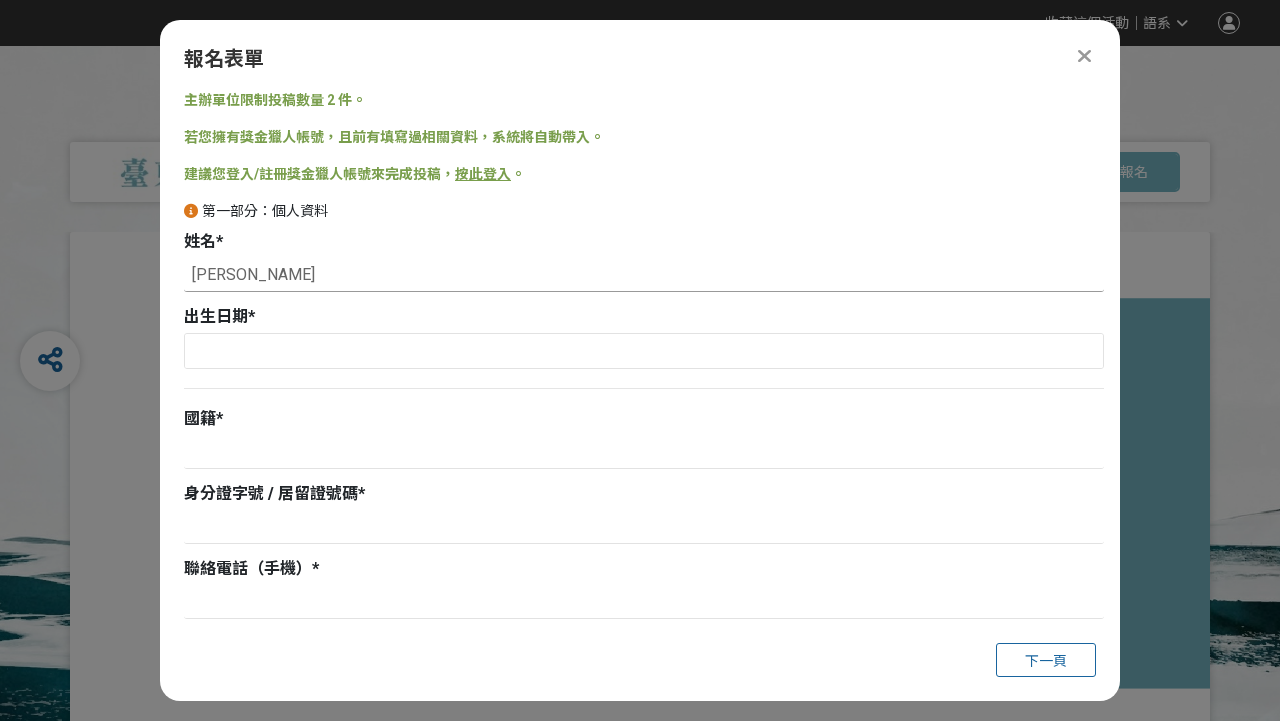 type on "[PERSON_NAME]" 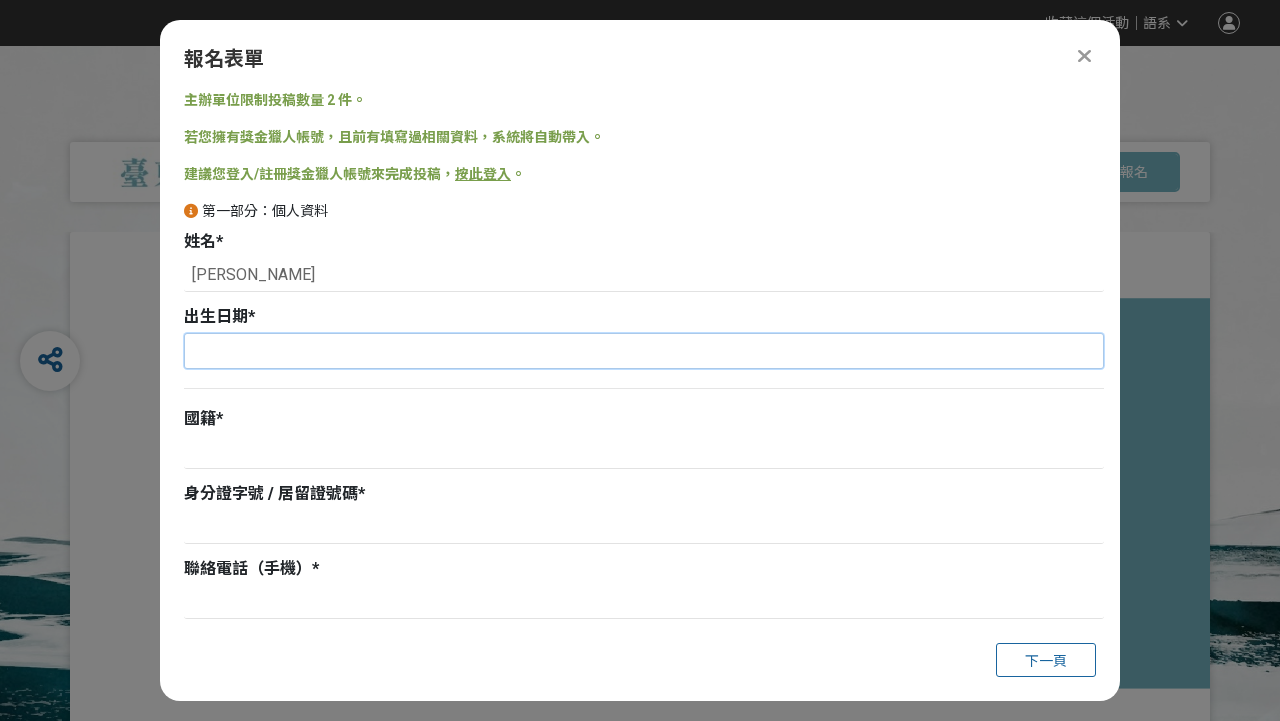 click at bounding box center [644, 351] 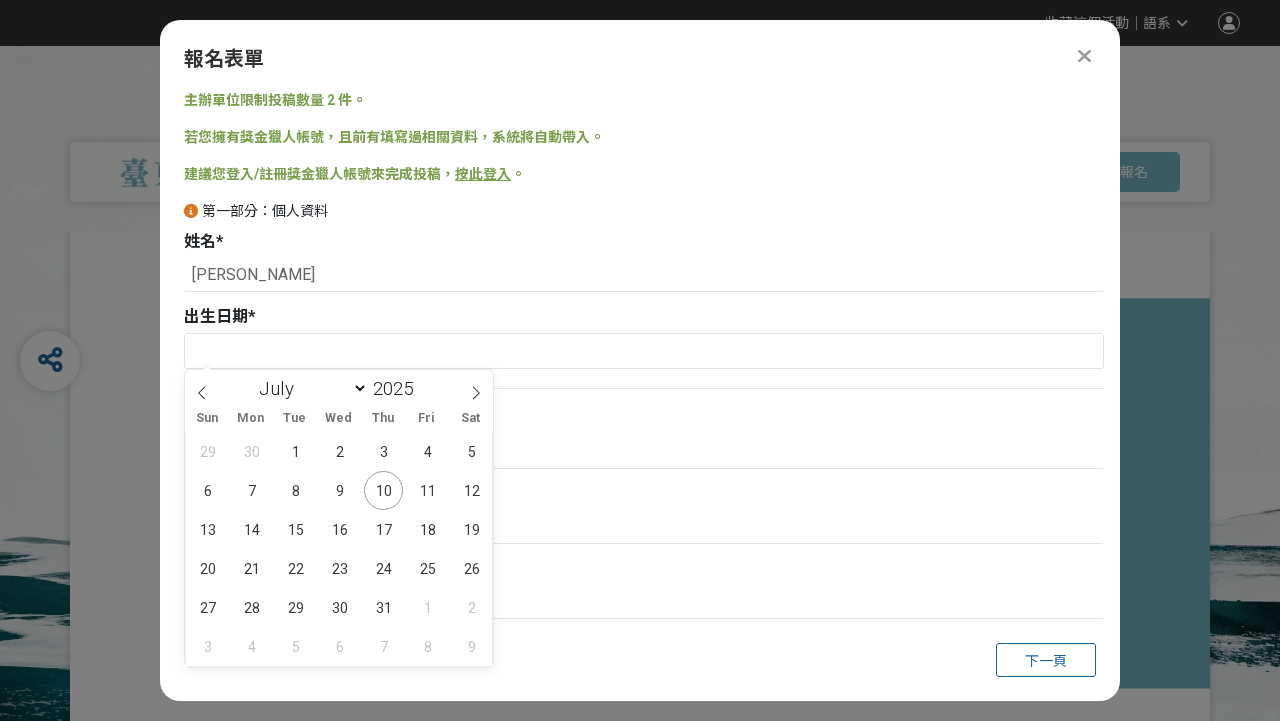click on "2025" at bounding box center (398, 388) 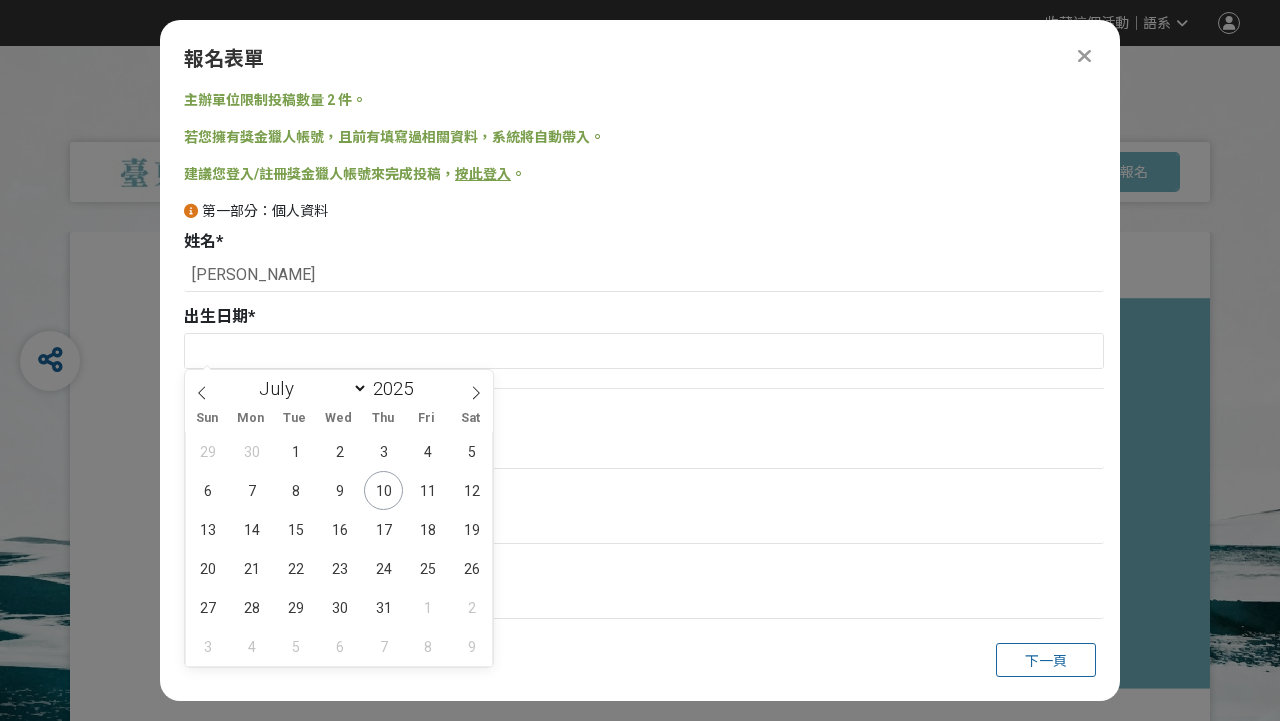 click at bounding box center (421, 383) 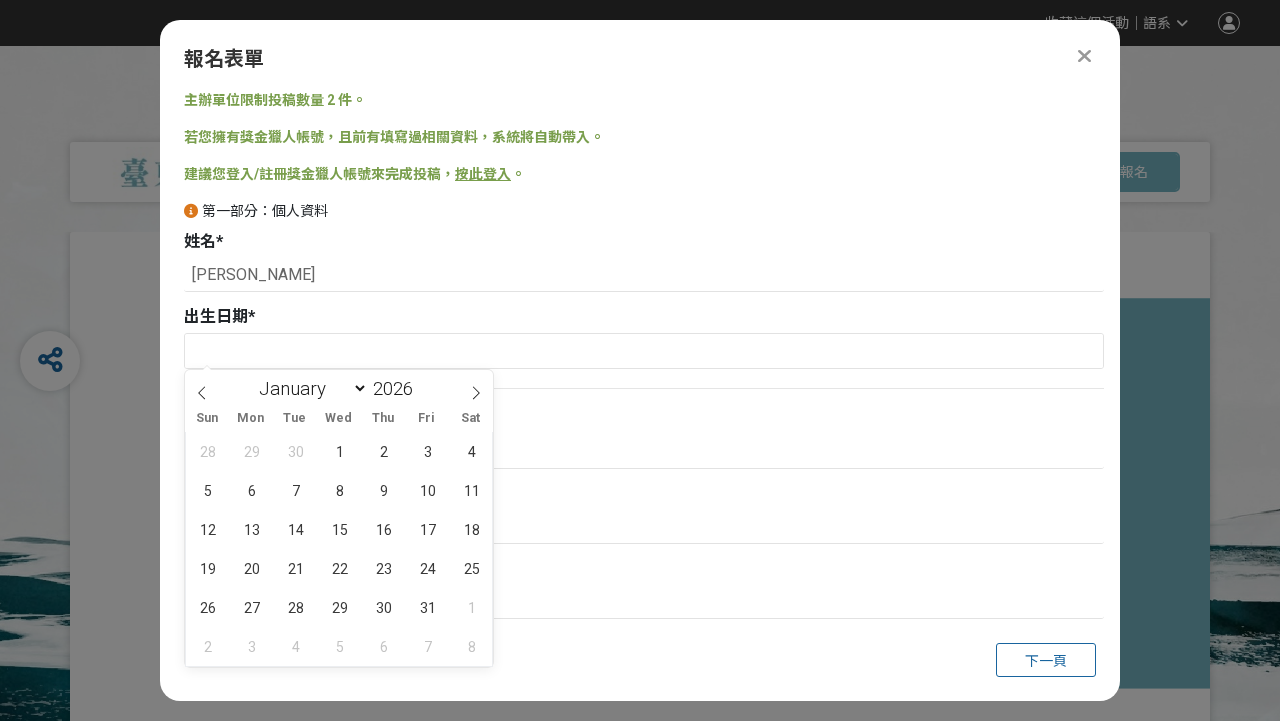 click at bounding box center (421, 395) 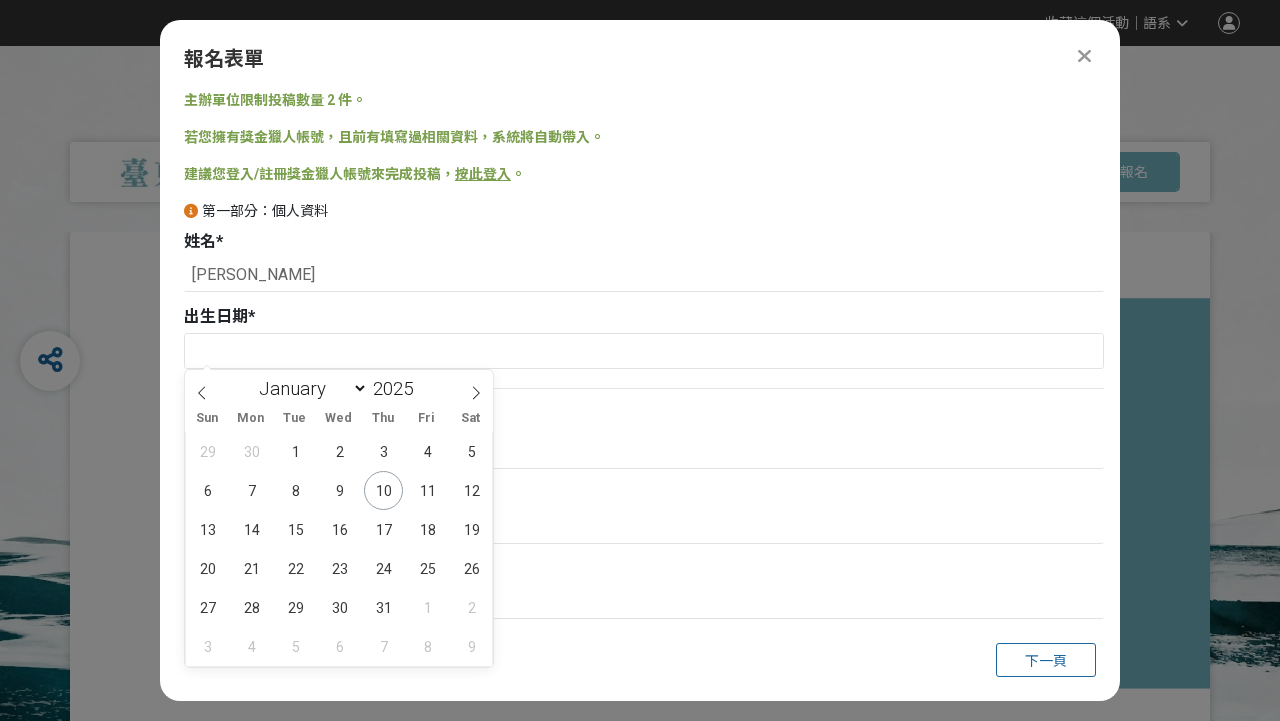 click at bounding box center [421, 395] 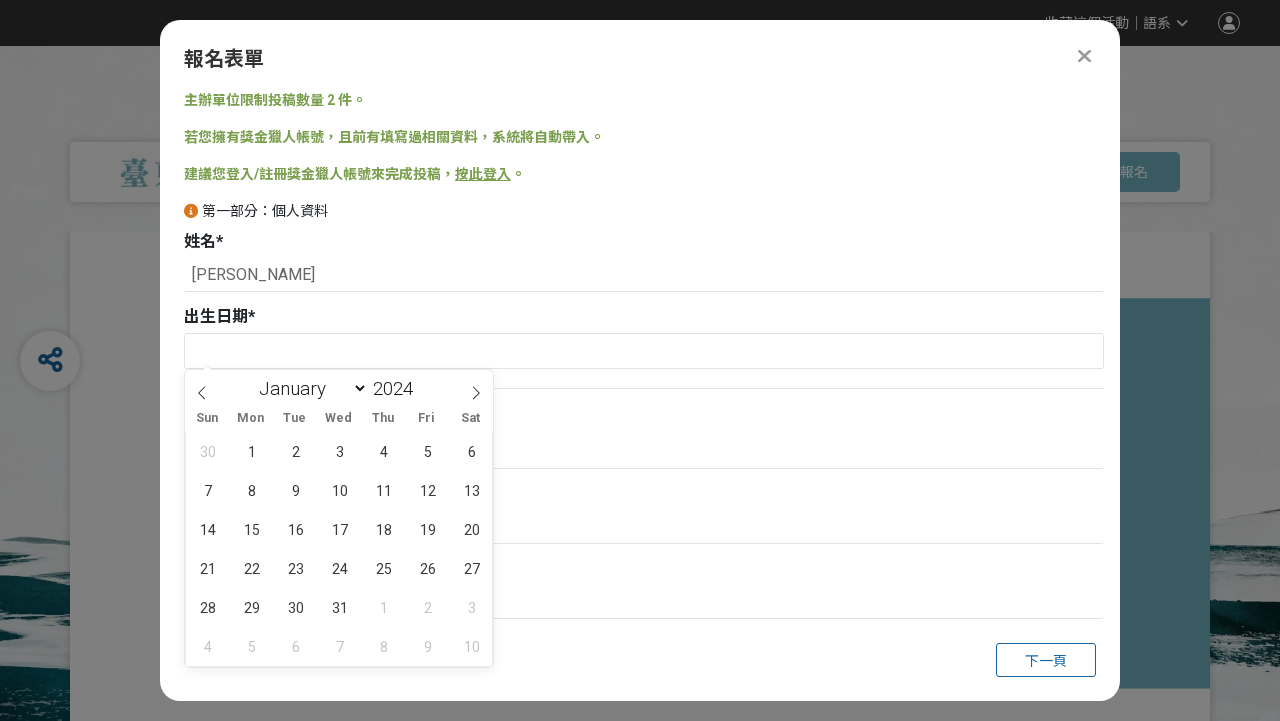 click at bounding box center (421, 395) 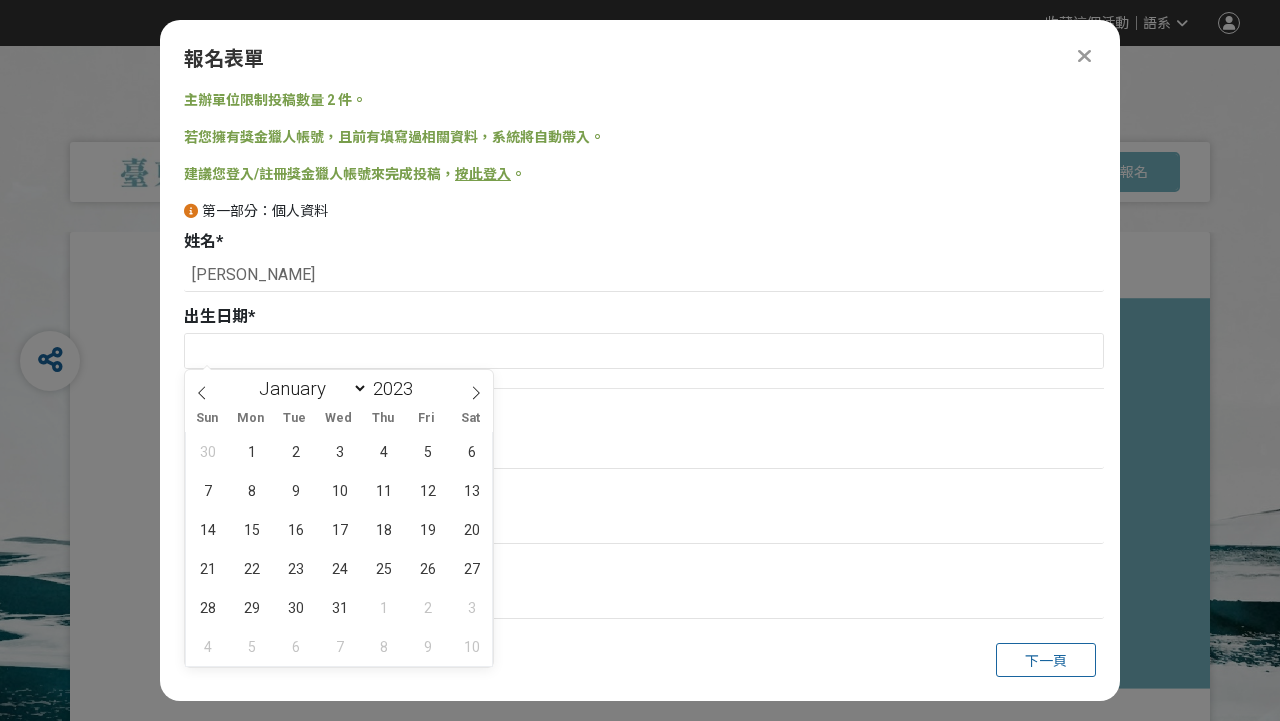 click at bounding box center (421, 395) 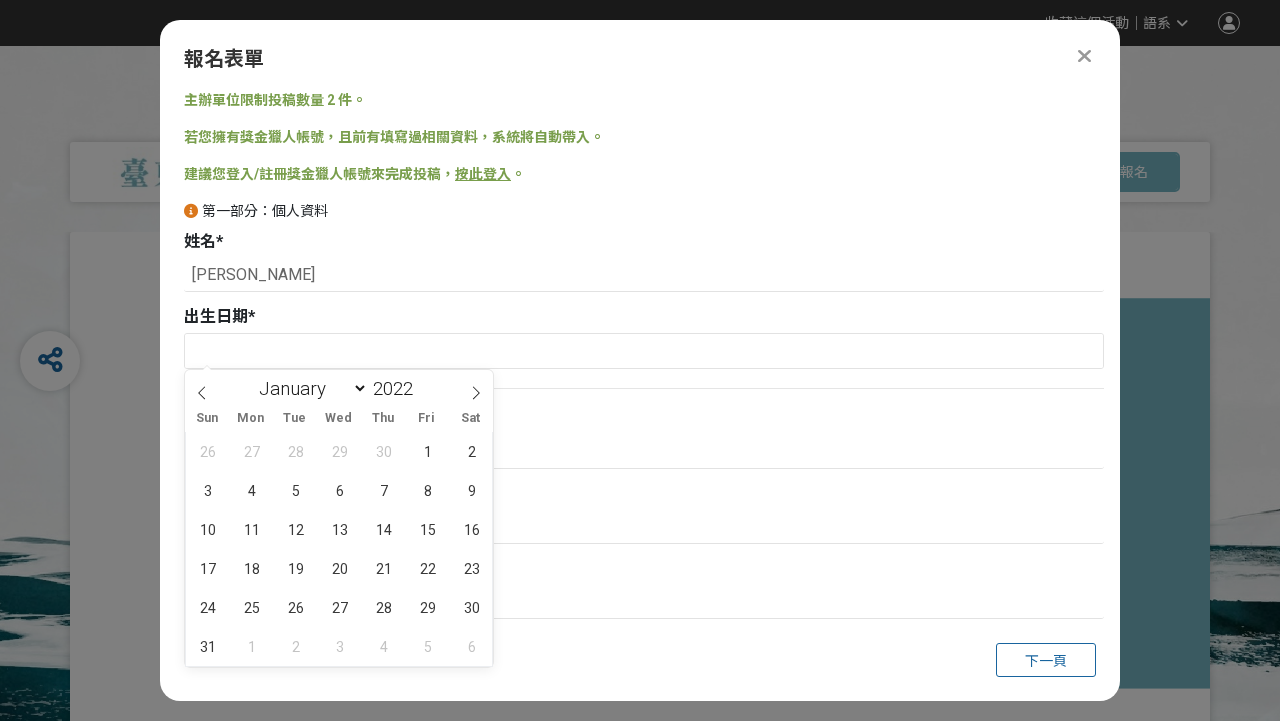 click at bounding box center [421, 395] 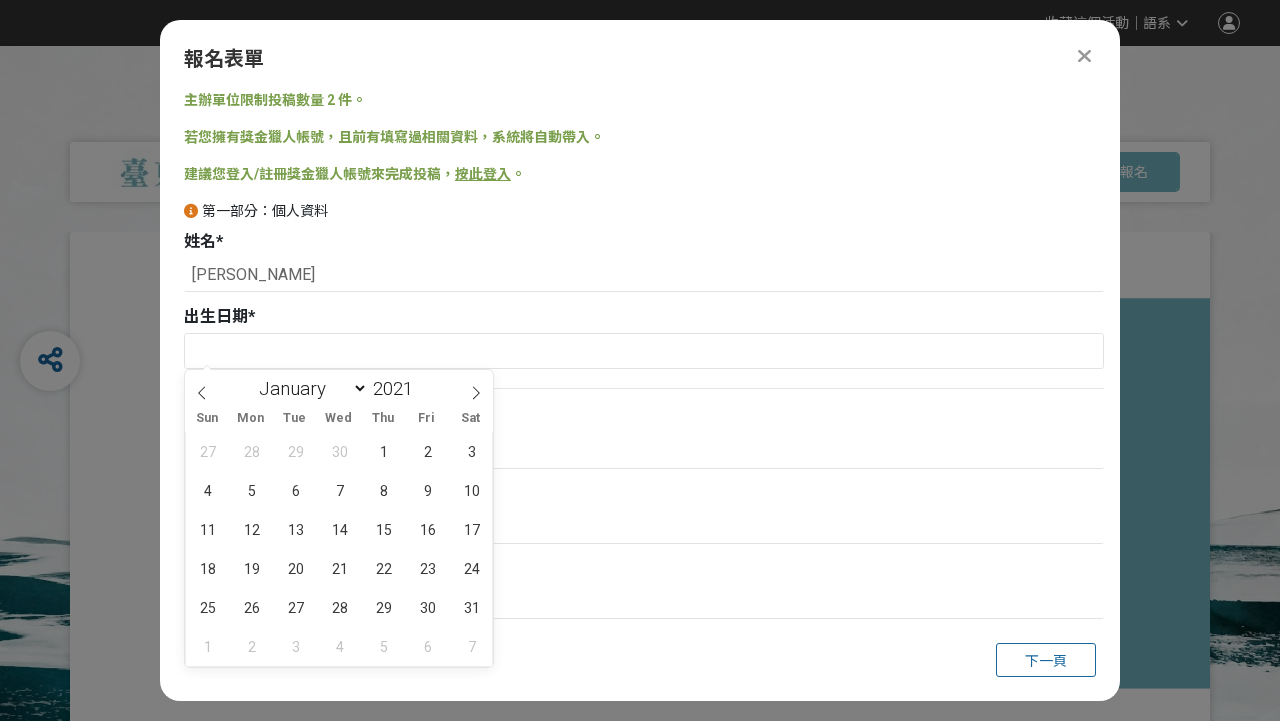 click at bounding box center (421, 395) 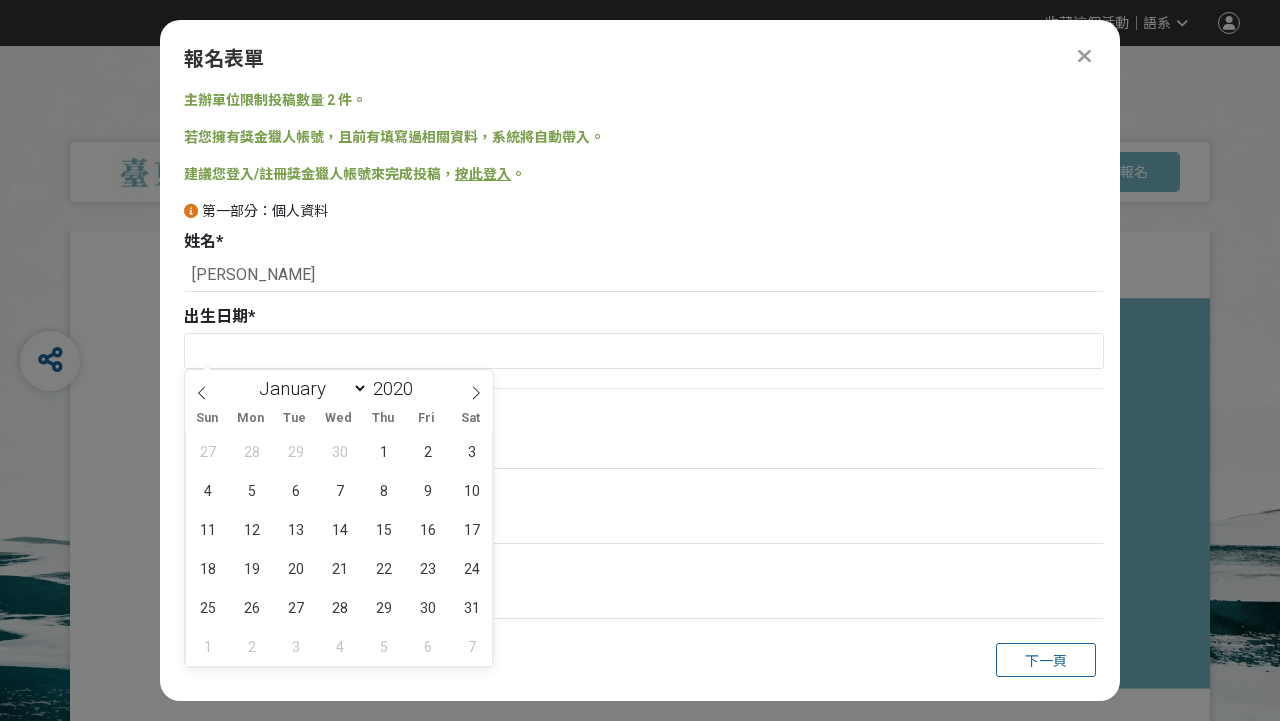 click at bounding box center [421, 395] 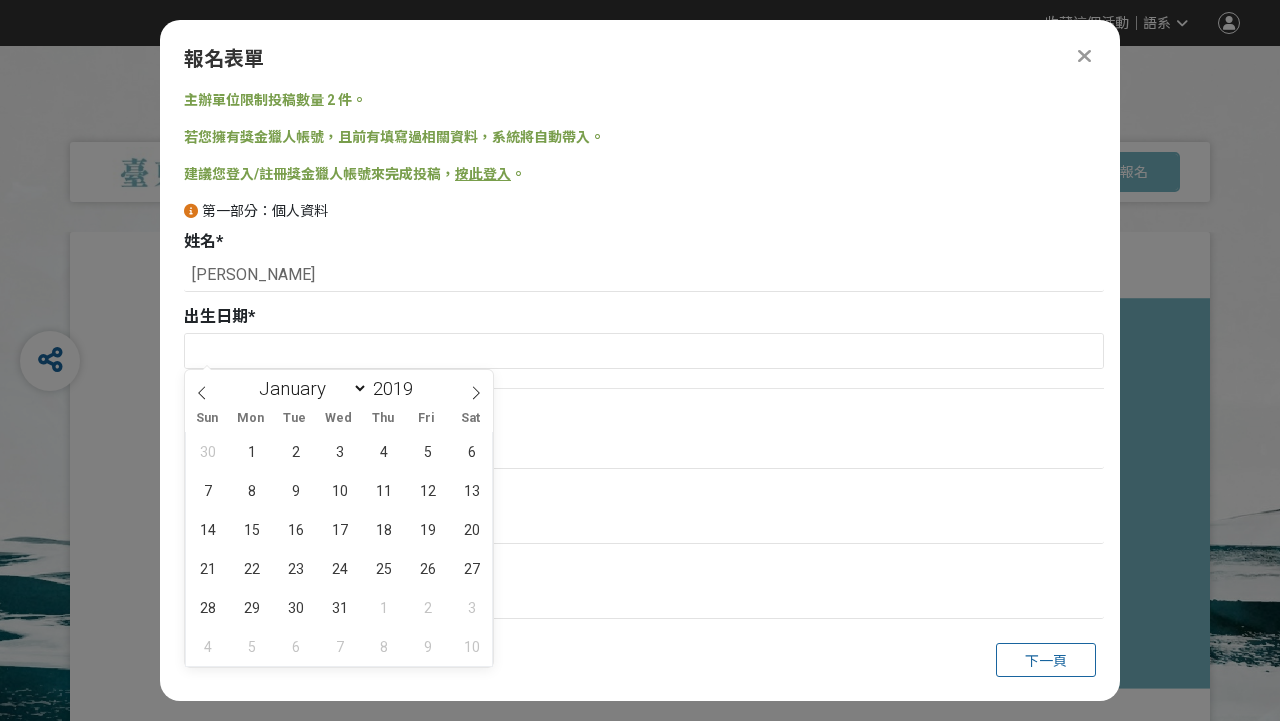 click at bounding box center (421, 395) 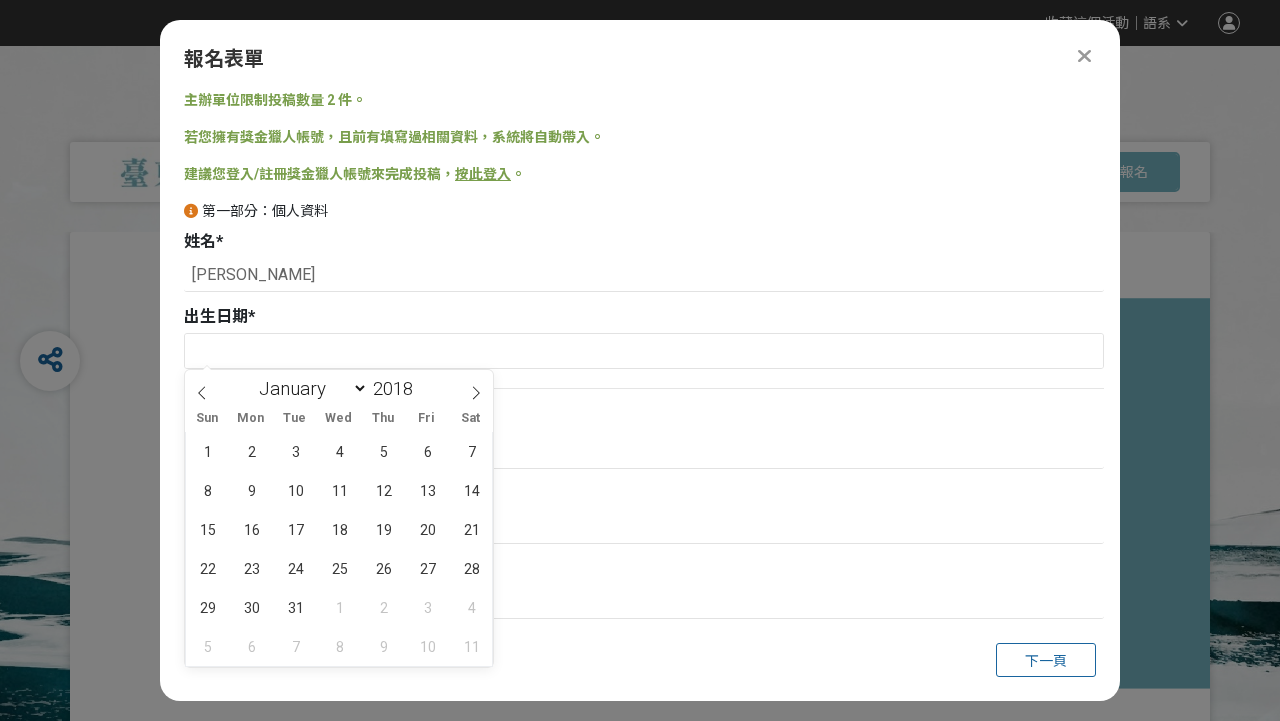 click at bounding box center (421, 395) 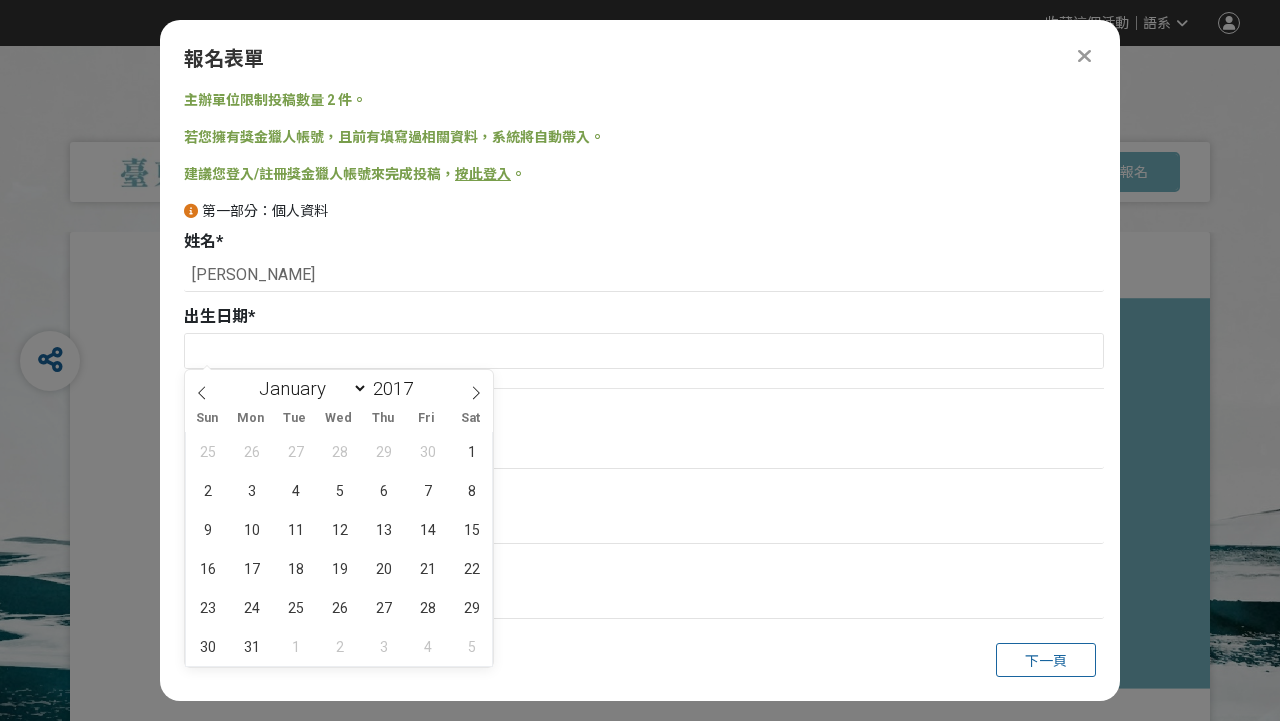 click at bounding box center [421, 395] 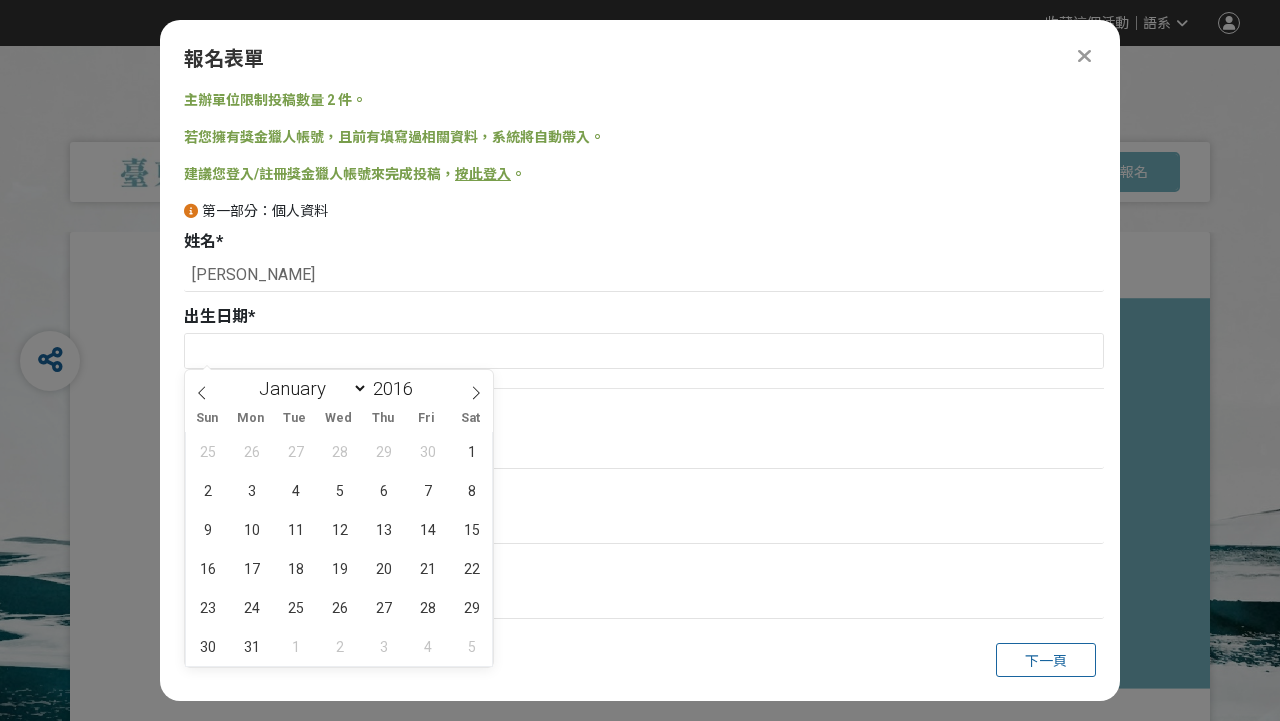 click at bounding box center [421, 395] 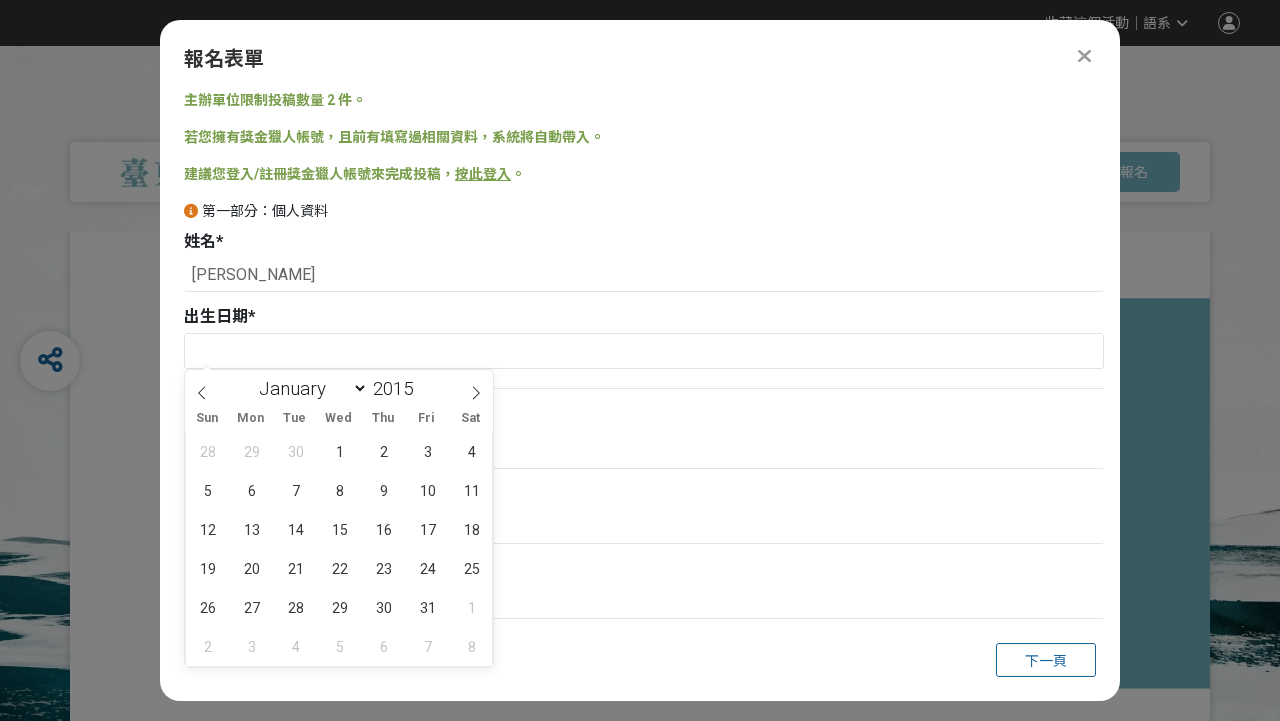 click at bounding box center (421, 395) 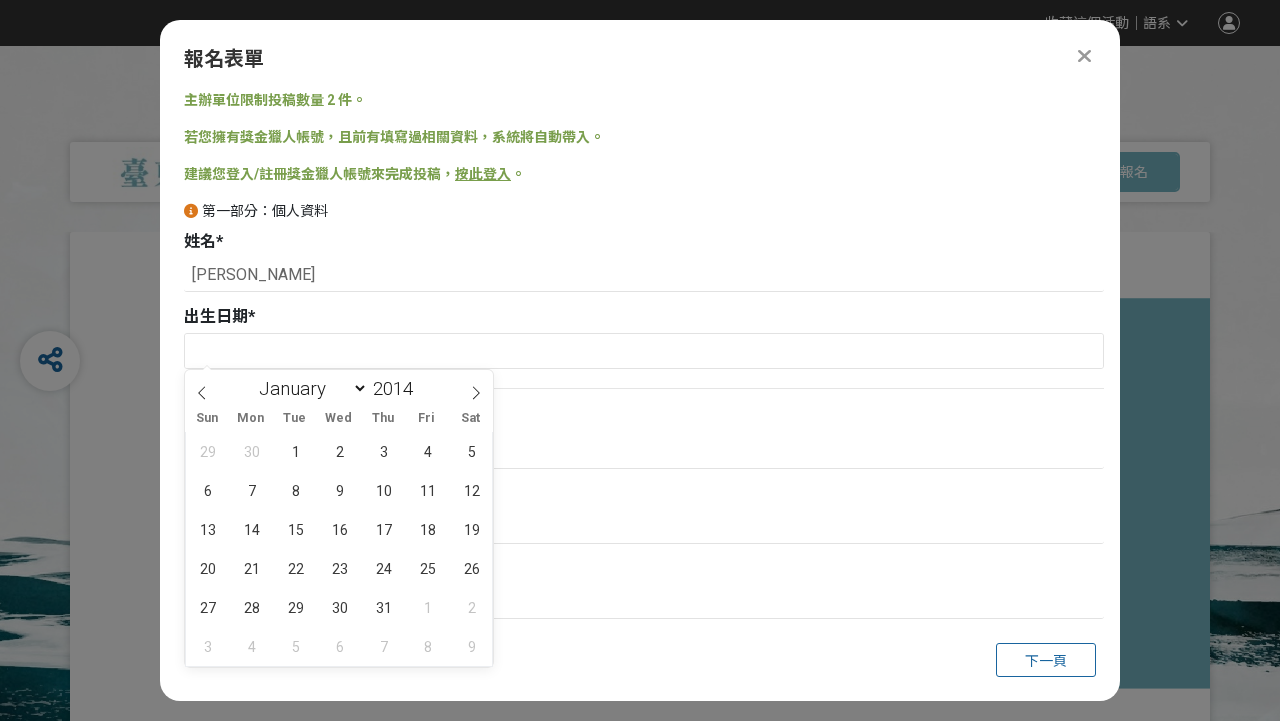 click at bounding box center [421, 395] 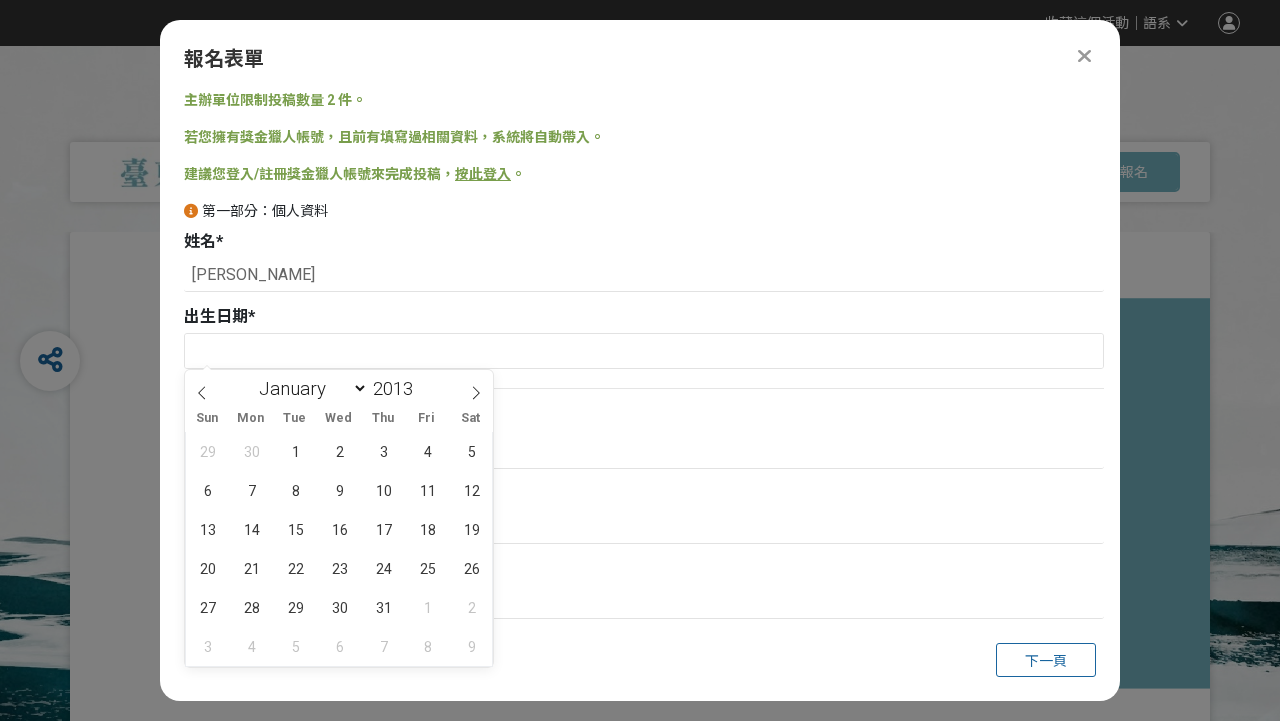 click at bounding box center (421, 395) 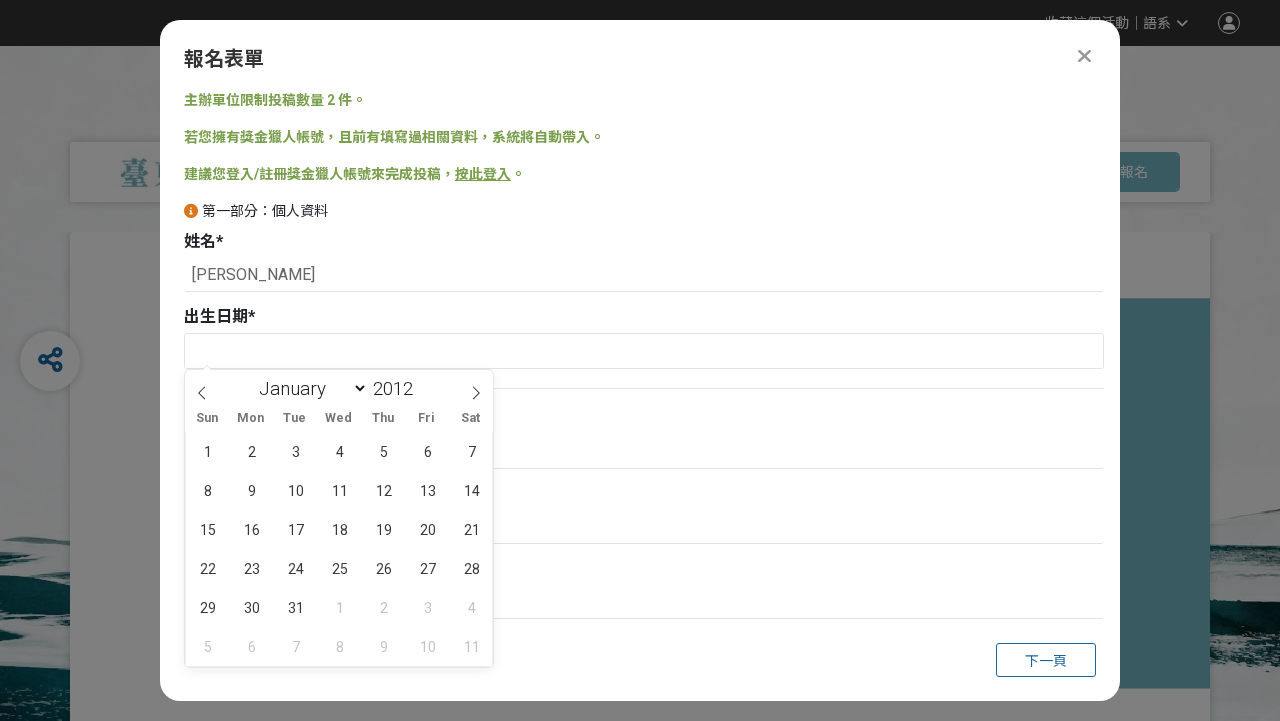 click at bounding box center (421, 395) 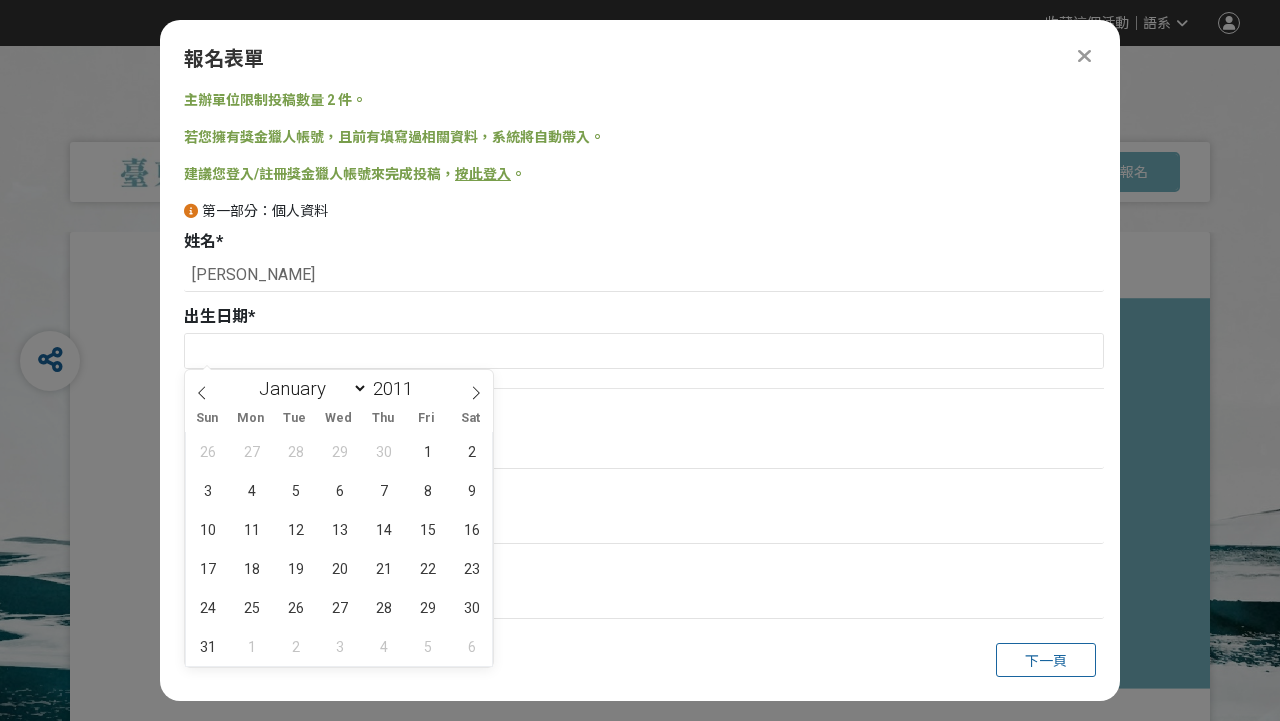 click at bounding box center [421, 395] 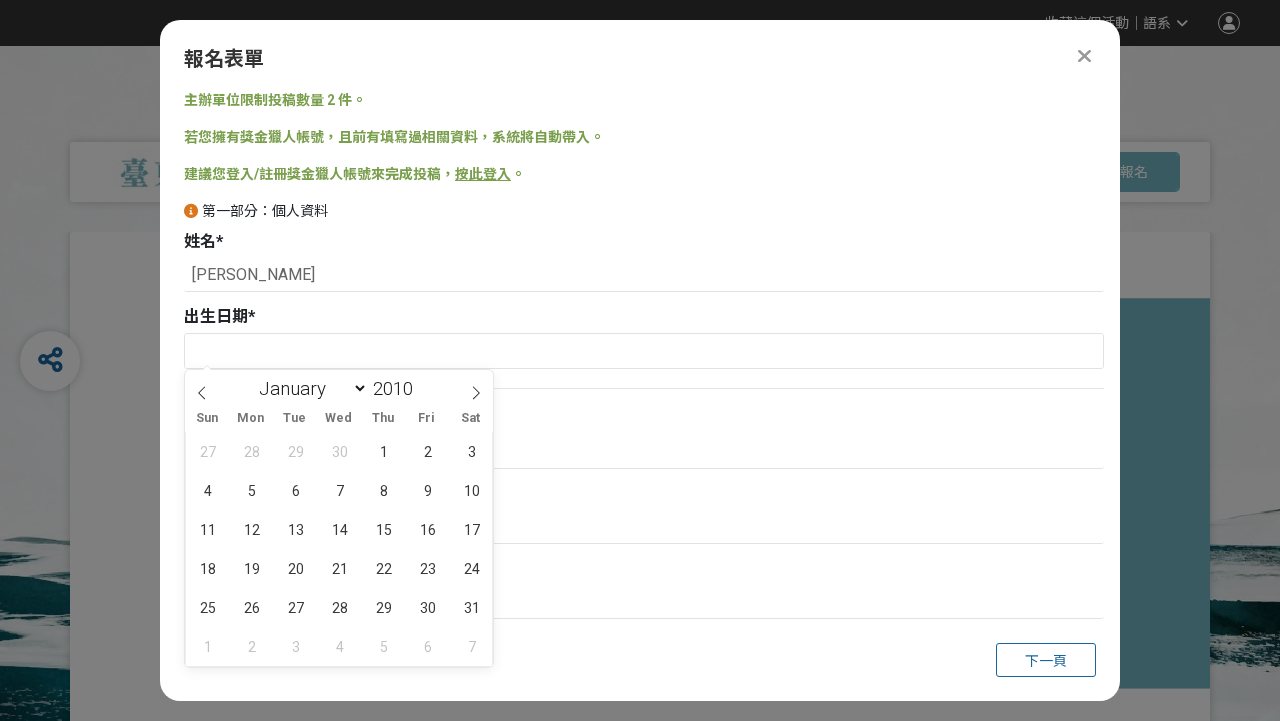 click at bounding box center (421, 395) 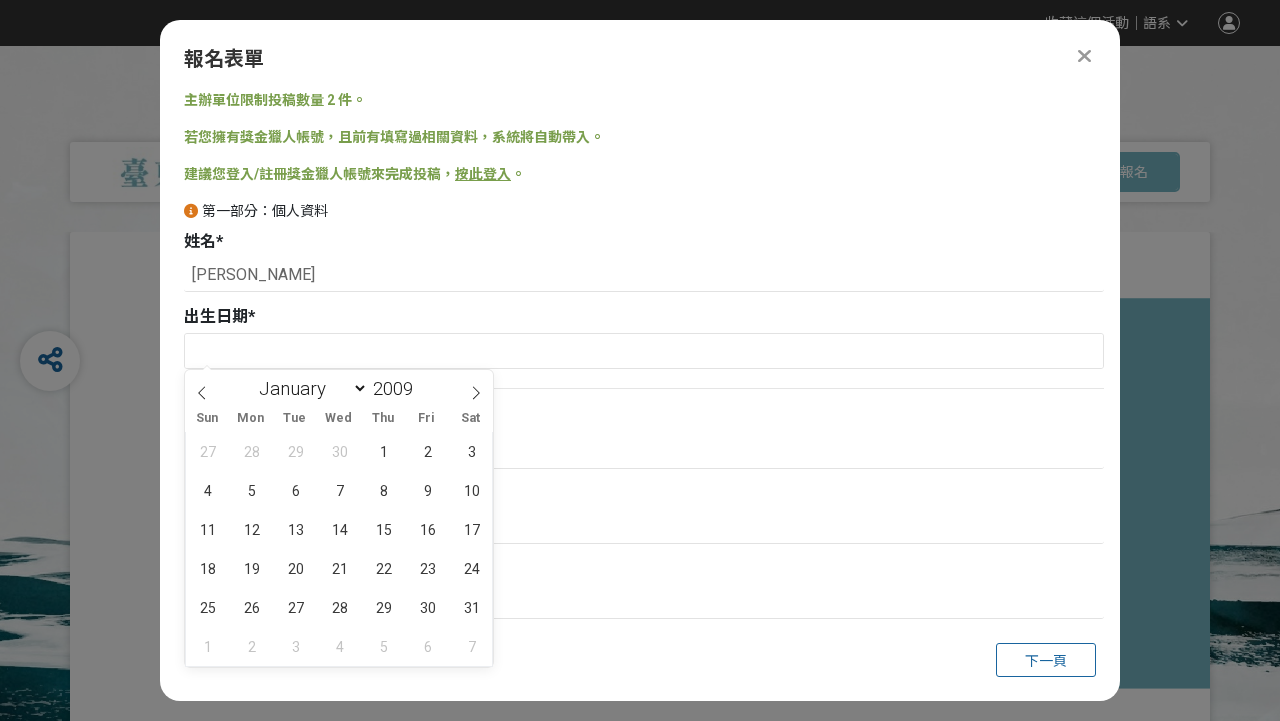 click at bounding box center [421, 395] 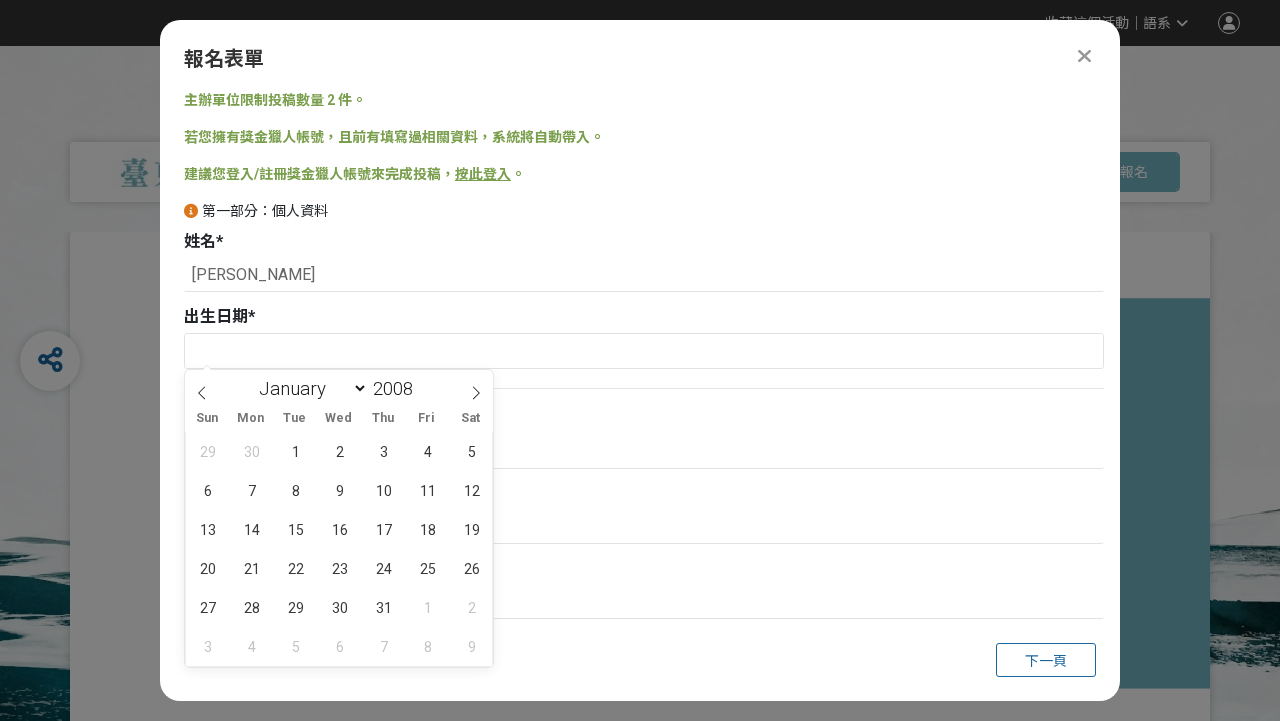 click at bounding box center [421, 395] 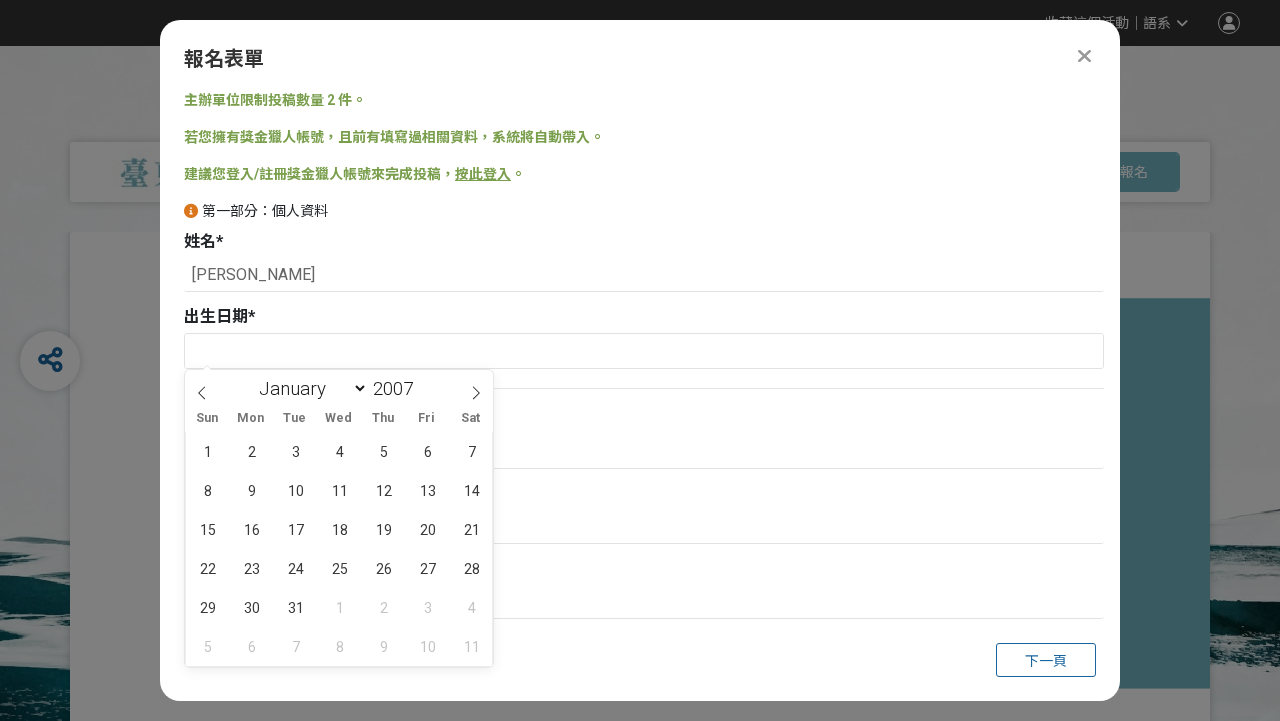 click at bounding box center (421, 395) 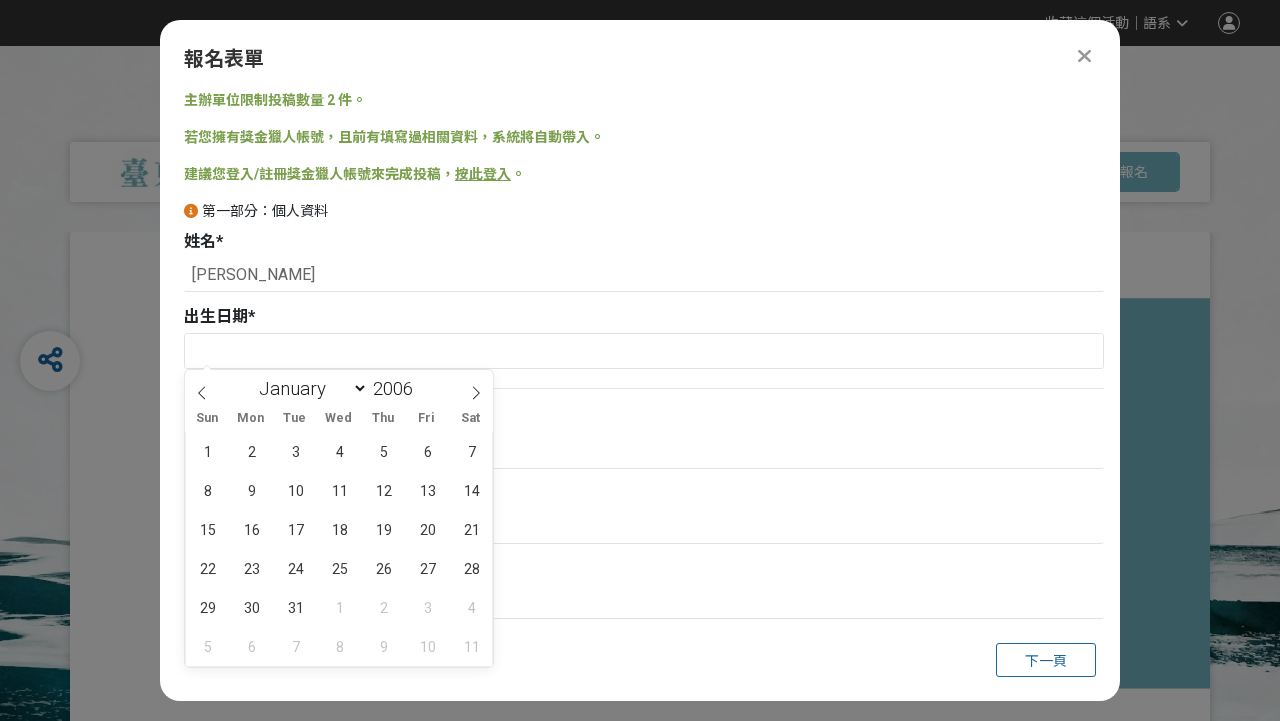 click at bounding box center [421, 395] 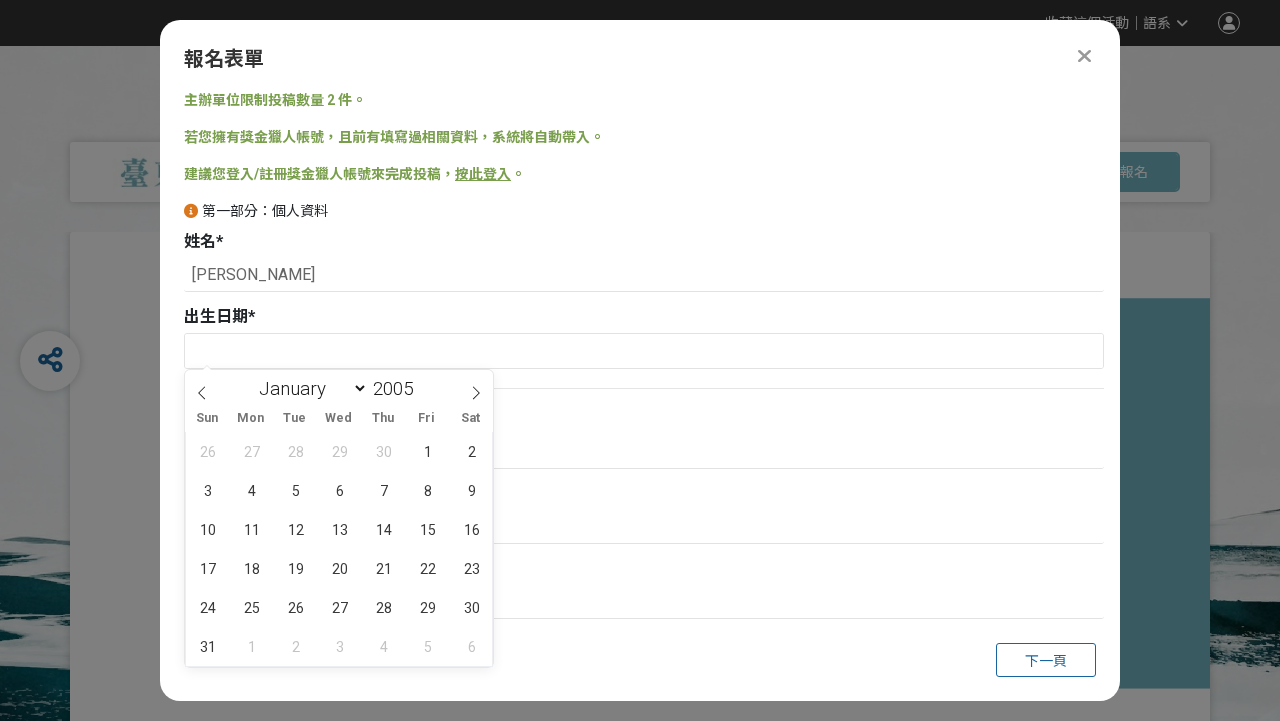 click at bounding box center [421, 395] 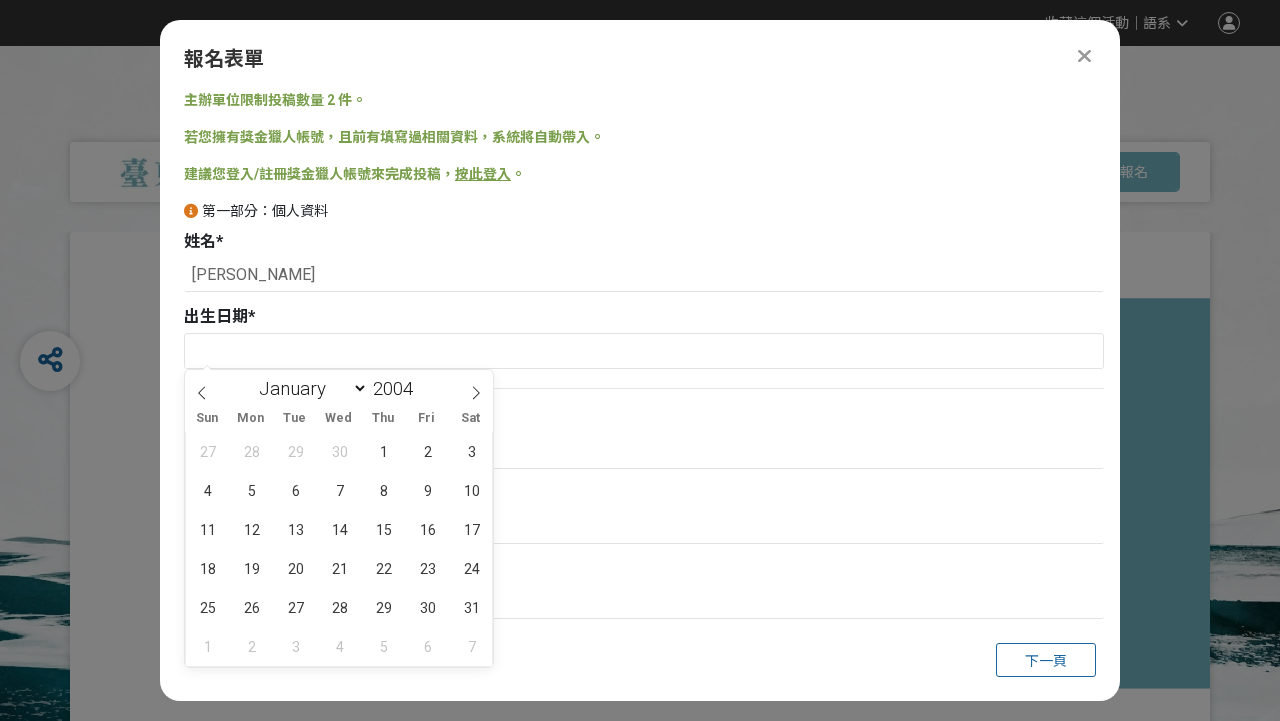 click at bounding box center (421, 395) 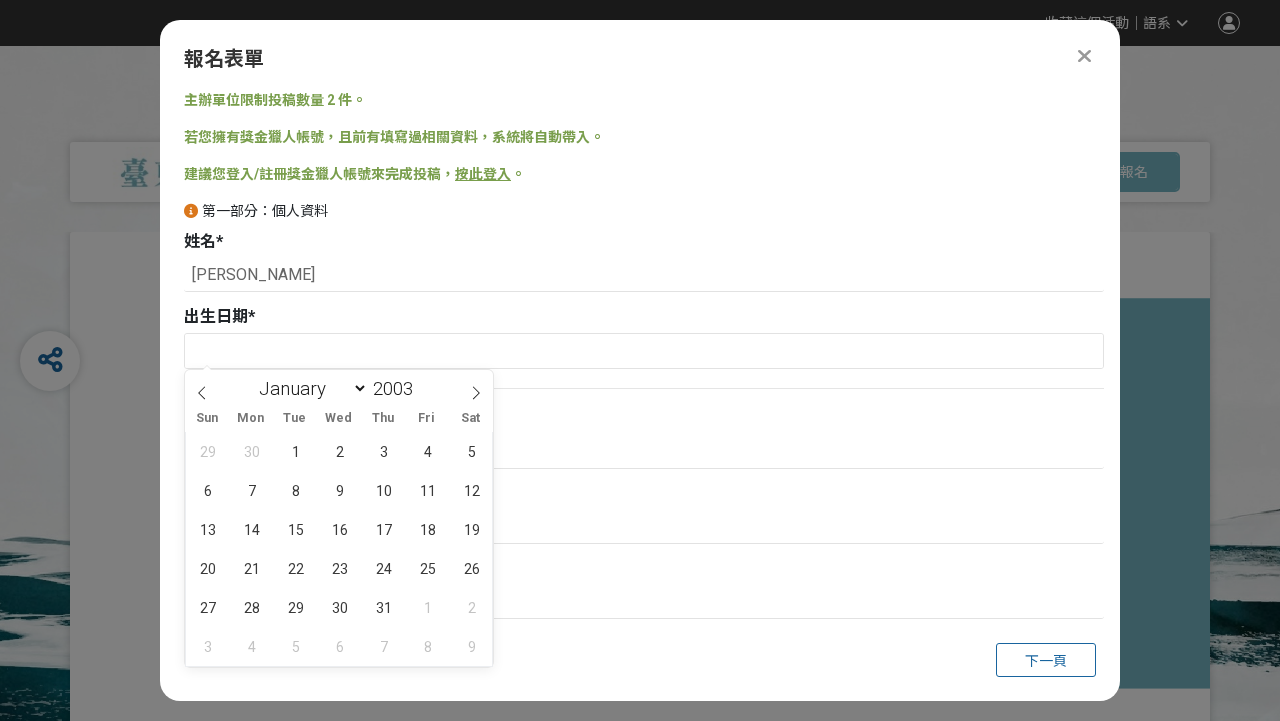 click at bounding box center (421, 395) 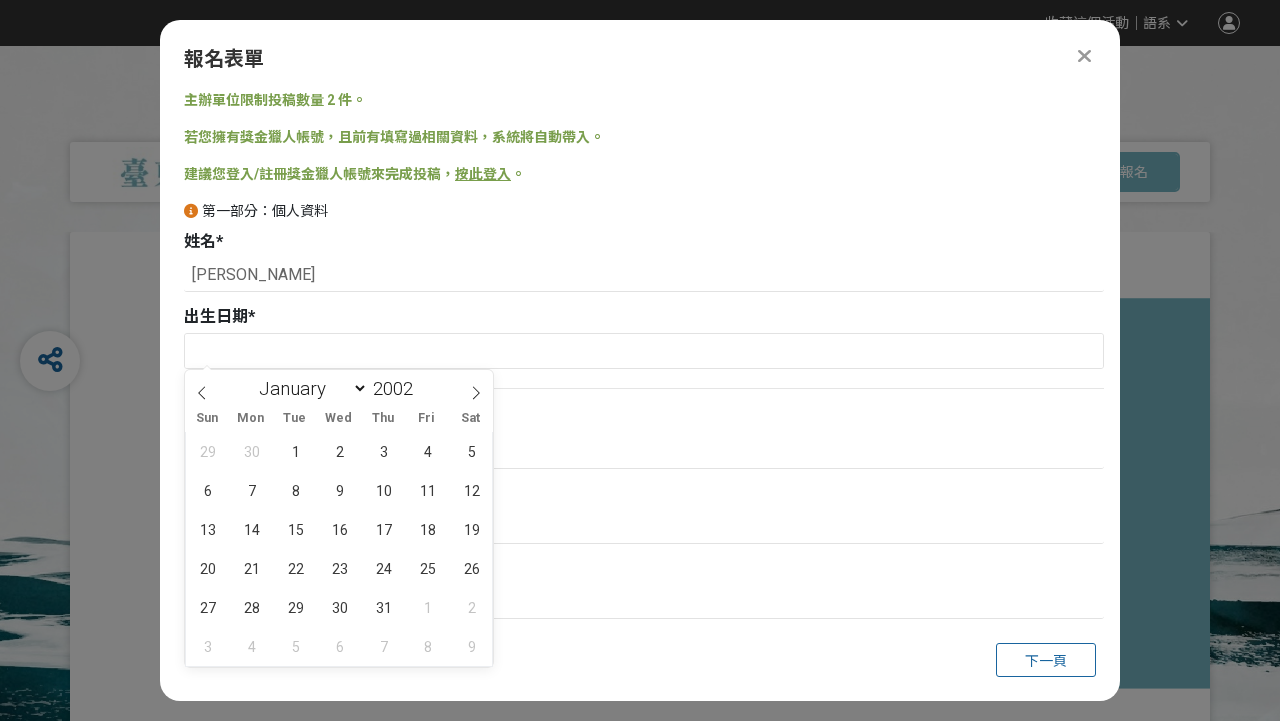 click at bounding box center [421, 395] 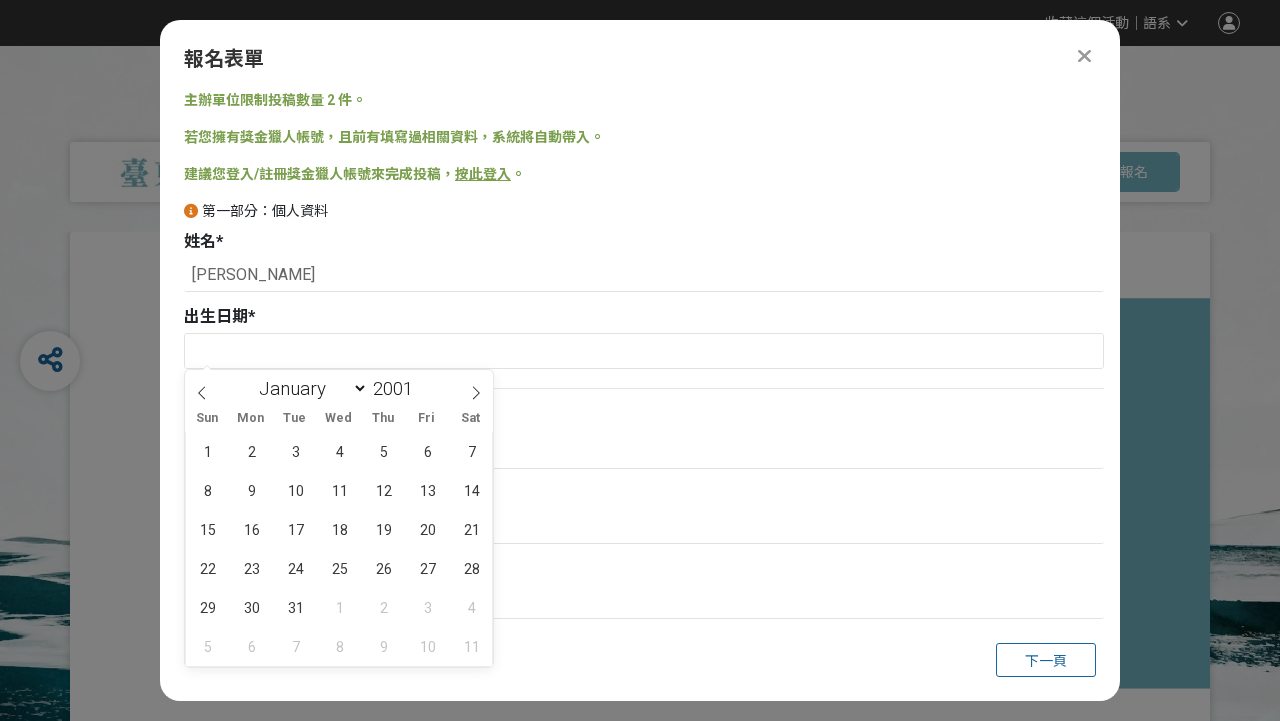 click at bounding box center [421, 395] 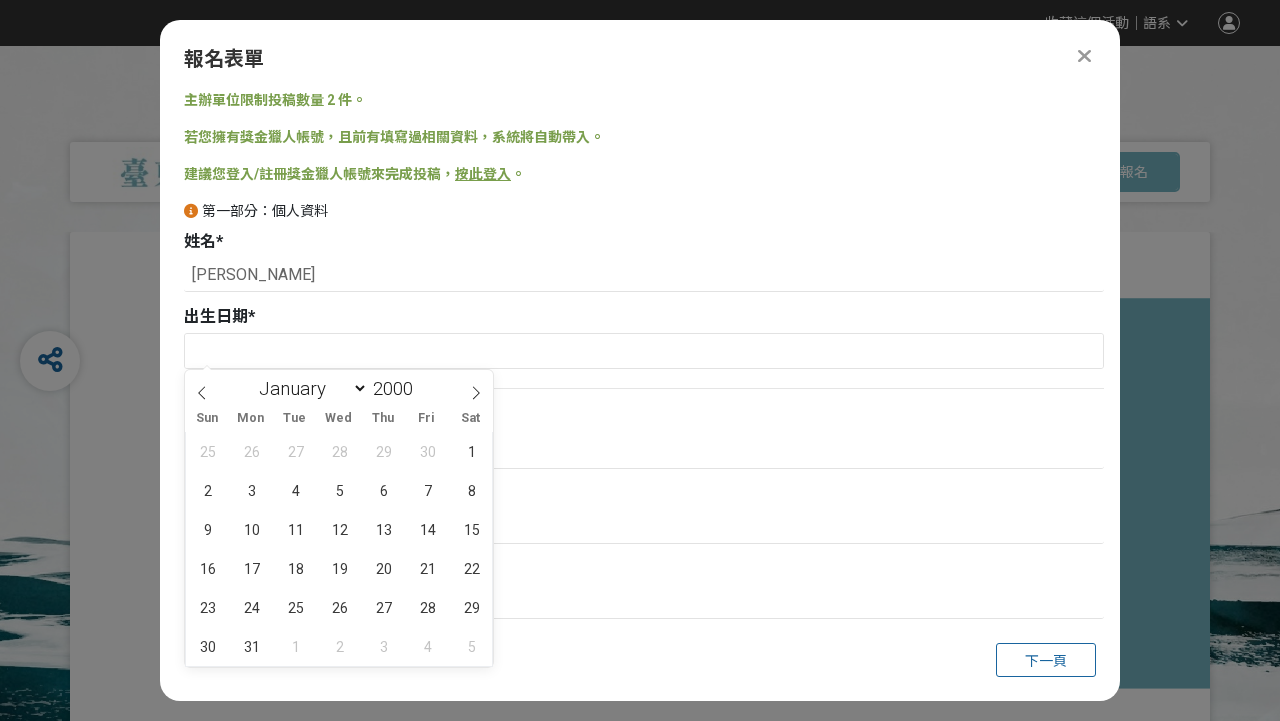 click at bounding box center [421, 395] 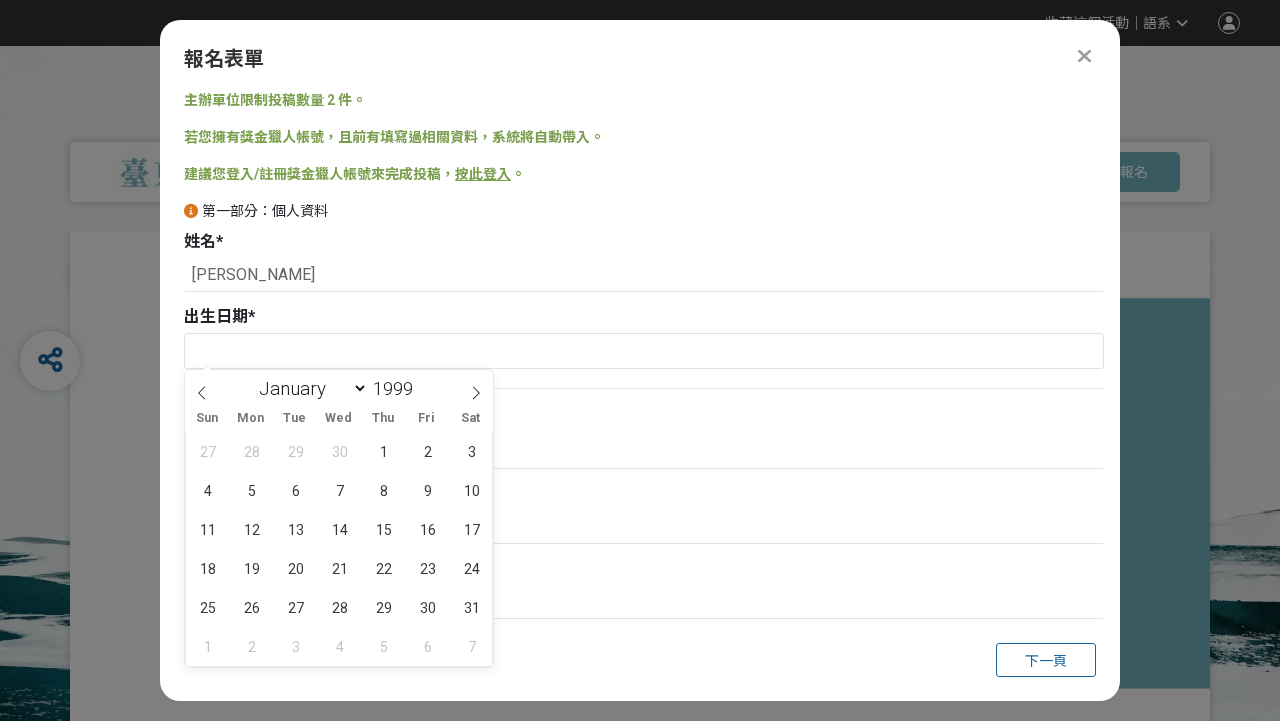 click at bounding box center (421, 395) 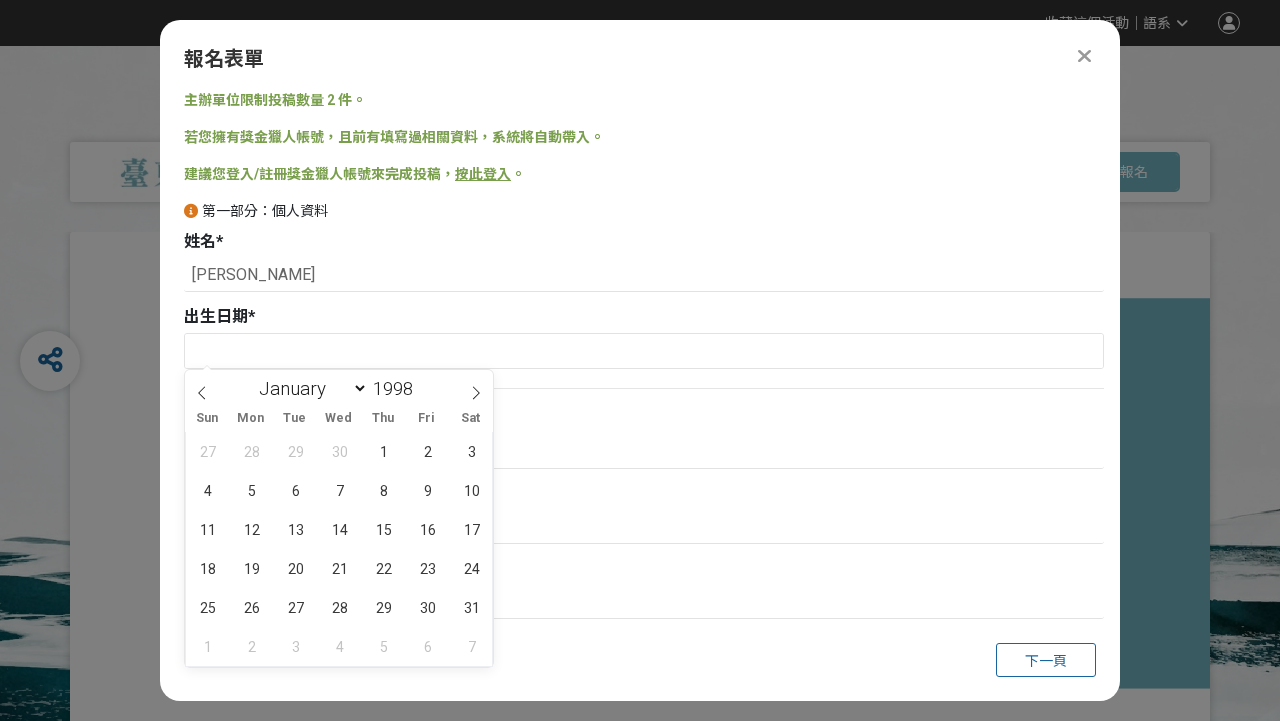 click at bounding box center [421, 395] 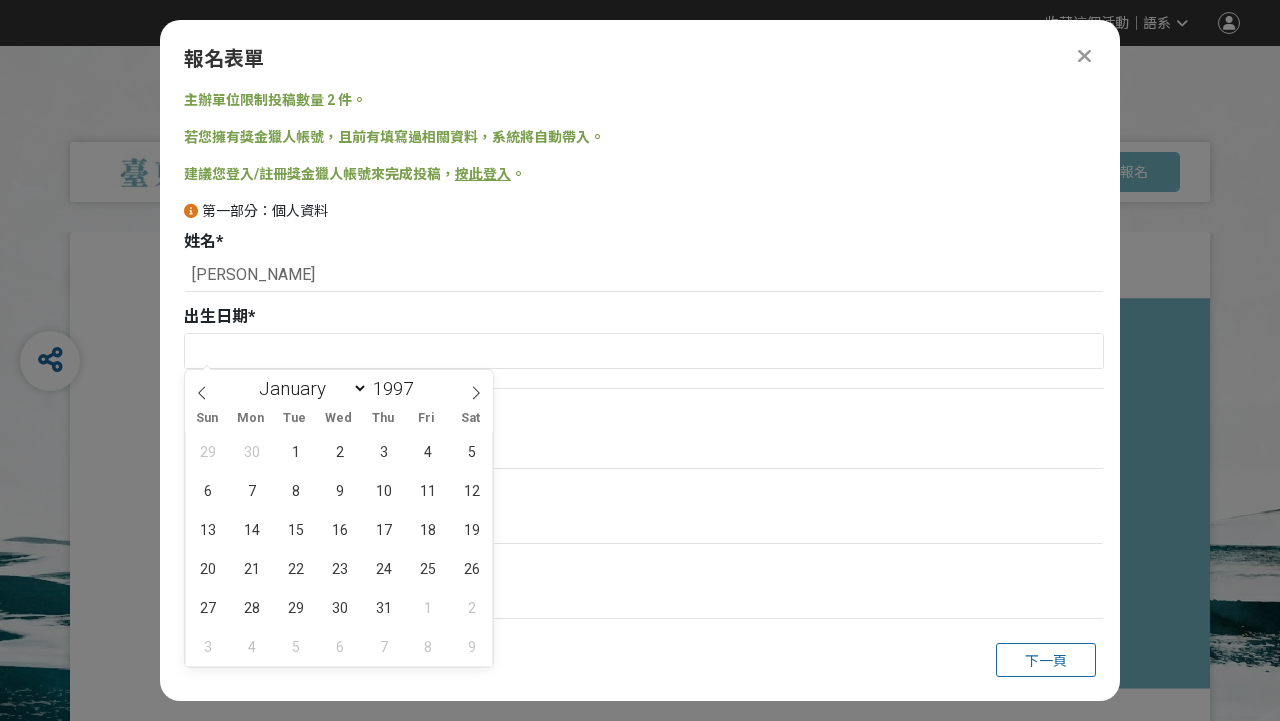 click at bounding box center [421, 395] 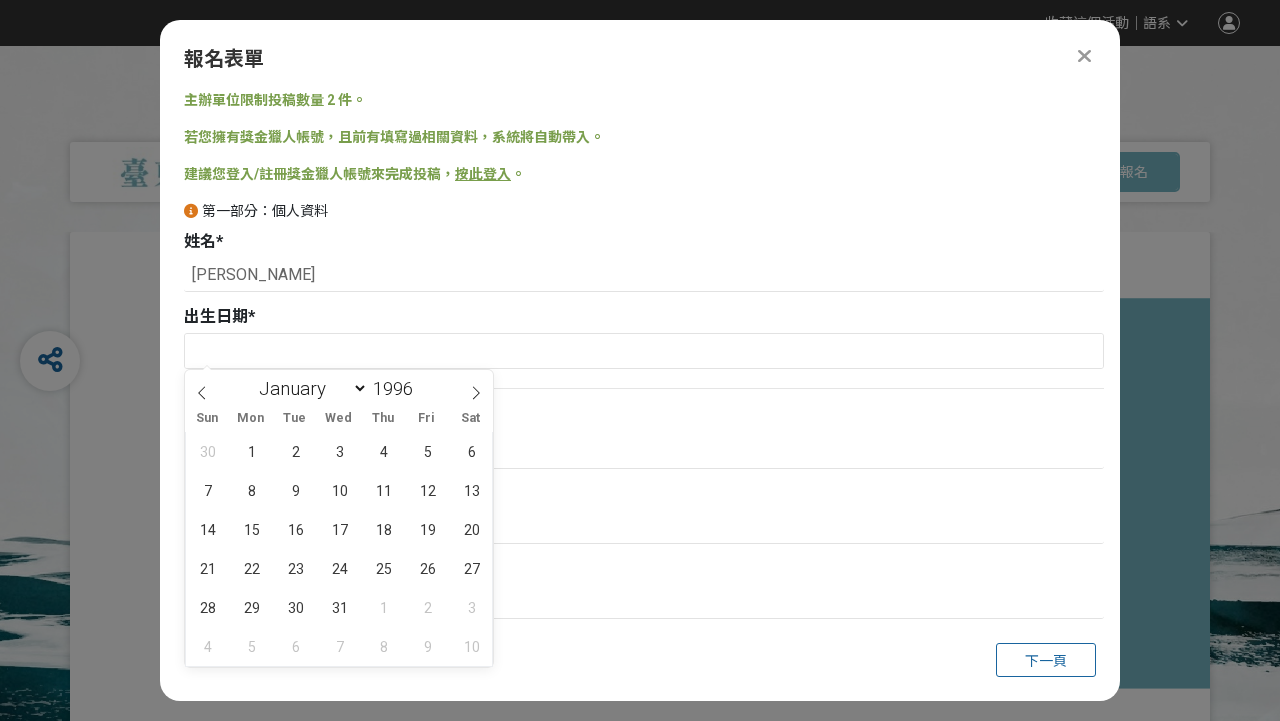 click at bounding box center (421, 395) 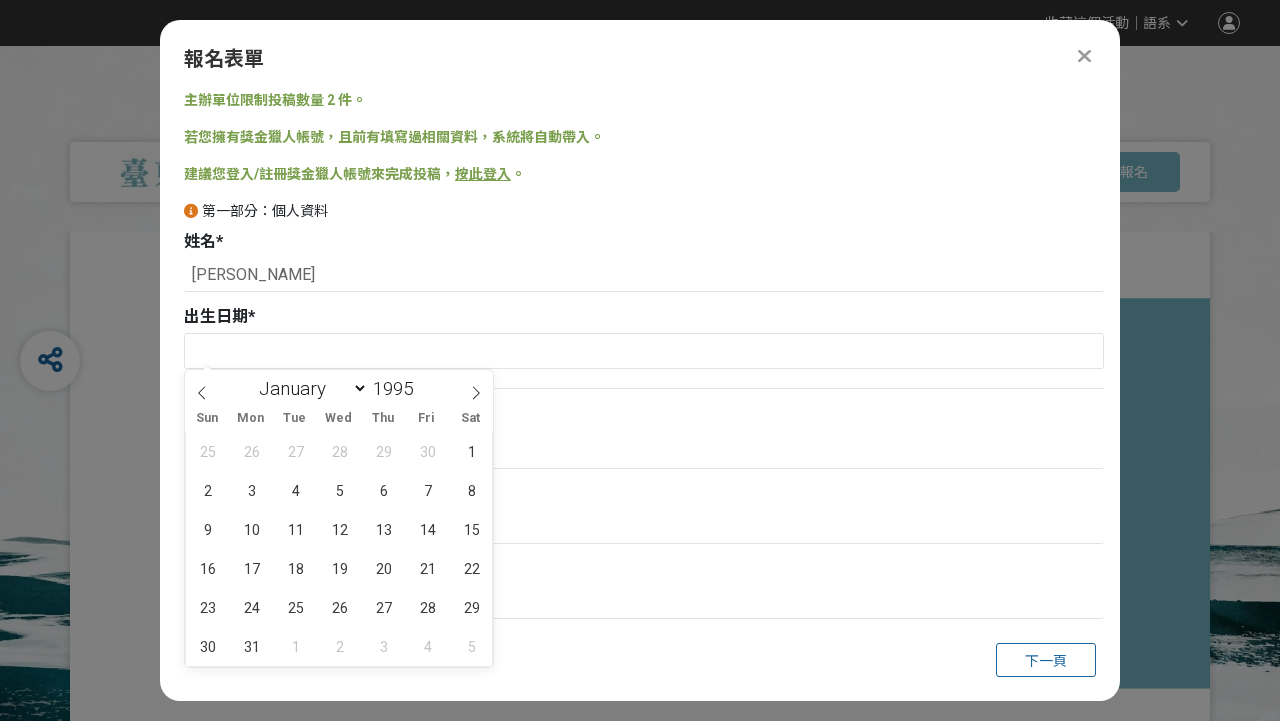 click at bounding box center [421, 395] 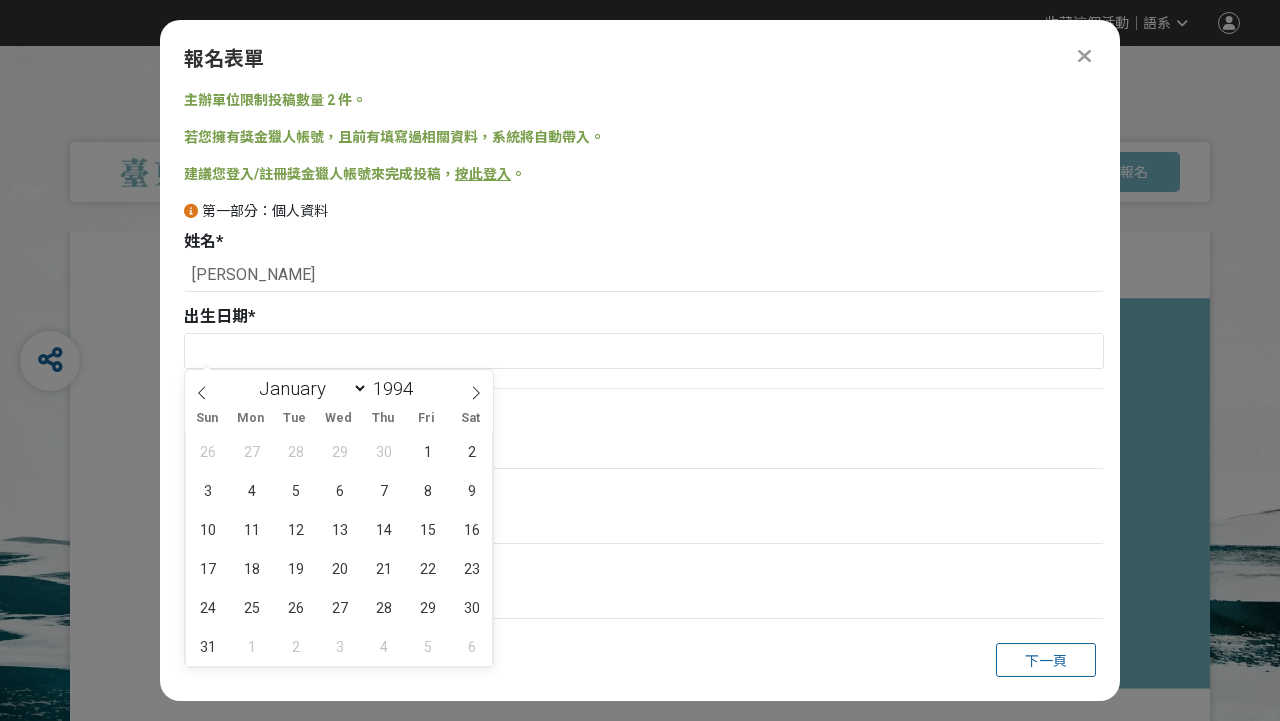 click at bounding box center [421, 395] 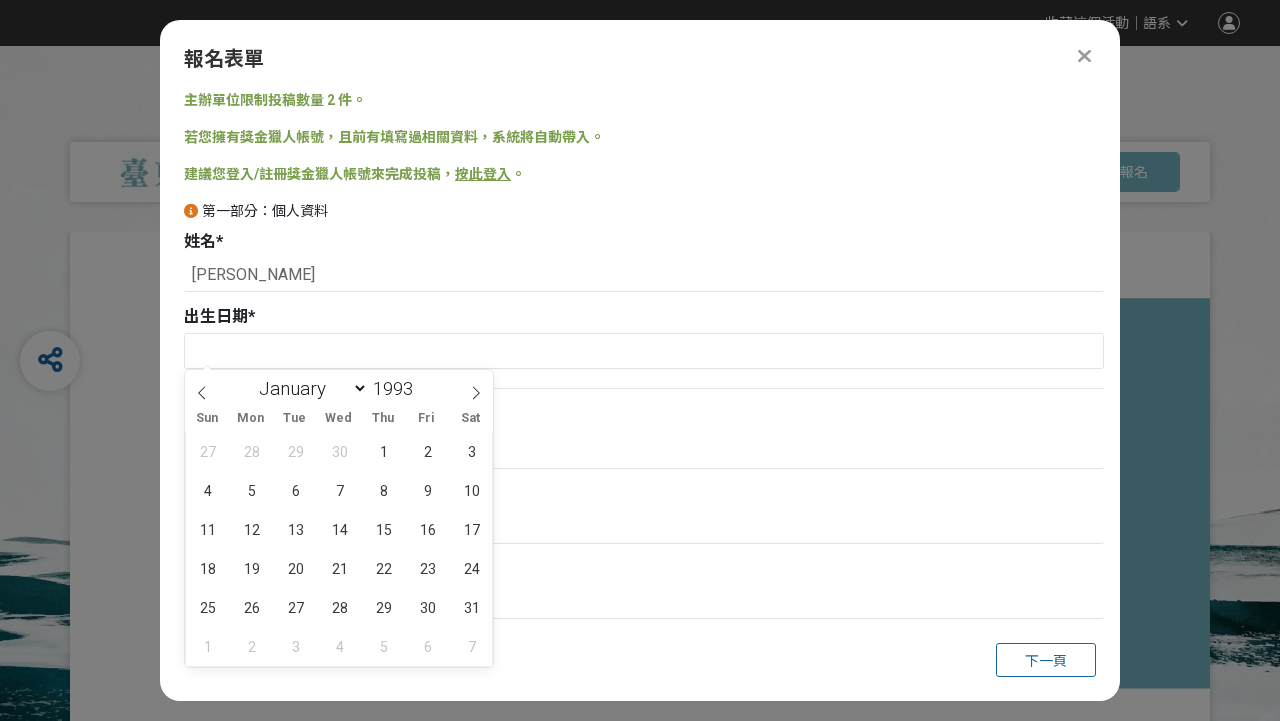 click 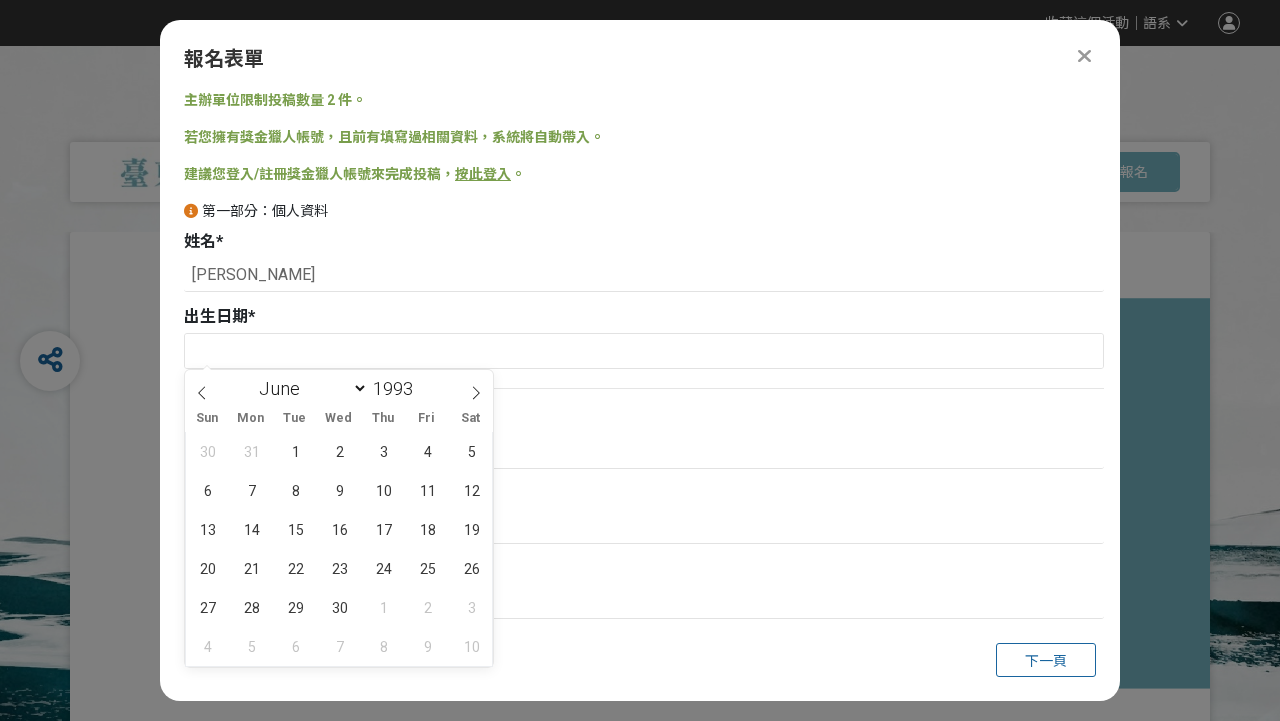 click 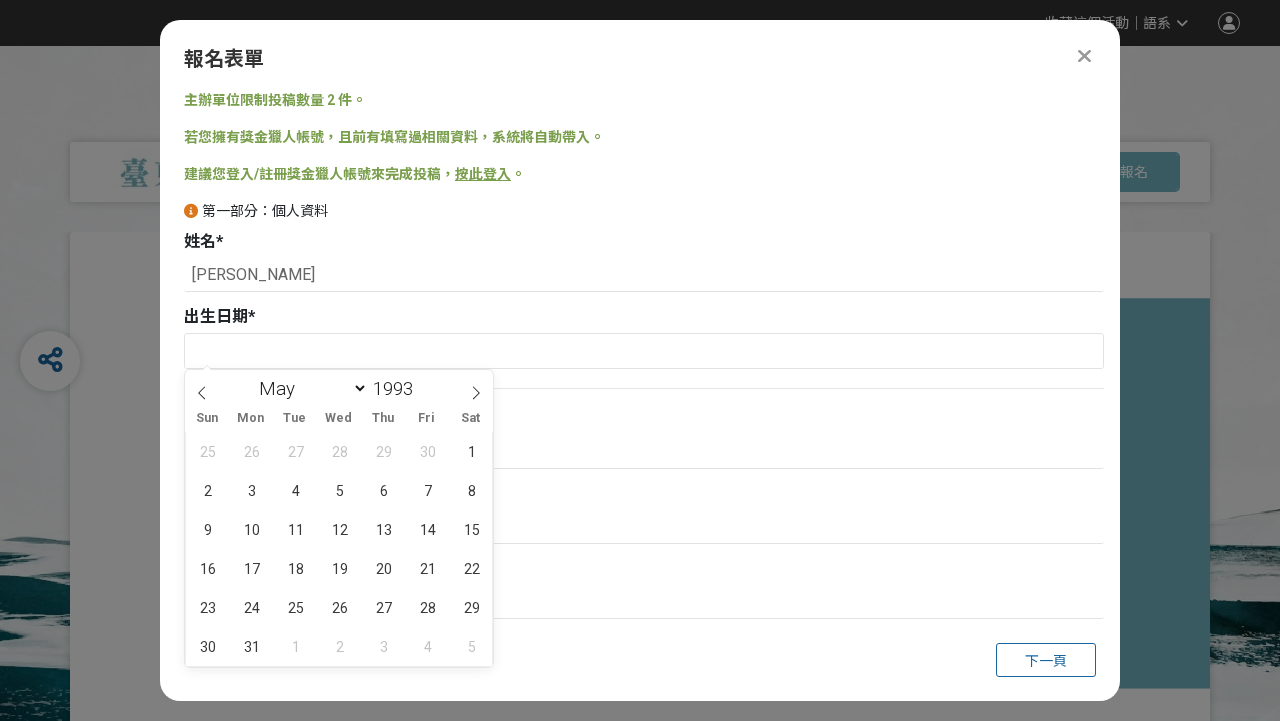 click 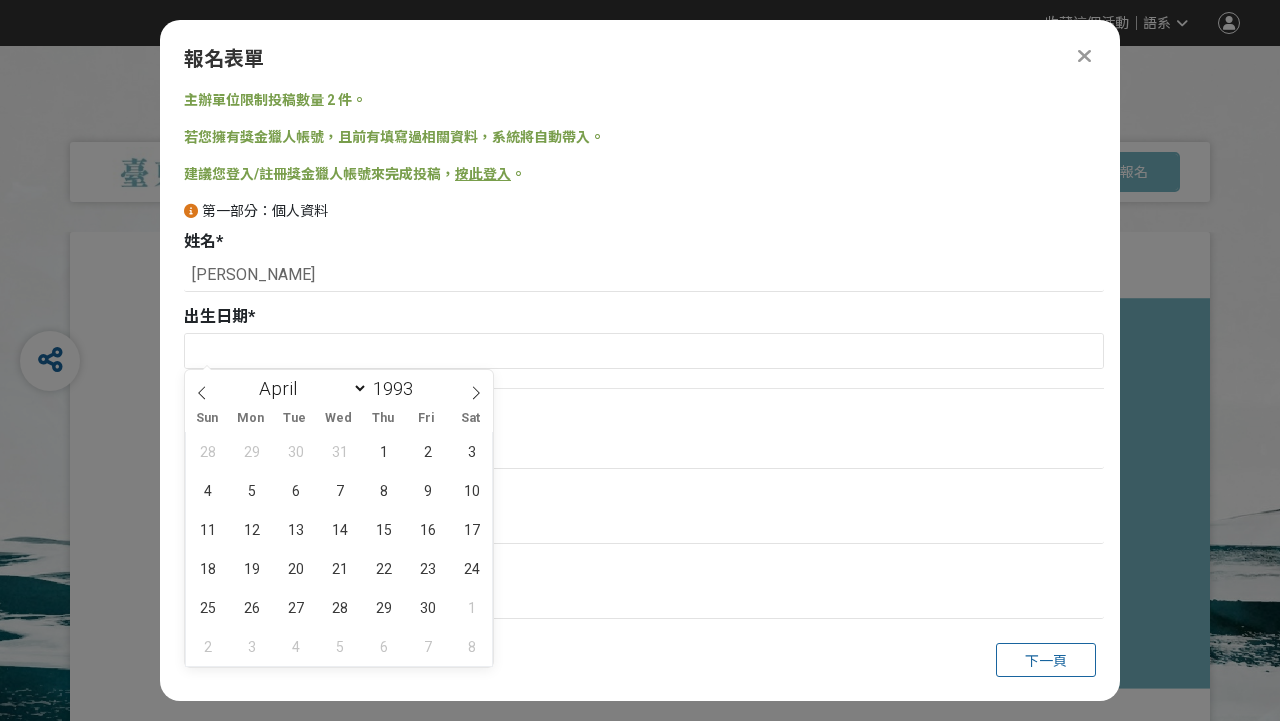 click 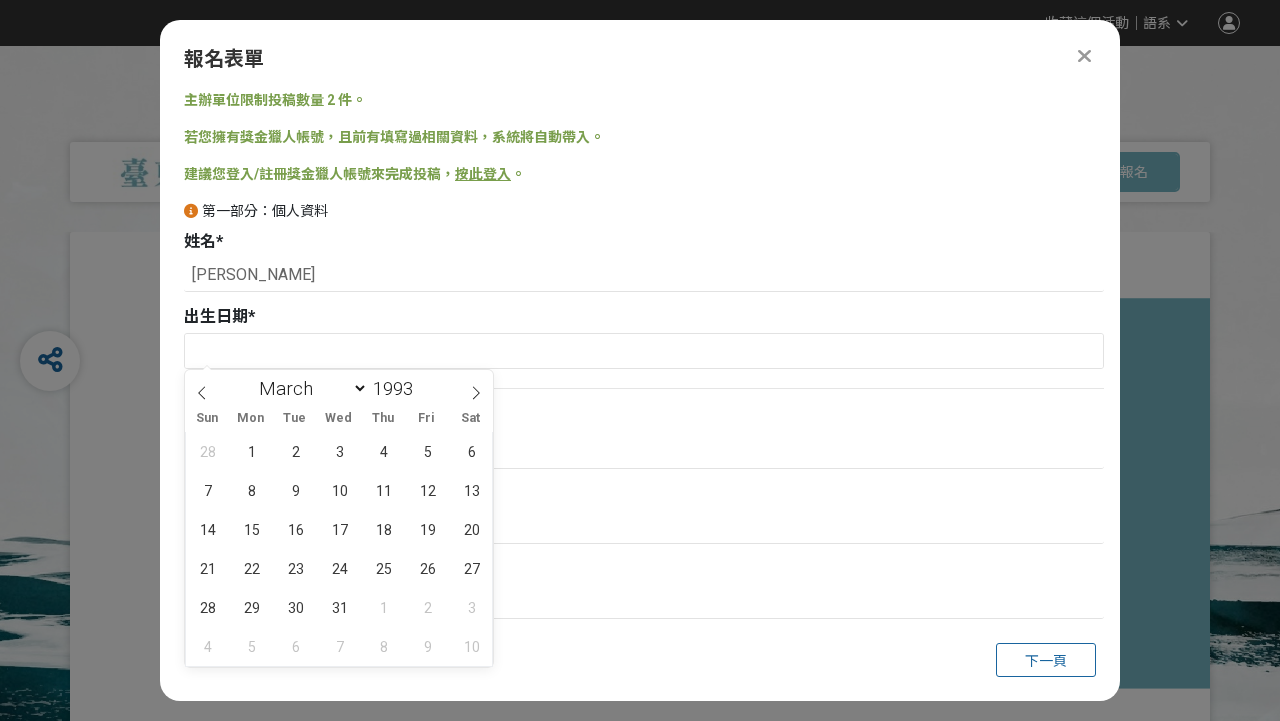 click 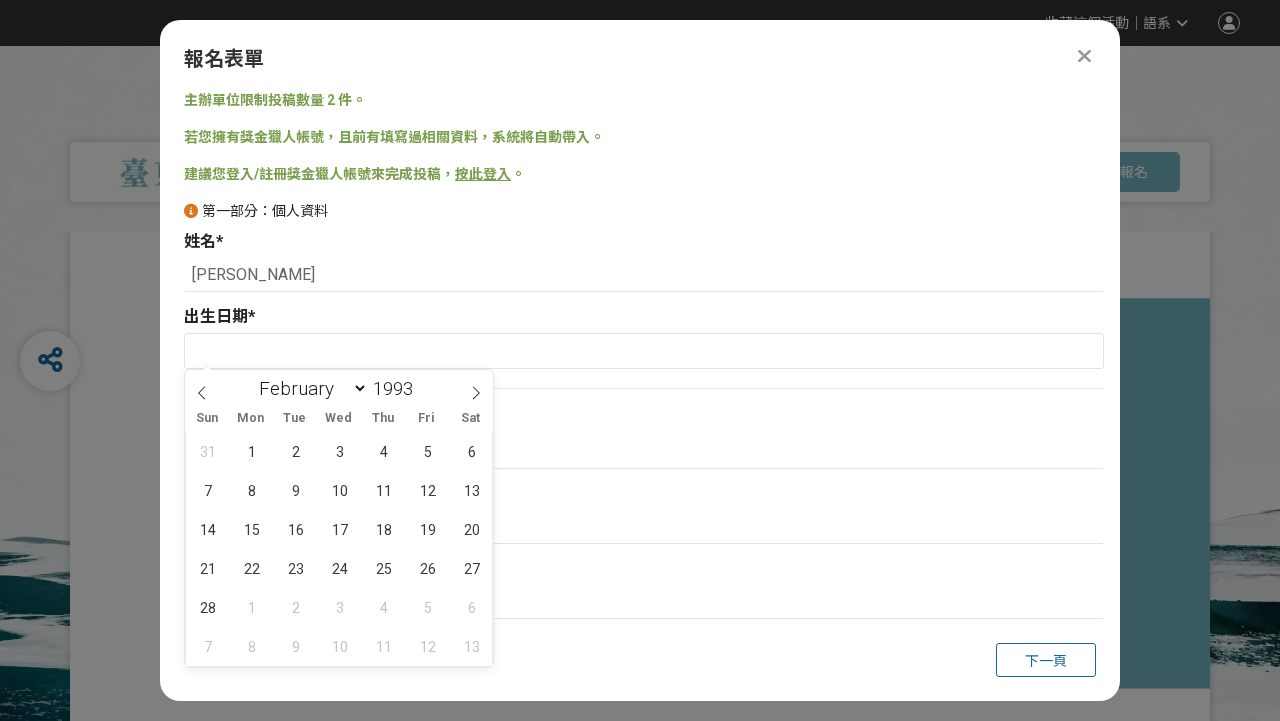 click 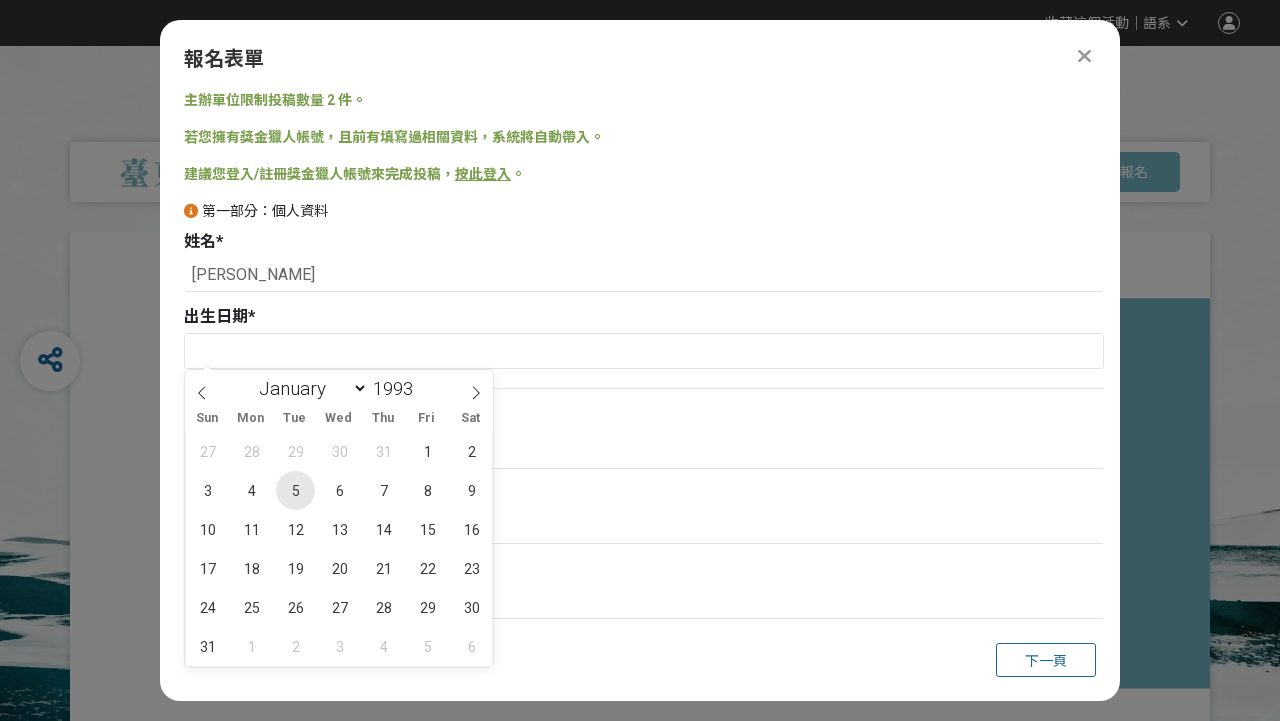 click on "5" at bounding box center [295, 490] 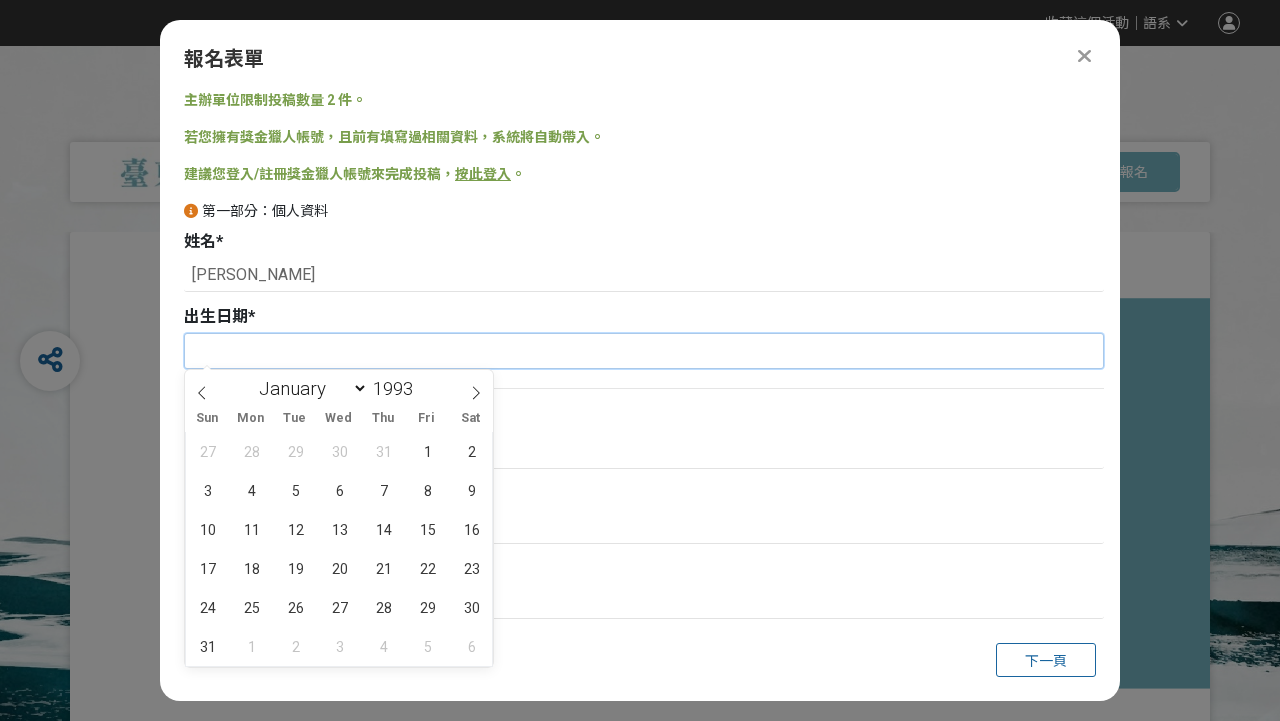 type on "[DATE]" 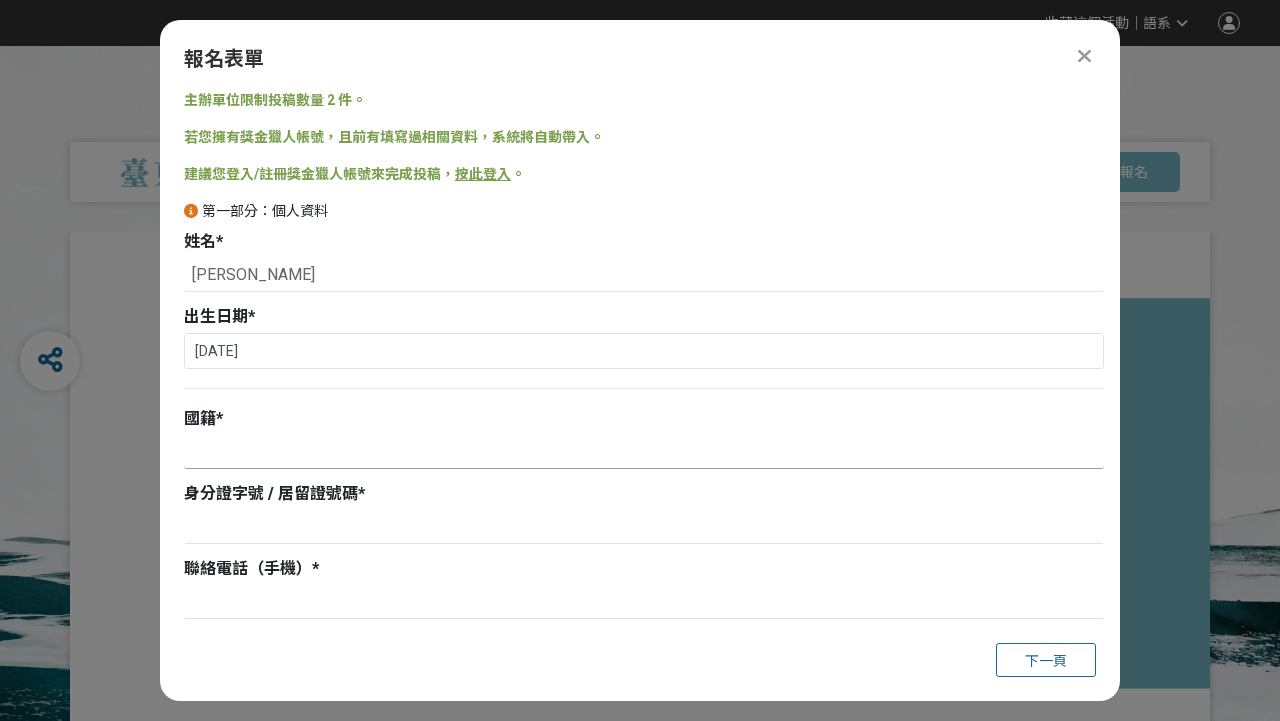 click at bounding box center [644, 452] 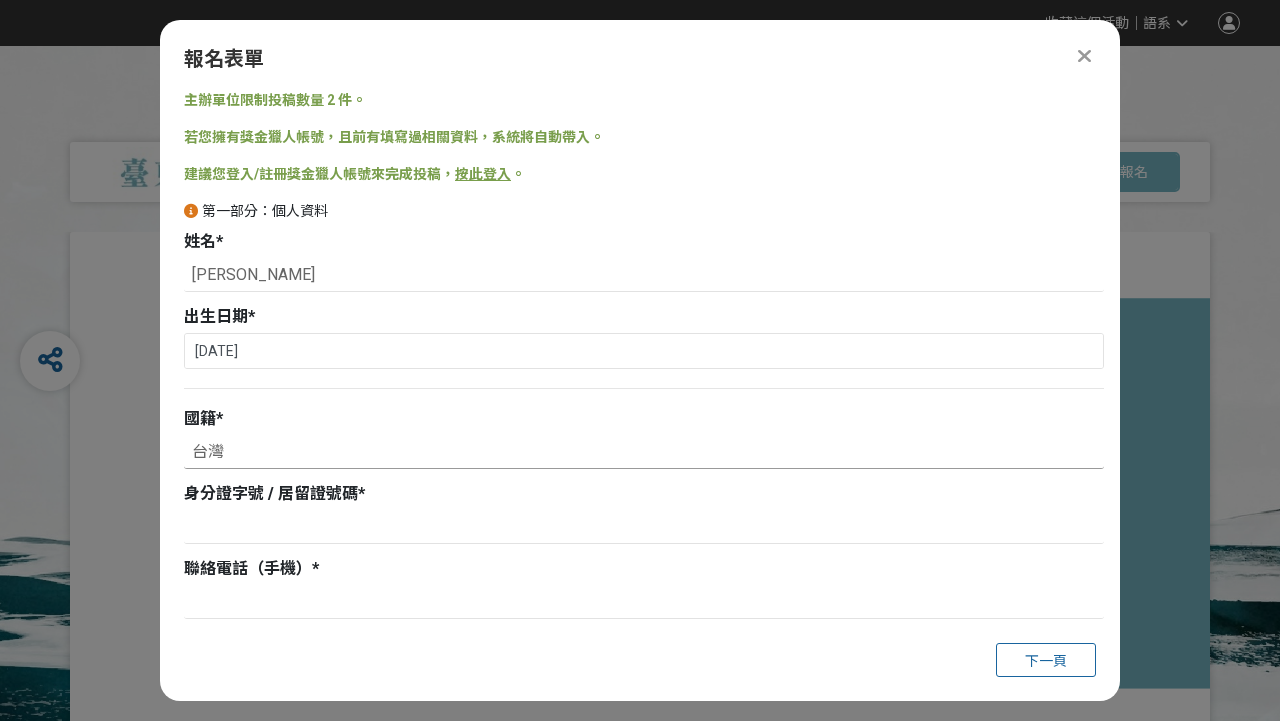 type on "台灣" 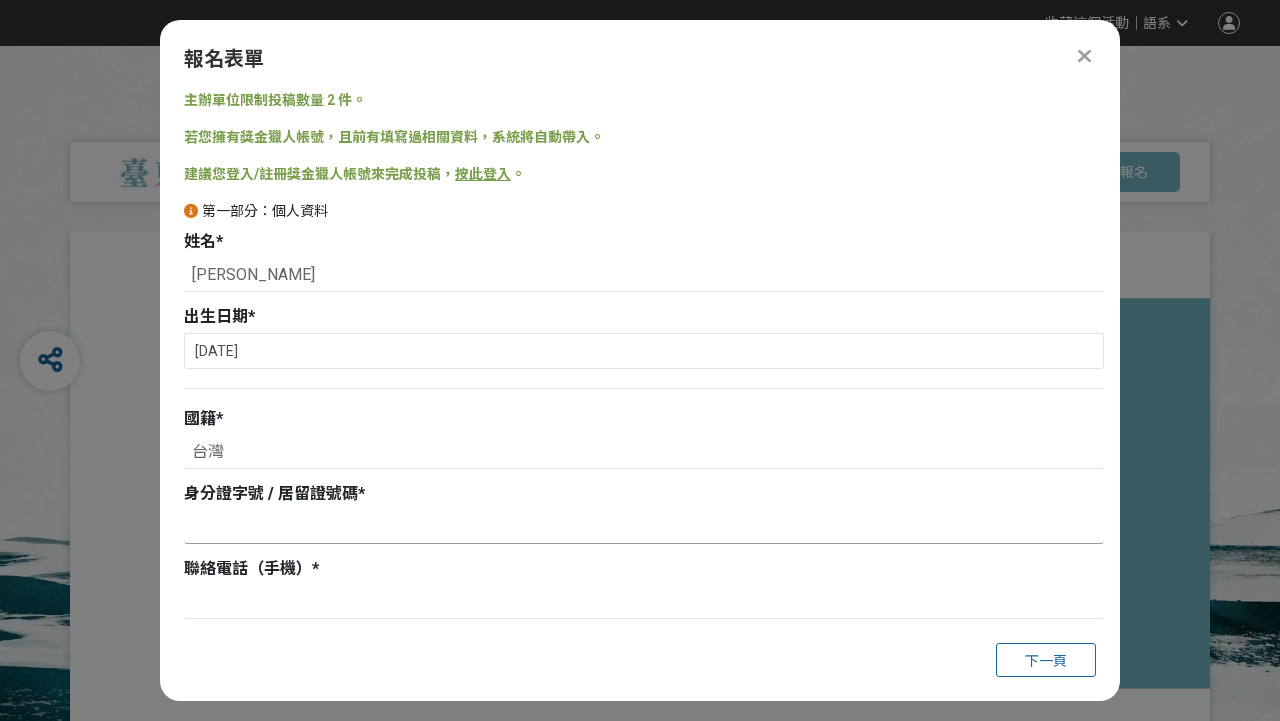 click at bounding box center (644, 527) 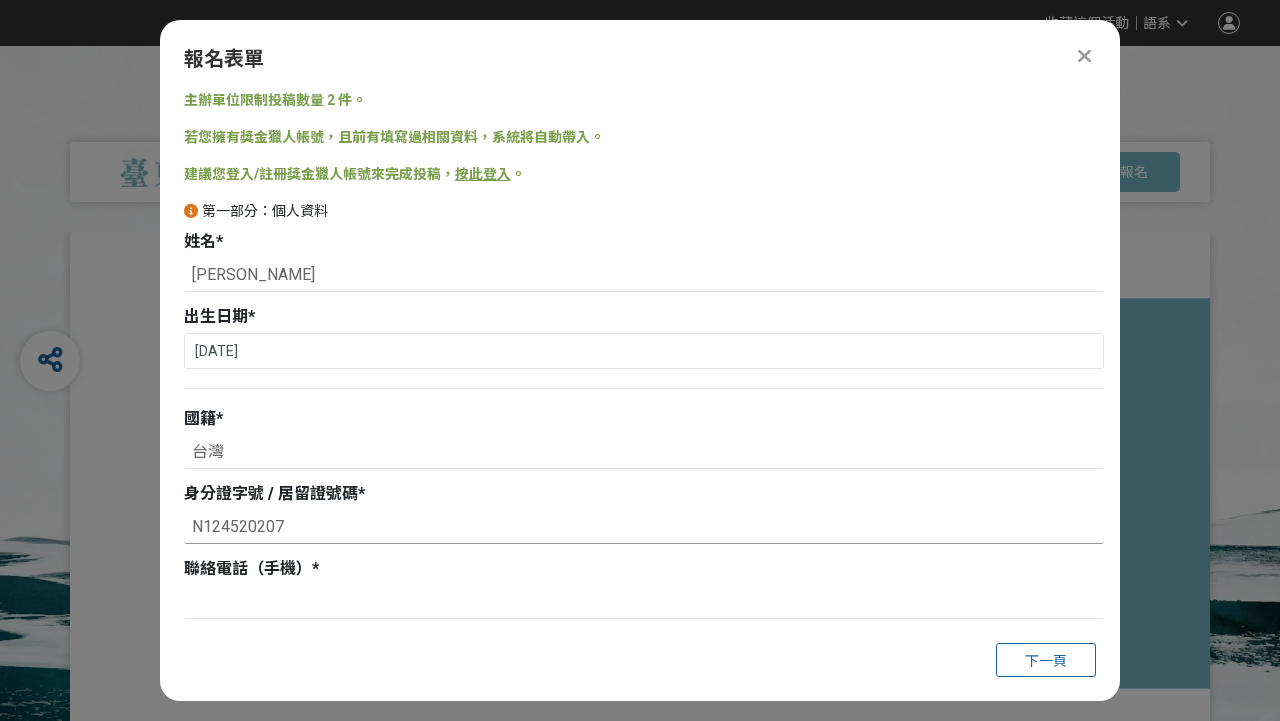 type on "N124520207" 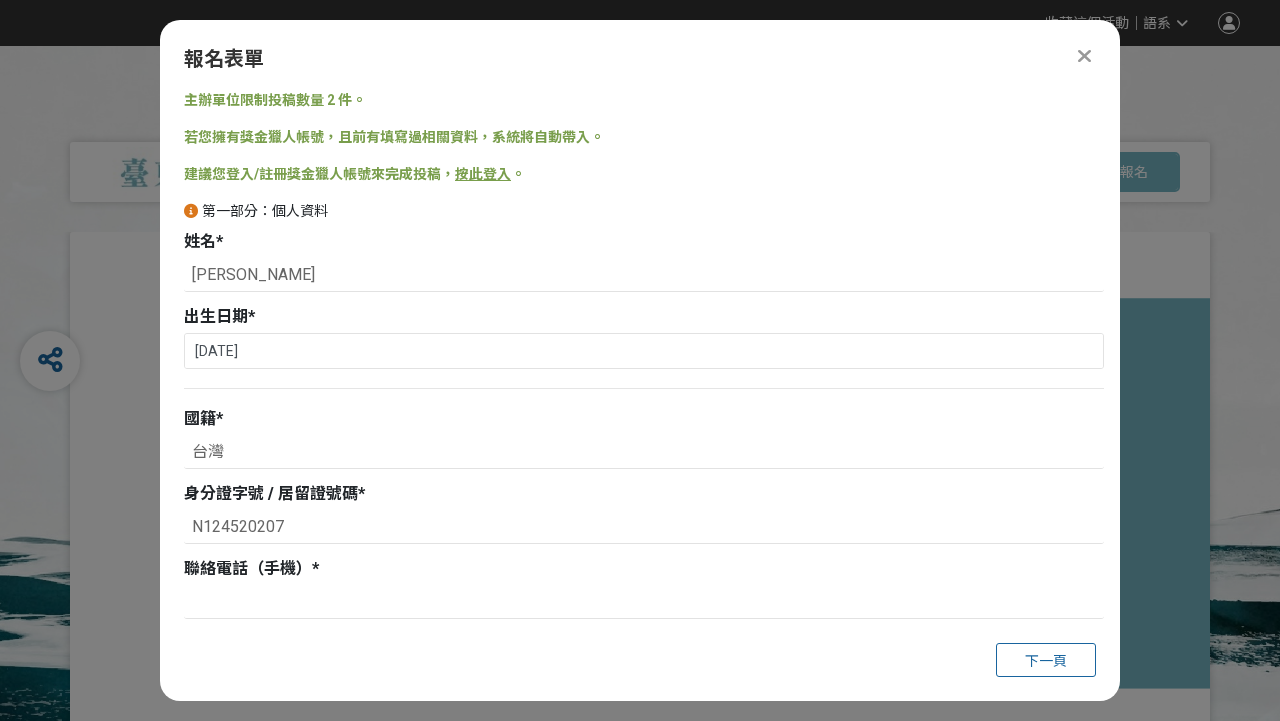 click on "報名表單 主辦單位限制投稿數量 2 件。 若您擁有獎金獵人帳號，且前有填寫過相關資料，系統將自動帶入。 建議您登入/註冊獎金獵人帳號來完成投稿， 按此登入 。 第一部分：個人資料 姓名 * 李彥緯 出生日期 * 1993-01-05 國籍 * 台灣 身分證字號 / 居留證號碼 * N124520207 聯絡電話（手機） * 文字格式：數字 聯絡電話（住家） 電子郵件信箱 * 文字格式：電子郵件 通訊地址 * 學歷 / 藝術背景 0 個字元 職業 你在哪裡看到這個比賽？ * 請選擇... 獎金獵人網站 Facebook / Instagram 校園講座 / 老師系上推薦 電子郵件 海報 其他 下一頁" at bounding box center [640, 360] 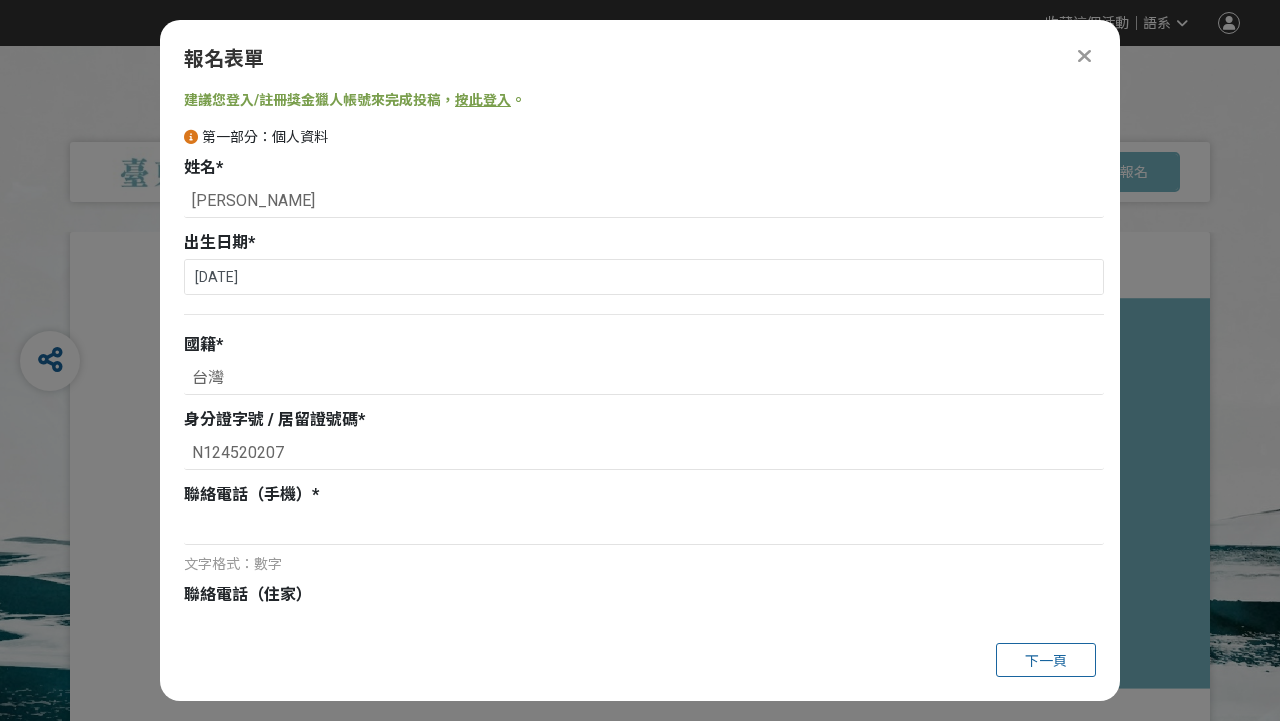 scroll, scrollTop: 75, scrollLeft: 0, axis: vertical 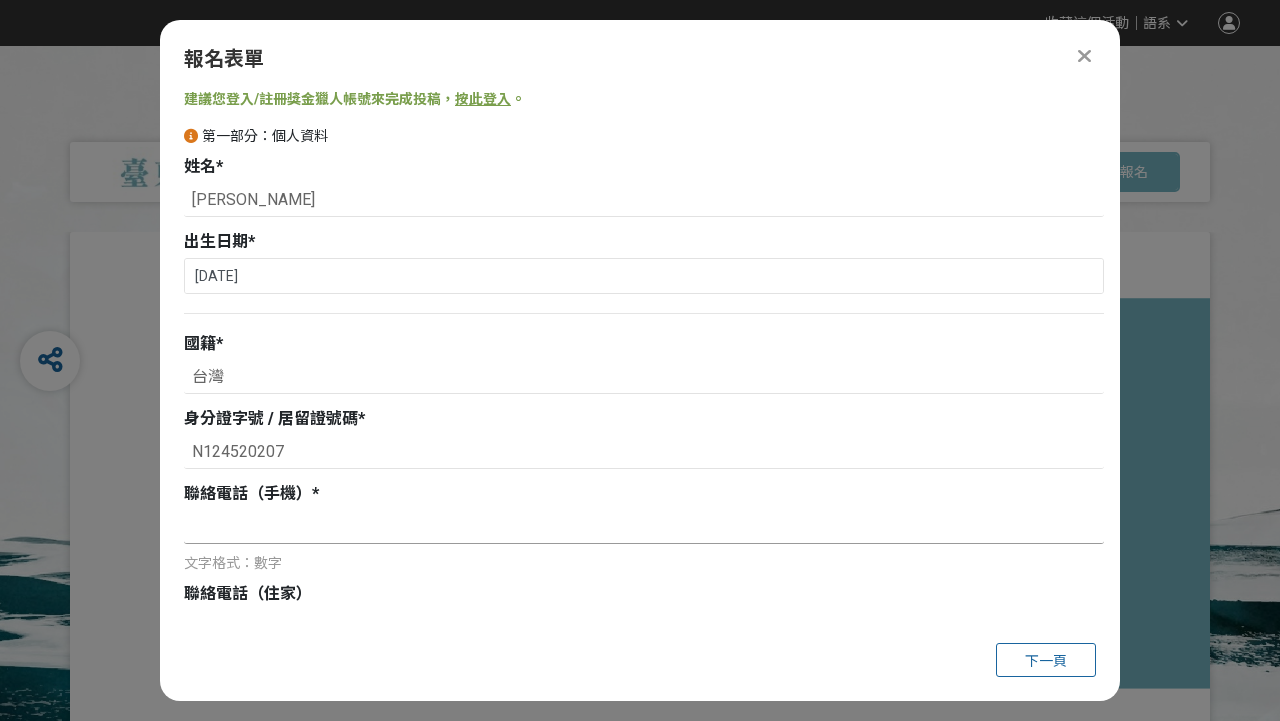 click at bounding box center [644, 527] 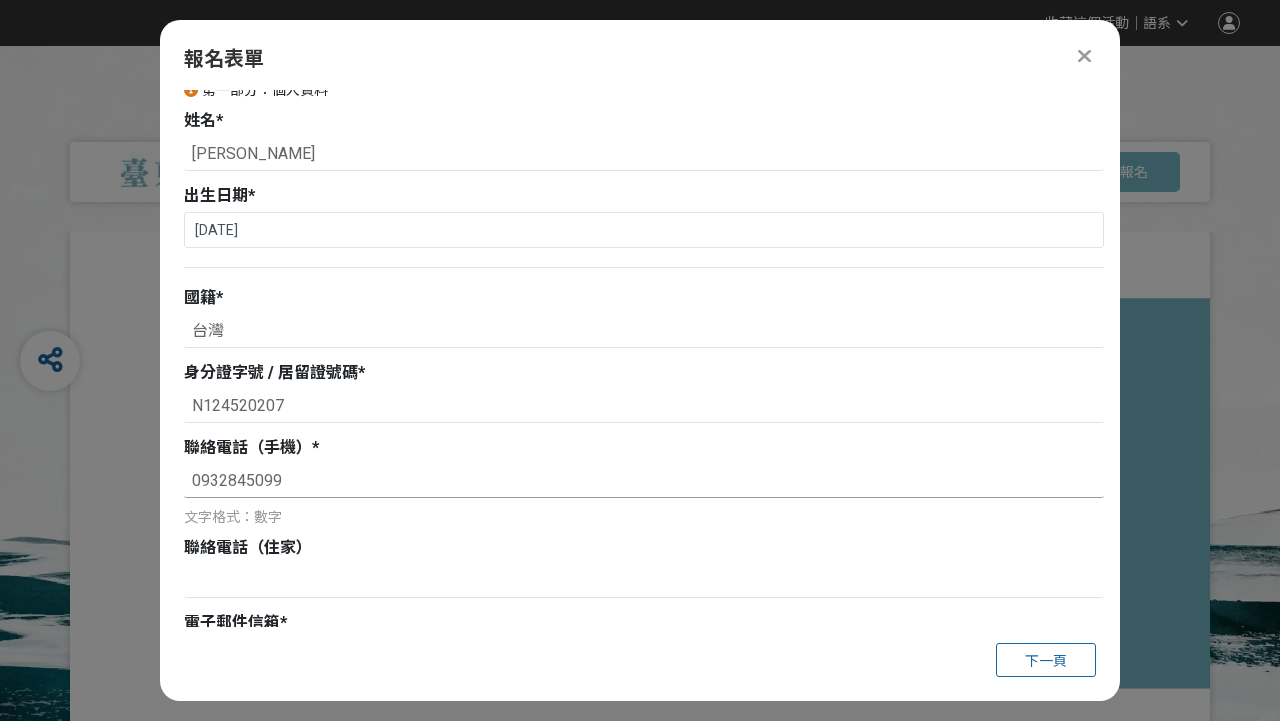 scroll, scrollTop: 235, scrollLeft: 0, axis: vertical 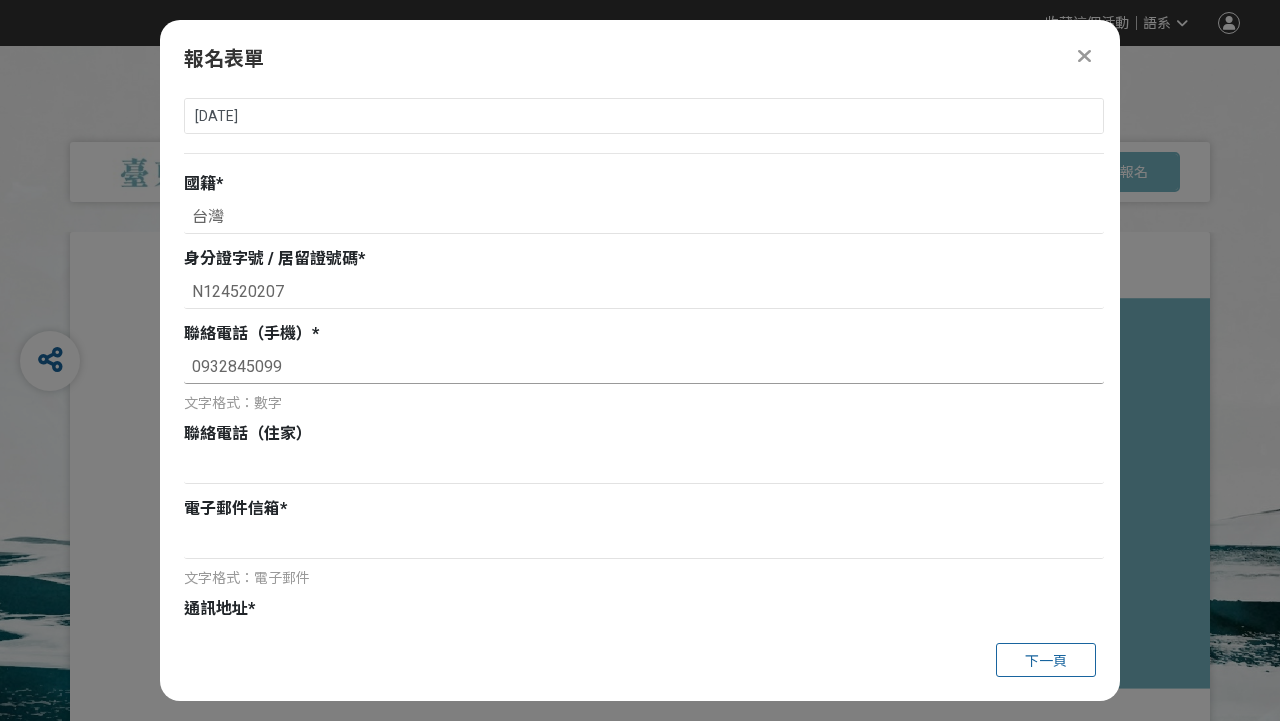 type on "0932845099" 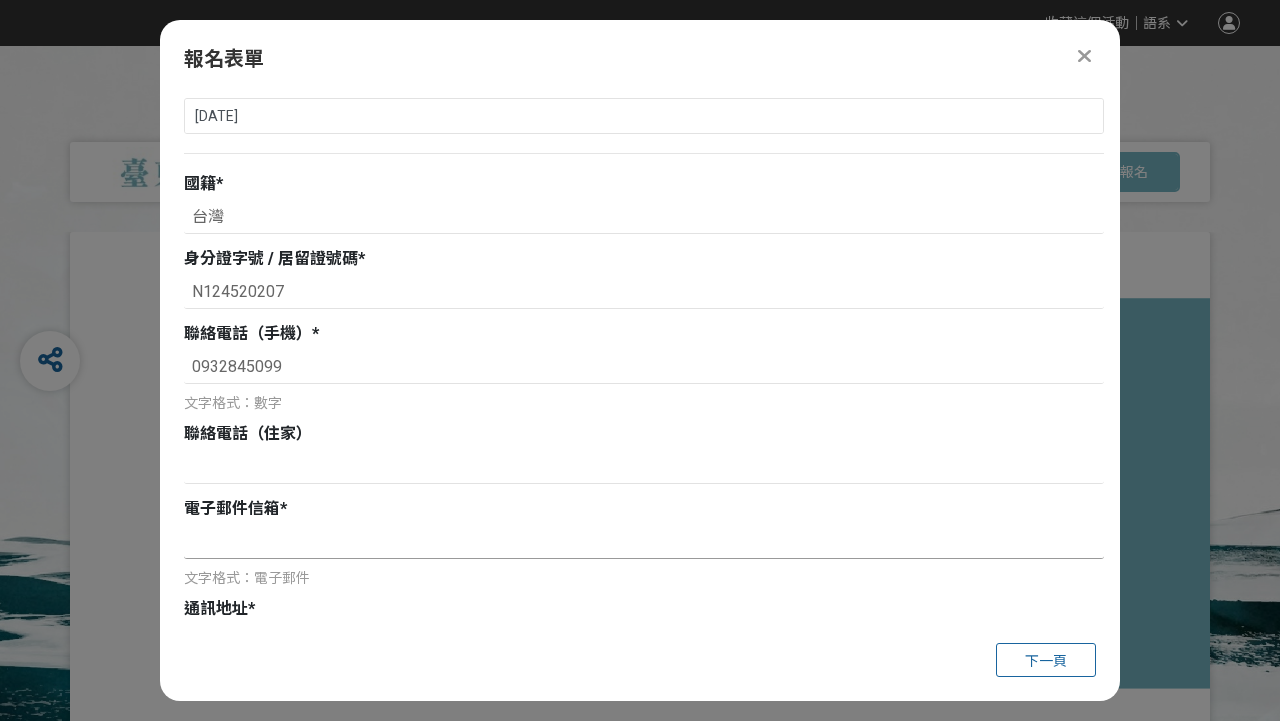 click at bounding box center [644, 542] 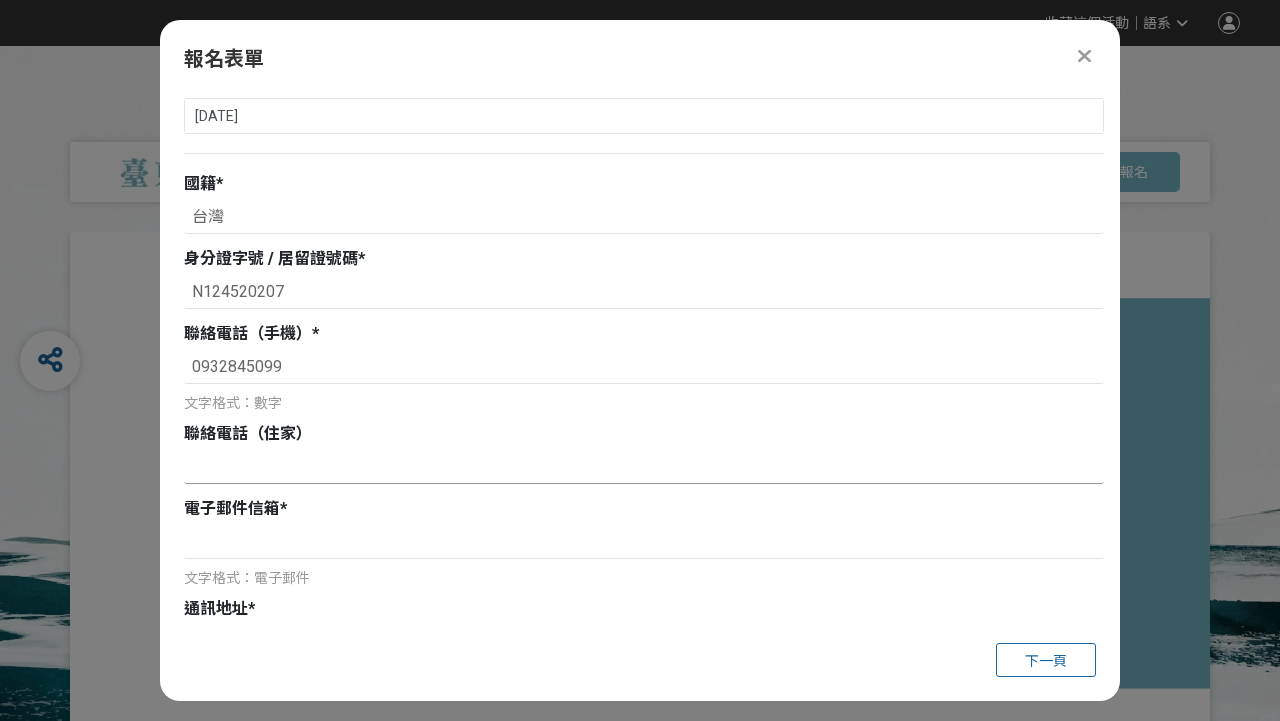 click at bounding box center [644, 467] 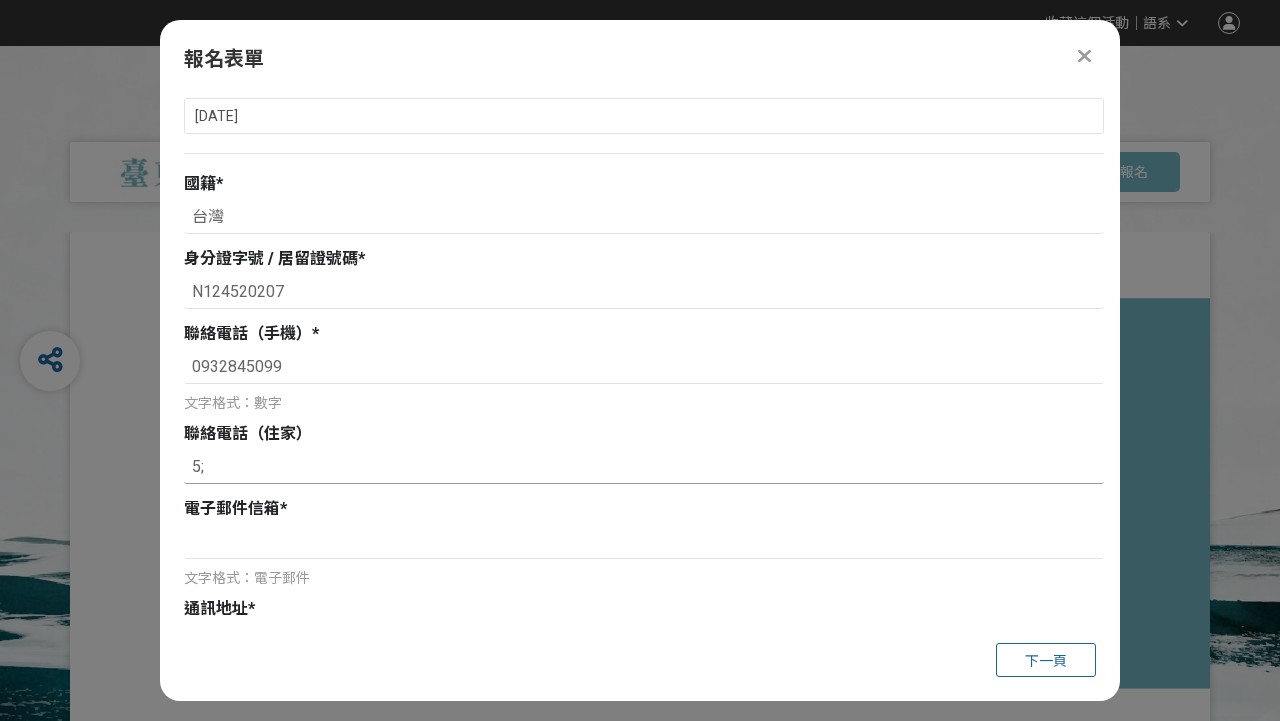 type on "5" 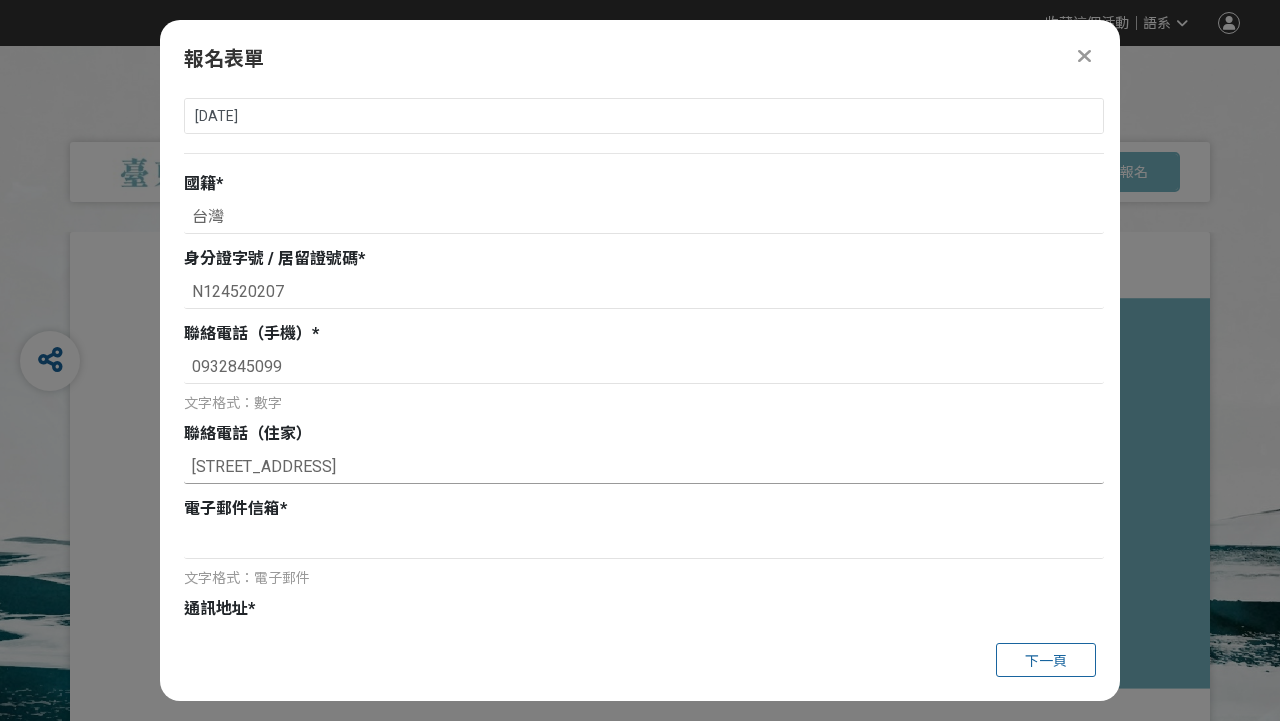 type on "[STREET_ADDRESS]" 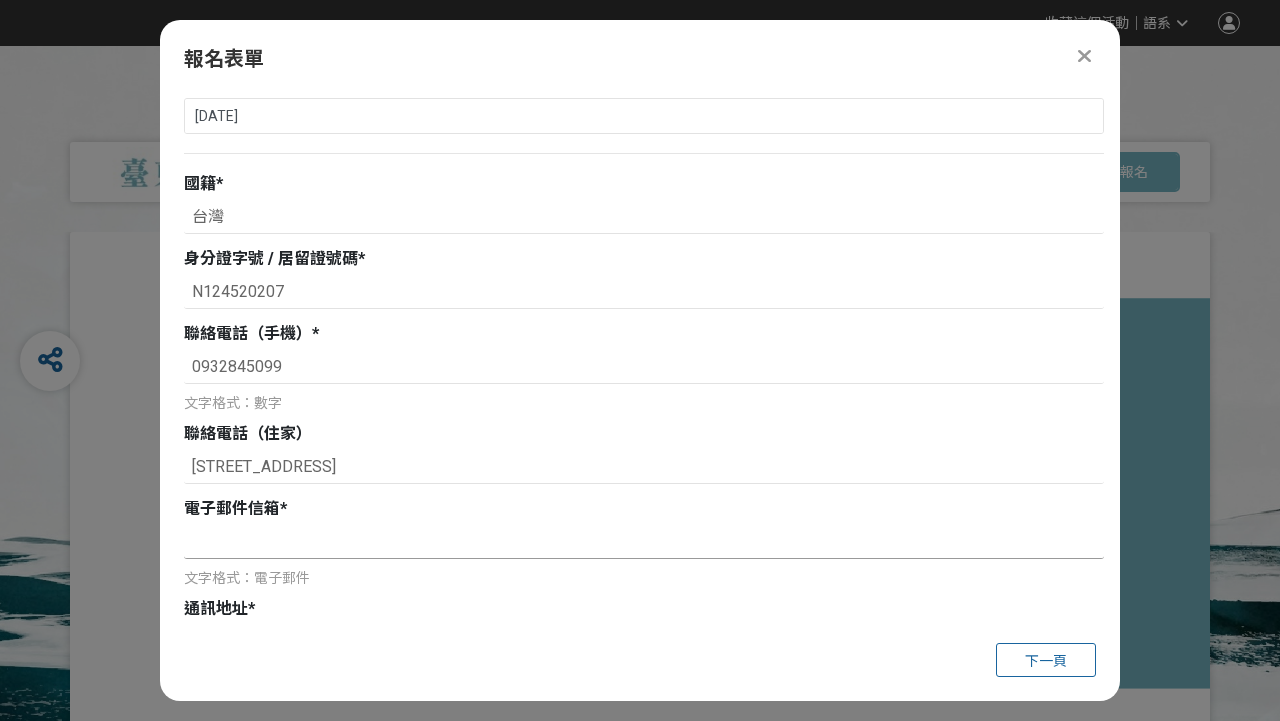 click at bounding box center [644, 542] 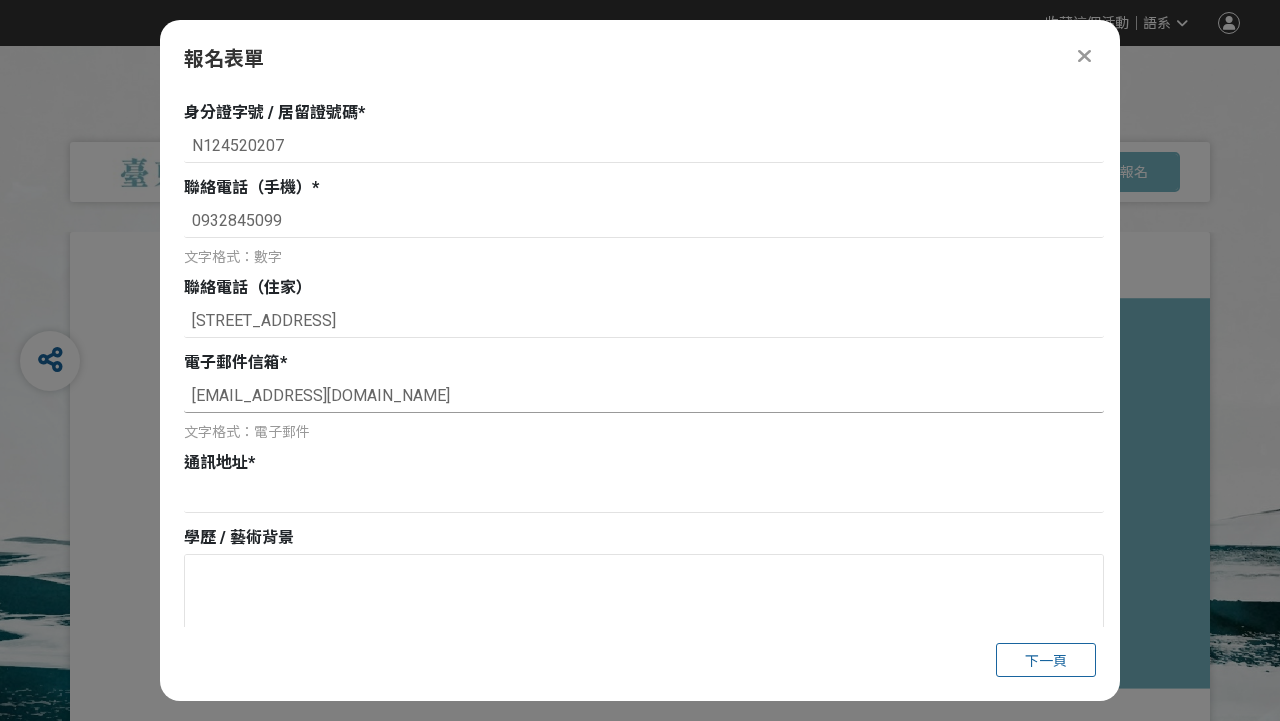scroll, scrollTop: 380, scrollLeft: 0, axis: vertical 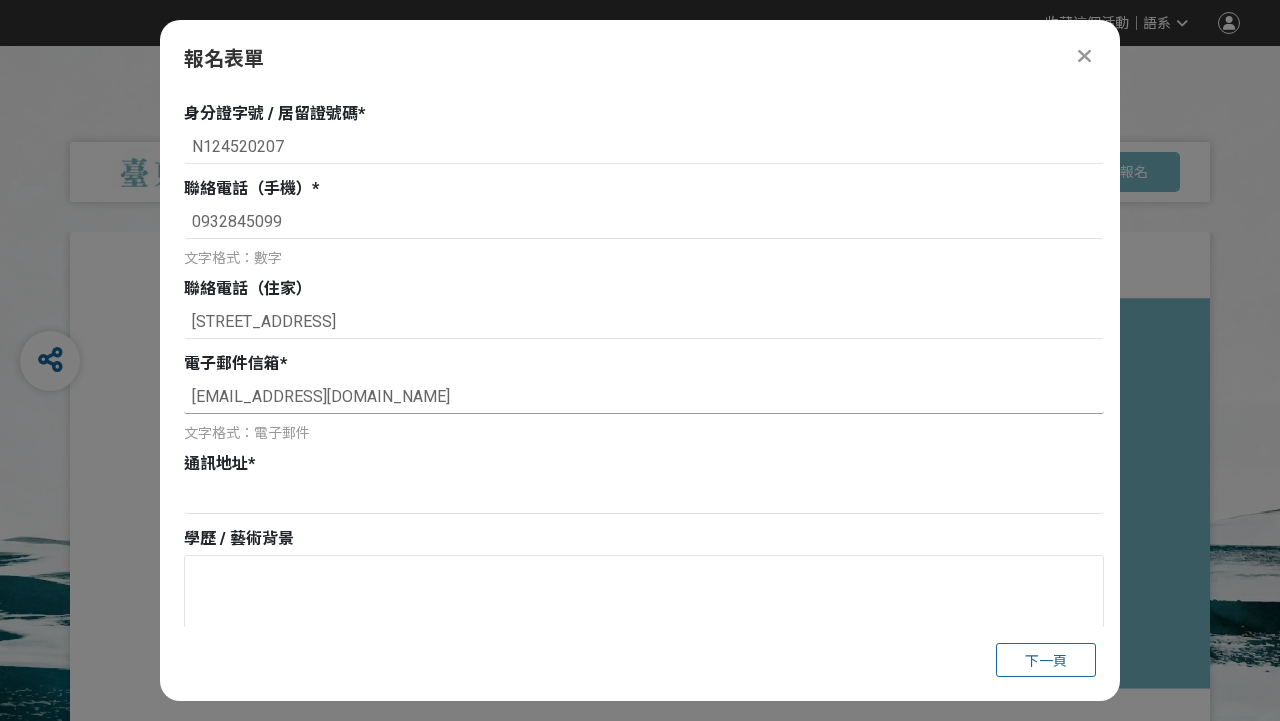type on "[EMAIL_ADDRESS][DOMAIN_NAME]" 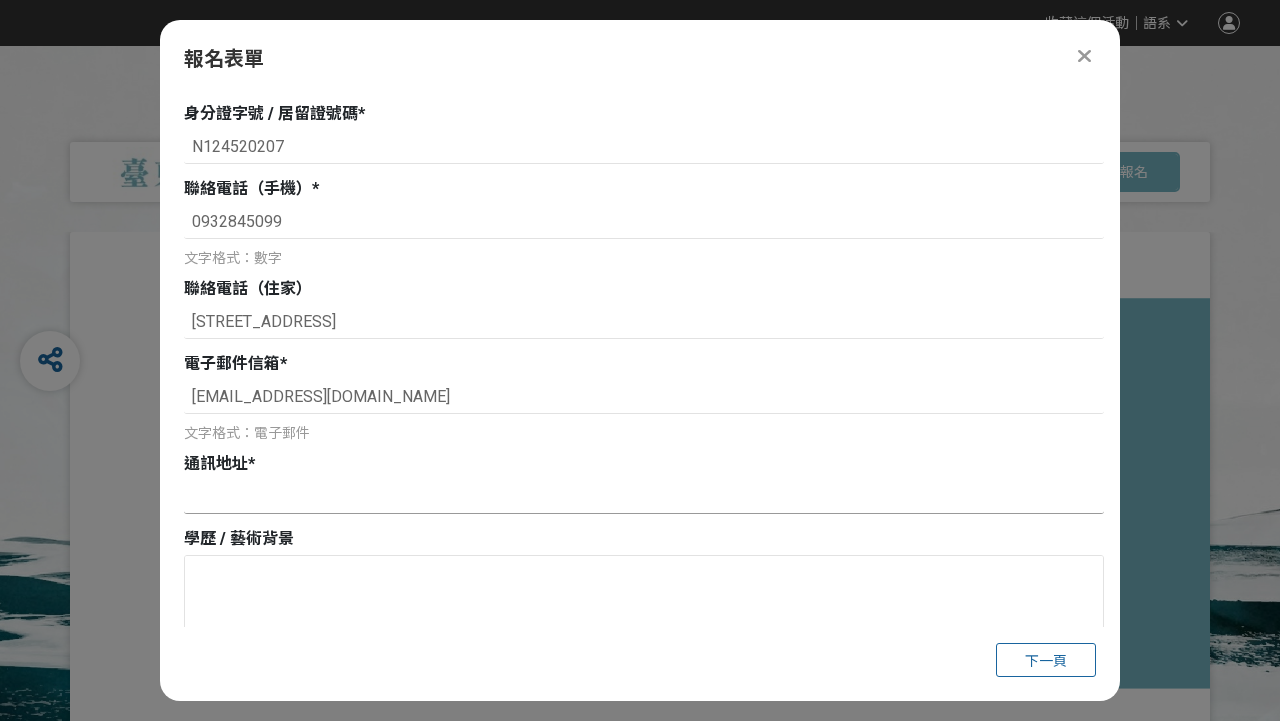 click at bounding box center (644, 497) 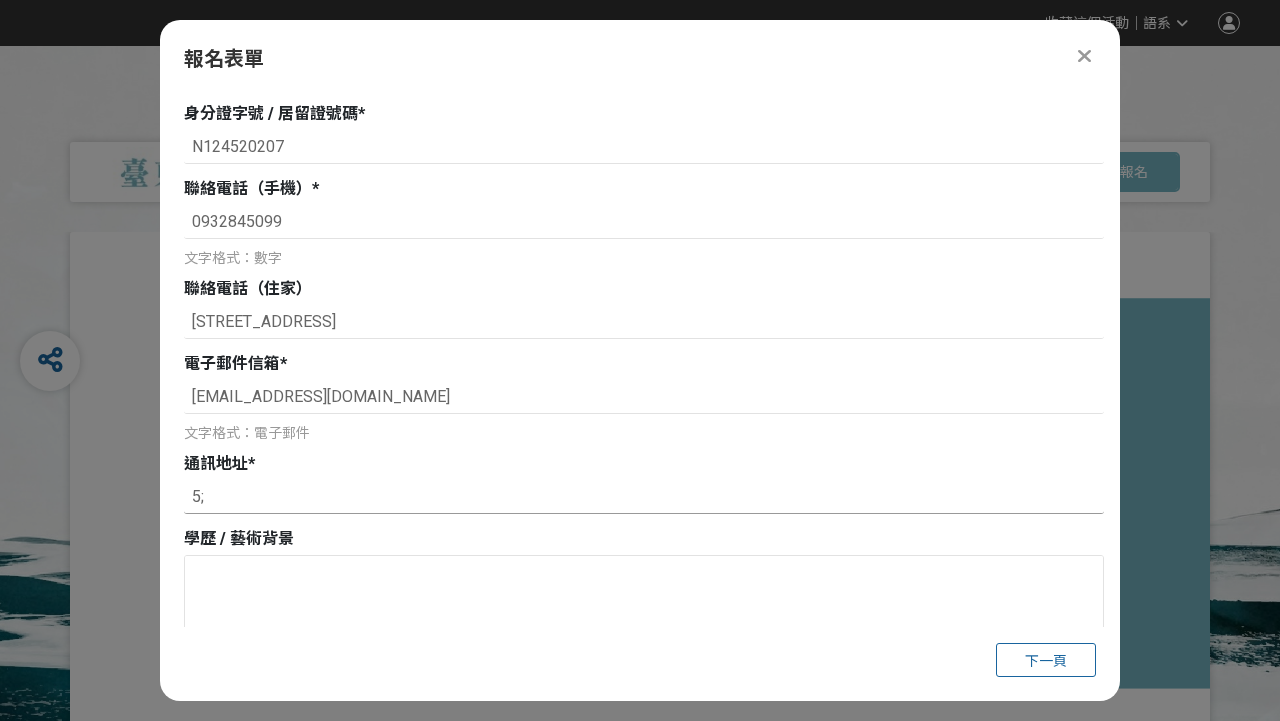 type on "5" 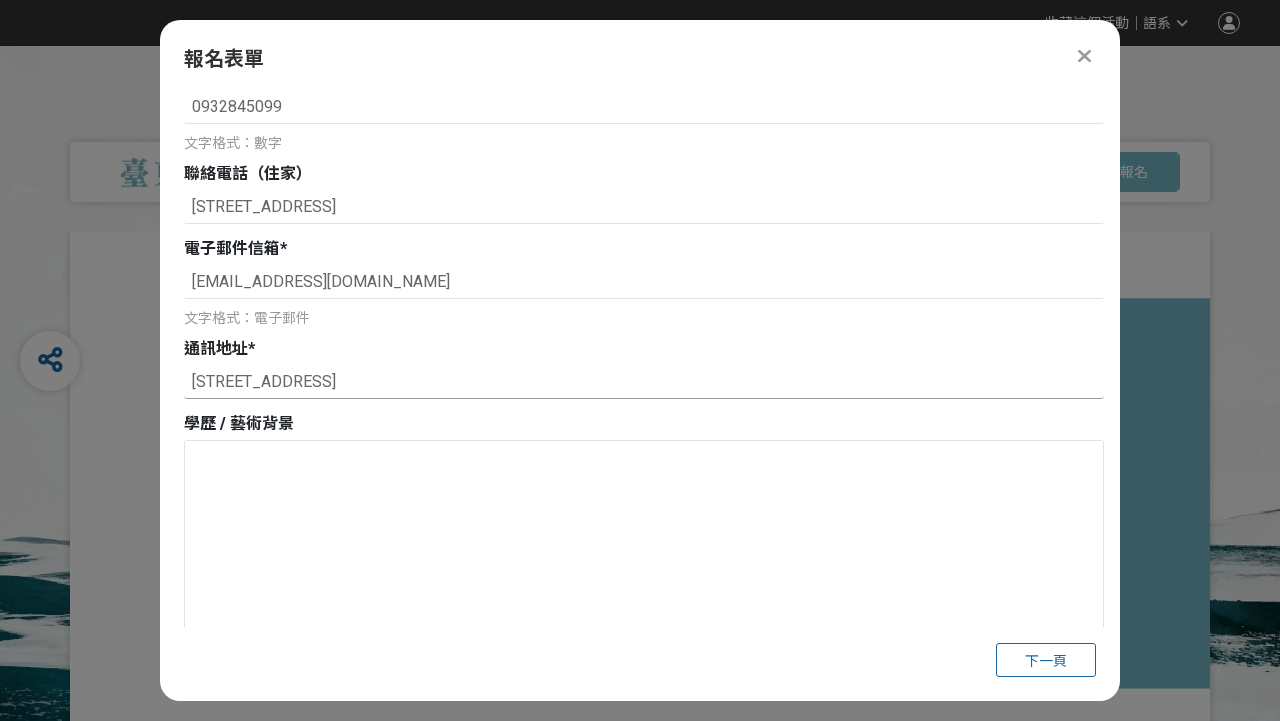 scroll, scrollTop: 497, scrollLeft: 0, axis: vertical 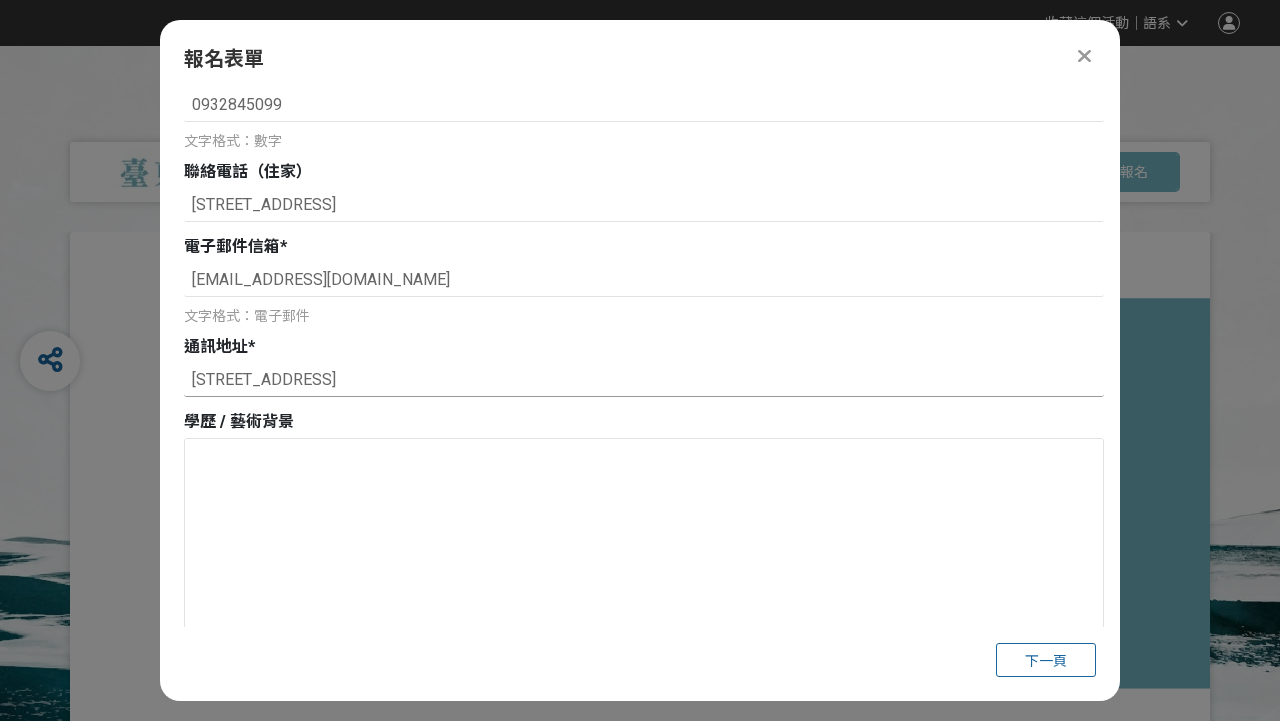 type on "[STREET_ADDRESS]" 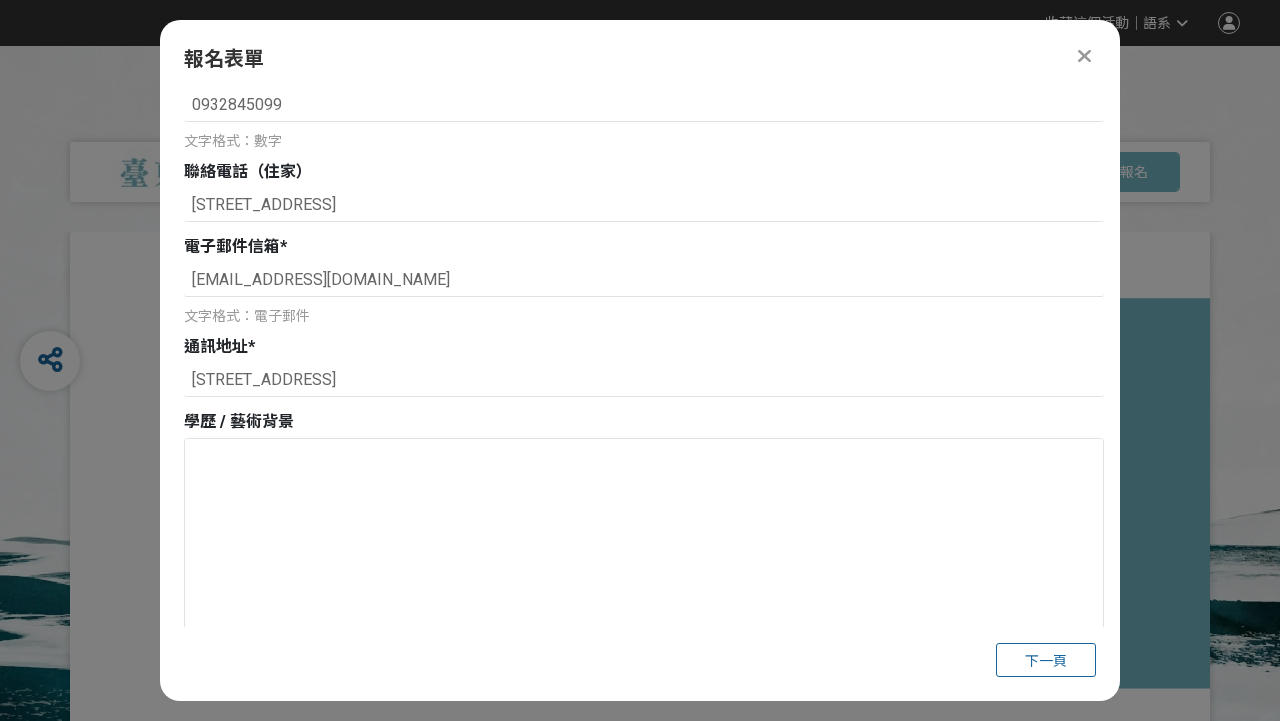 click at bounding box center (644, 539) 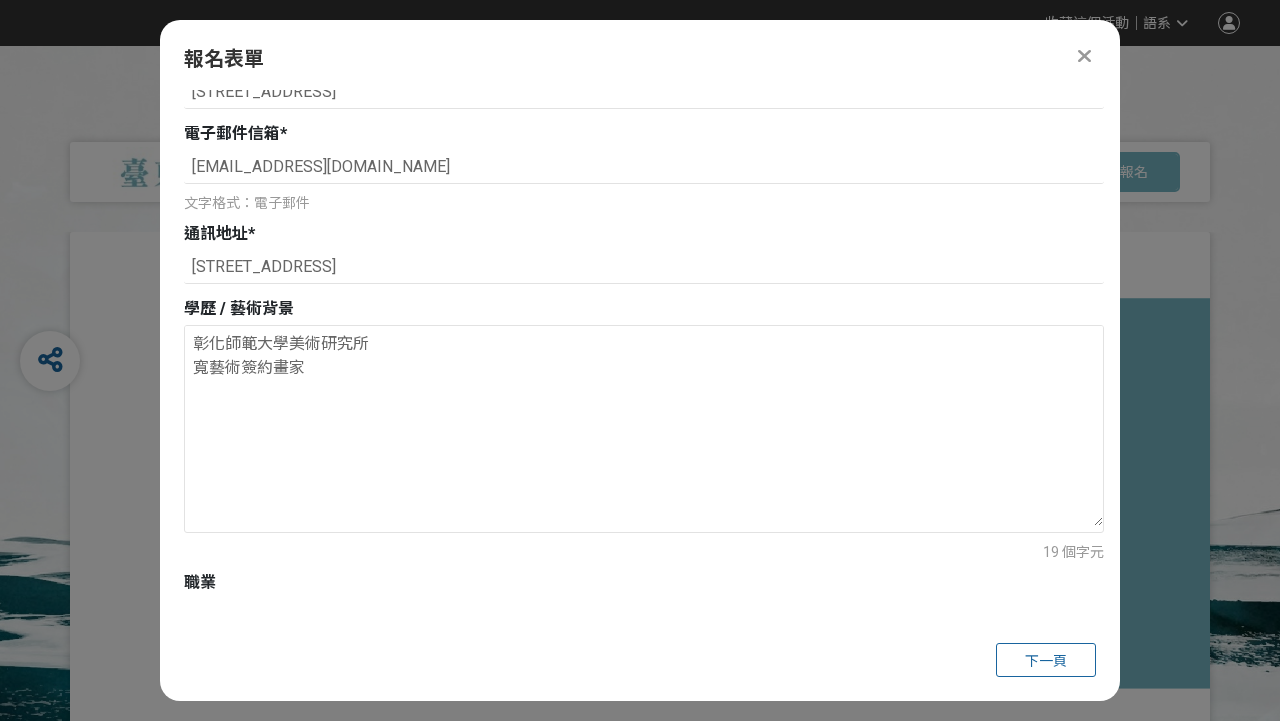 scroll, scrollTop: 696, scrollLeft: 0, axis: vertical 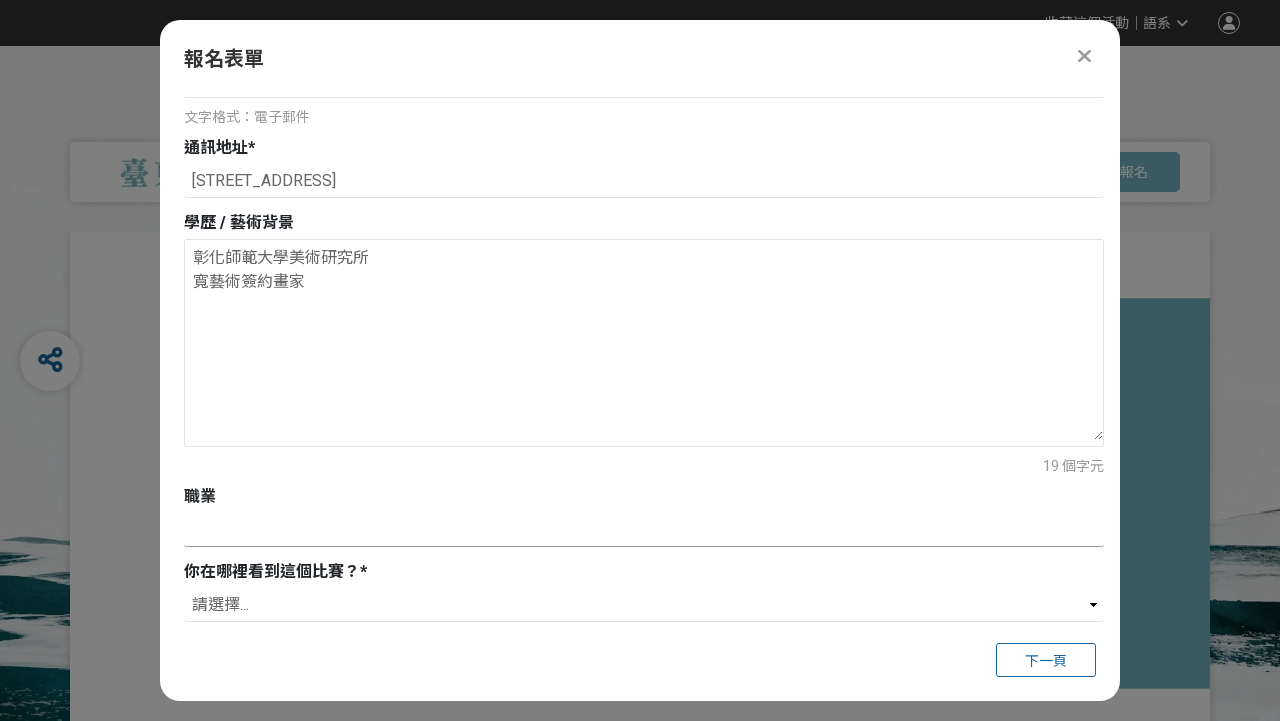 click at bounding box center [644, 530] 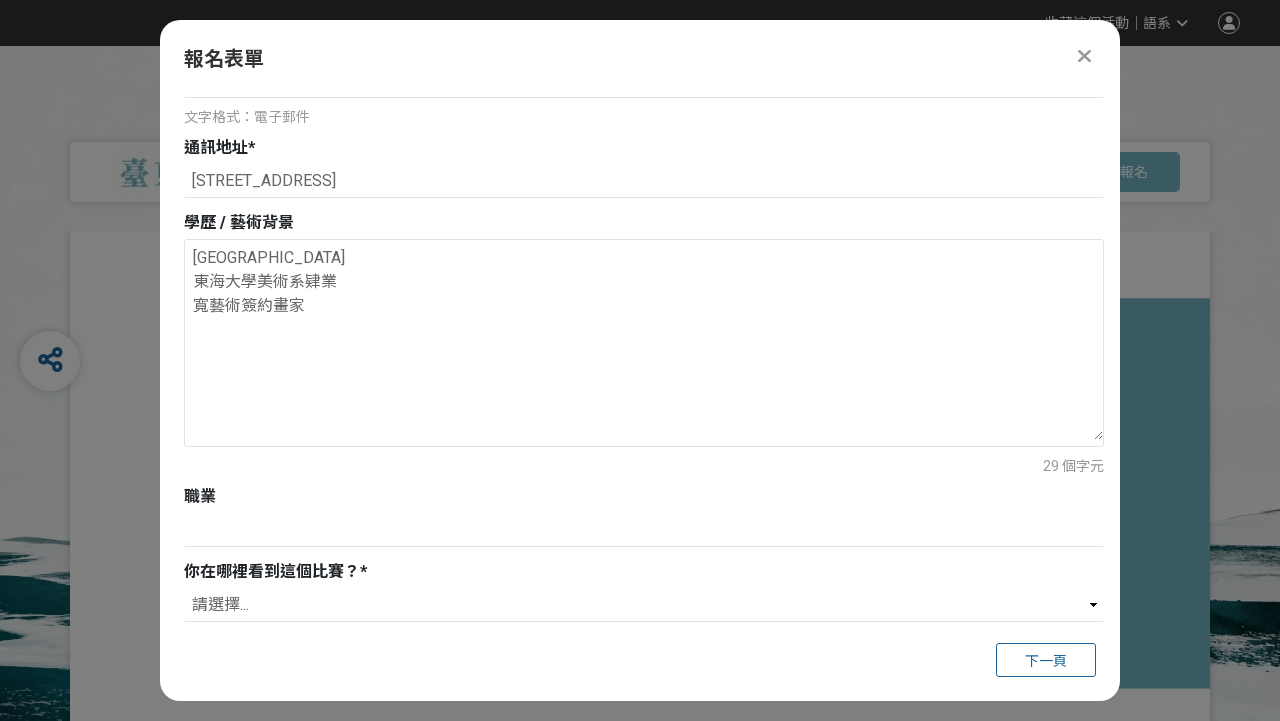type on "彰化師範大學美術研究所
東海大學美術系肄業
寬藝術簽約畫家" 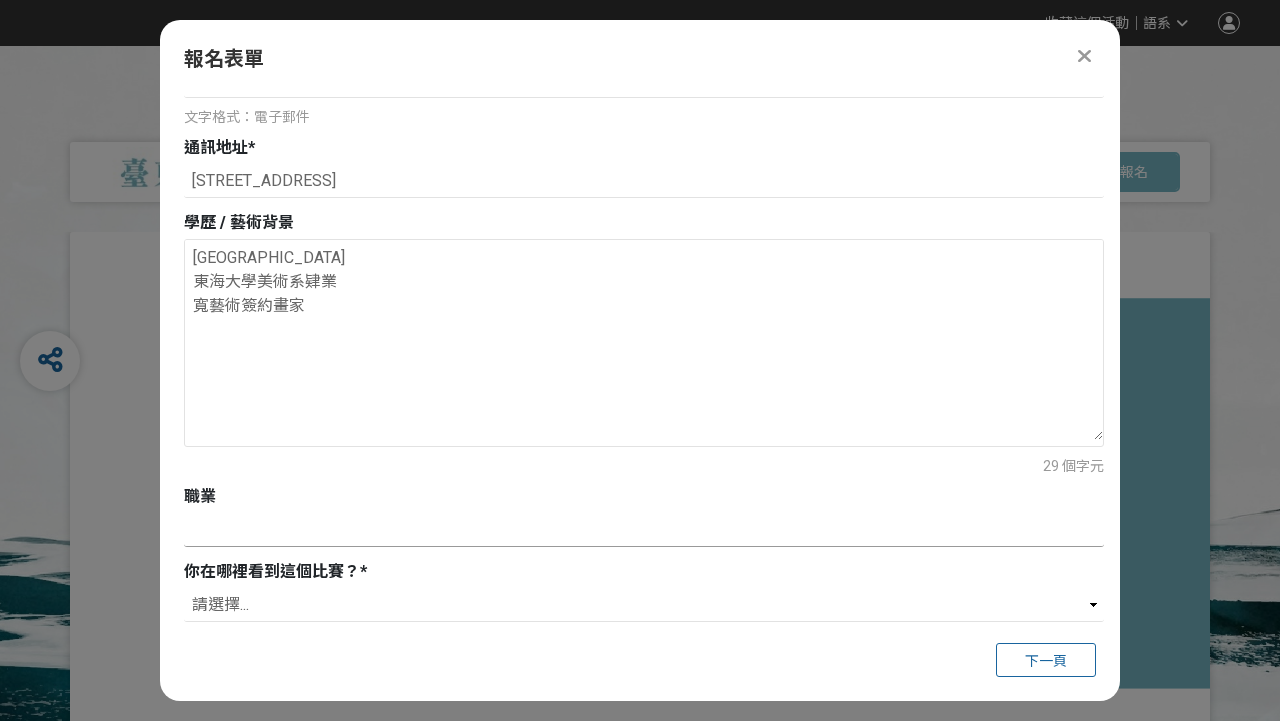 click at bounding box center (644, 530) 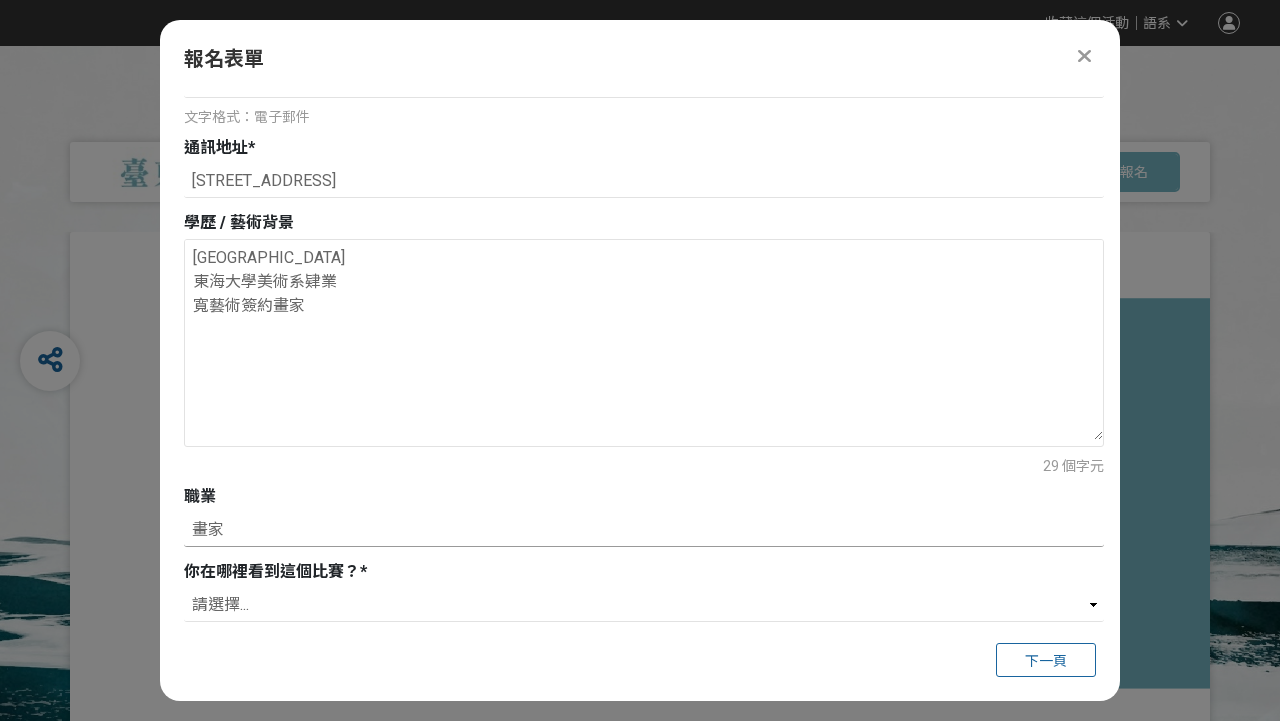 type on "畫家" 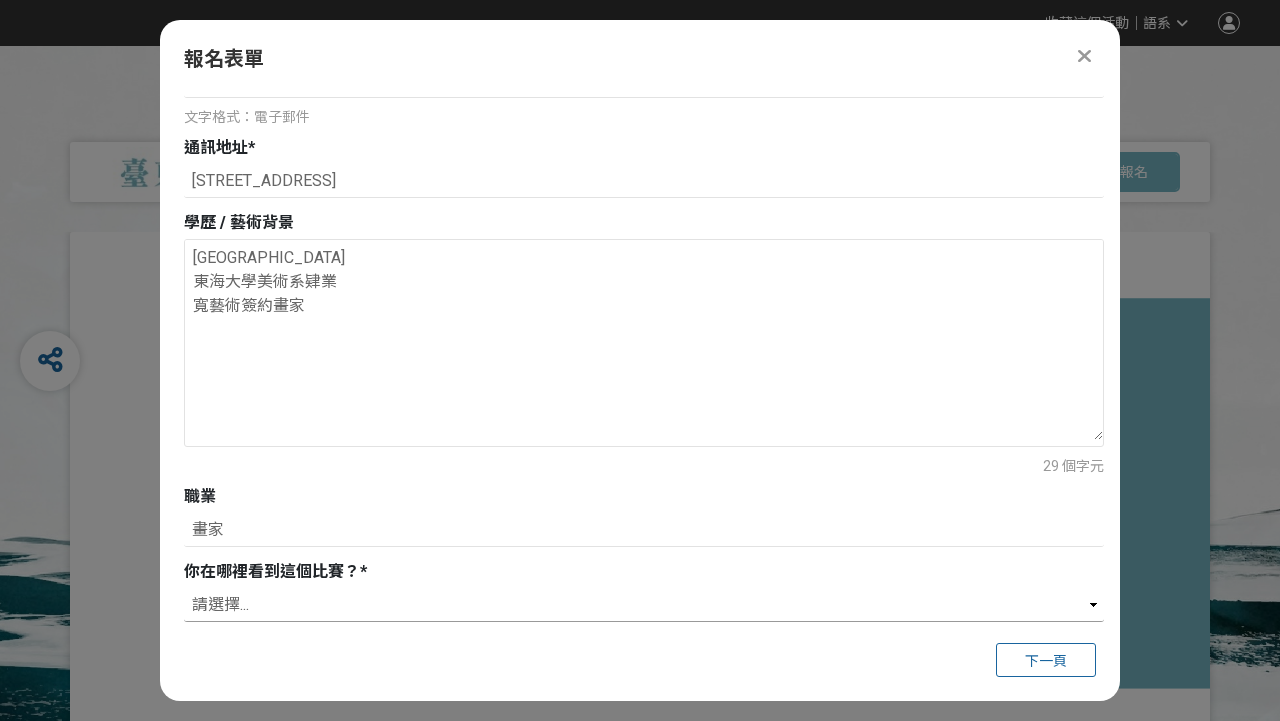 click on "請選擇... 獎金獵人網站 Facebook / Instagram 校園講座 / 老師系上推薦 電子郵件 海報 其他" at bounding box center (644, 605) 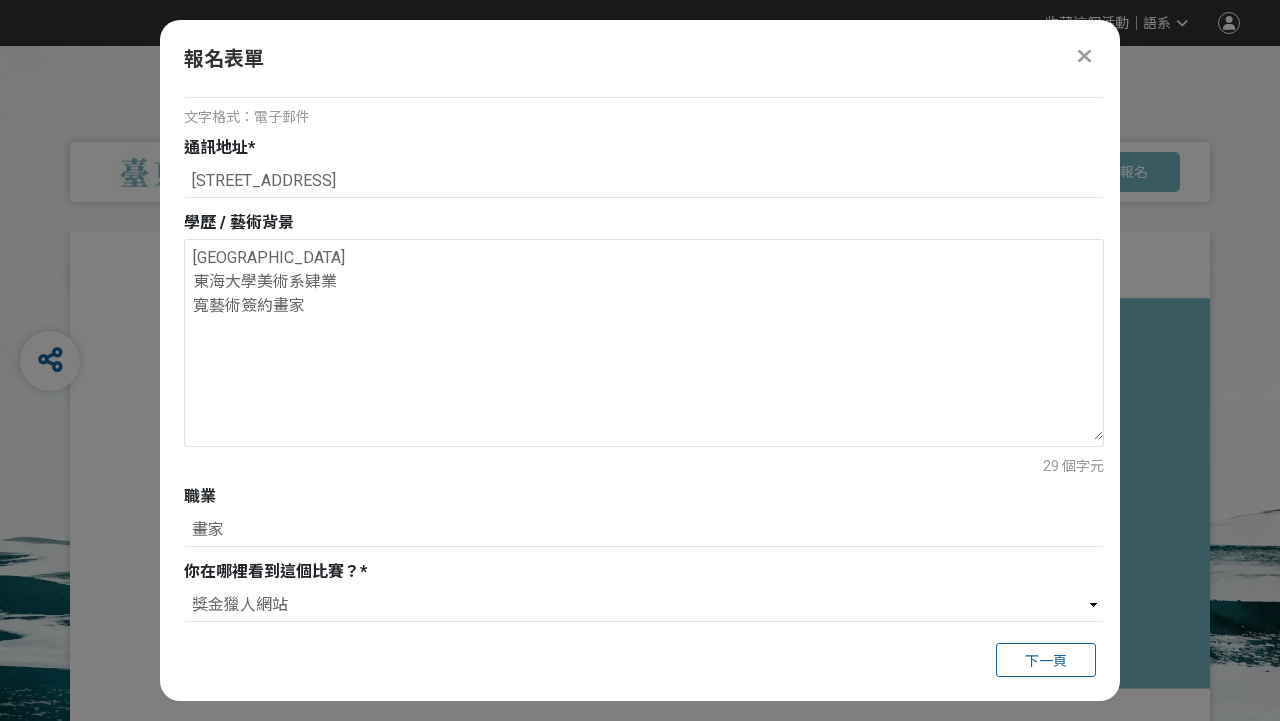 click on "下一頁" at bounding box center (1046, 661) 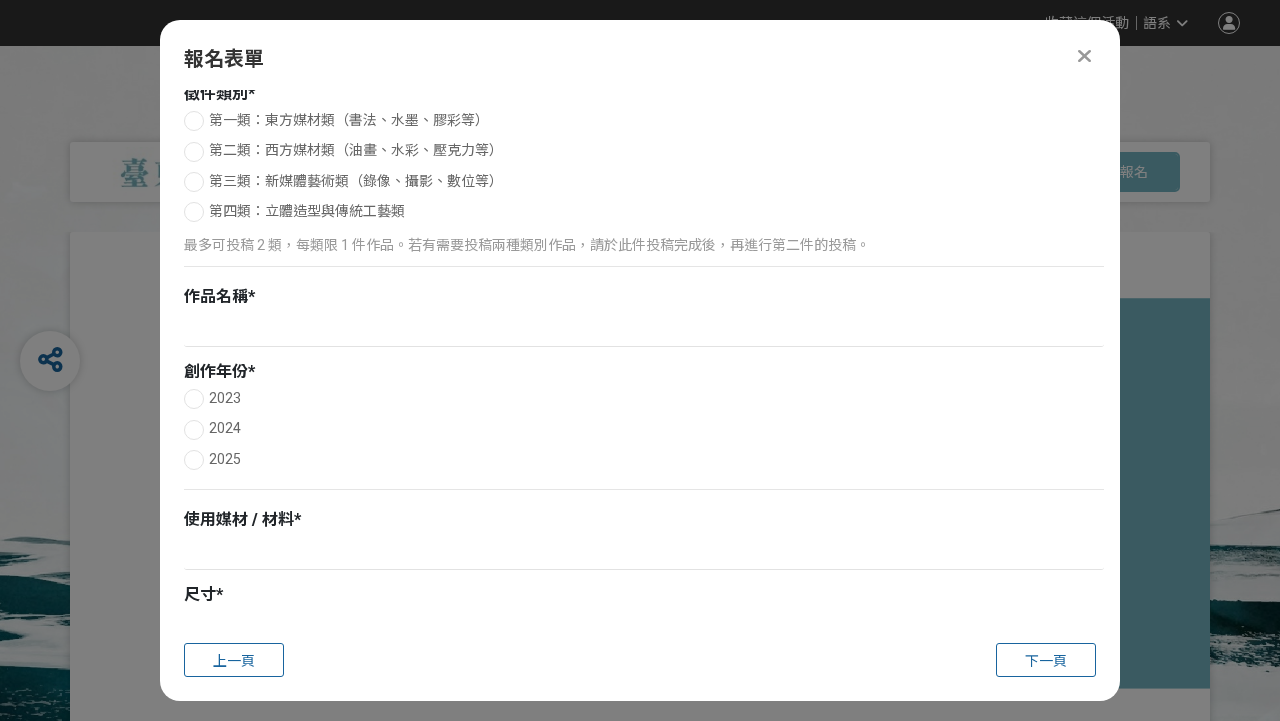 scroll, scrollTop: 149, scrollLeft: 0, axis: vertical 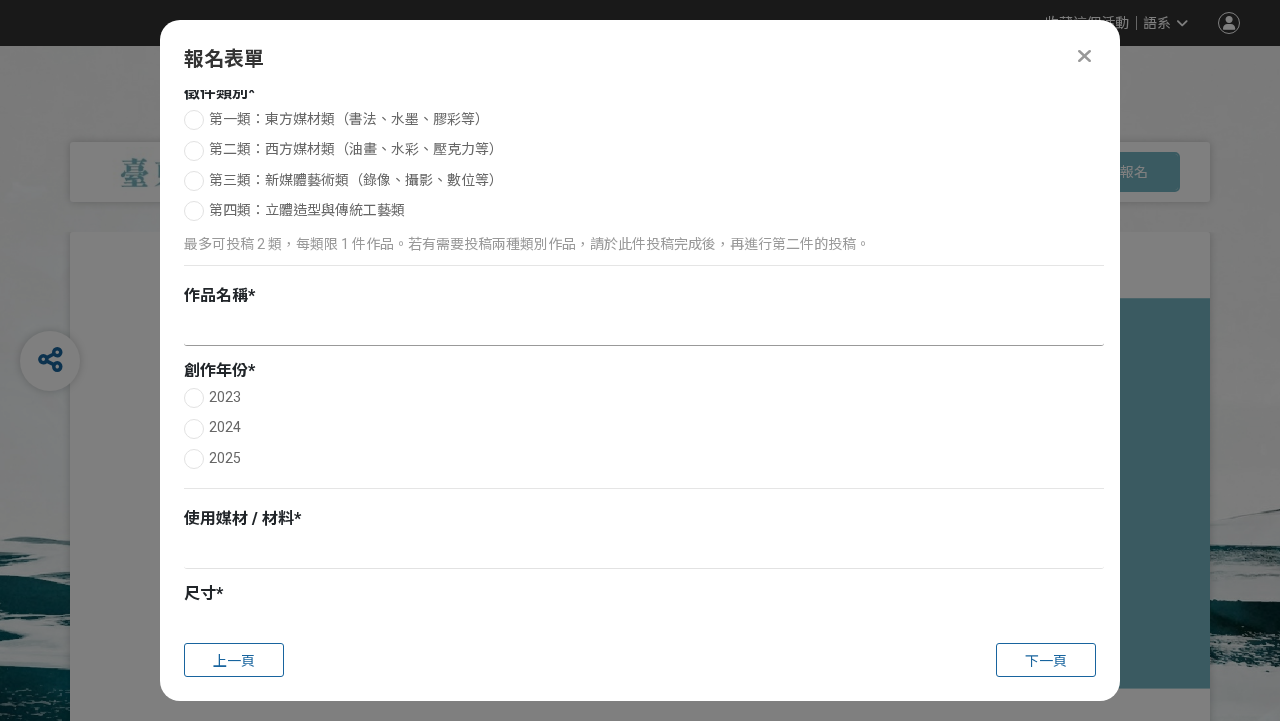 click at bounding box center [644, 329] 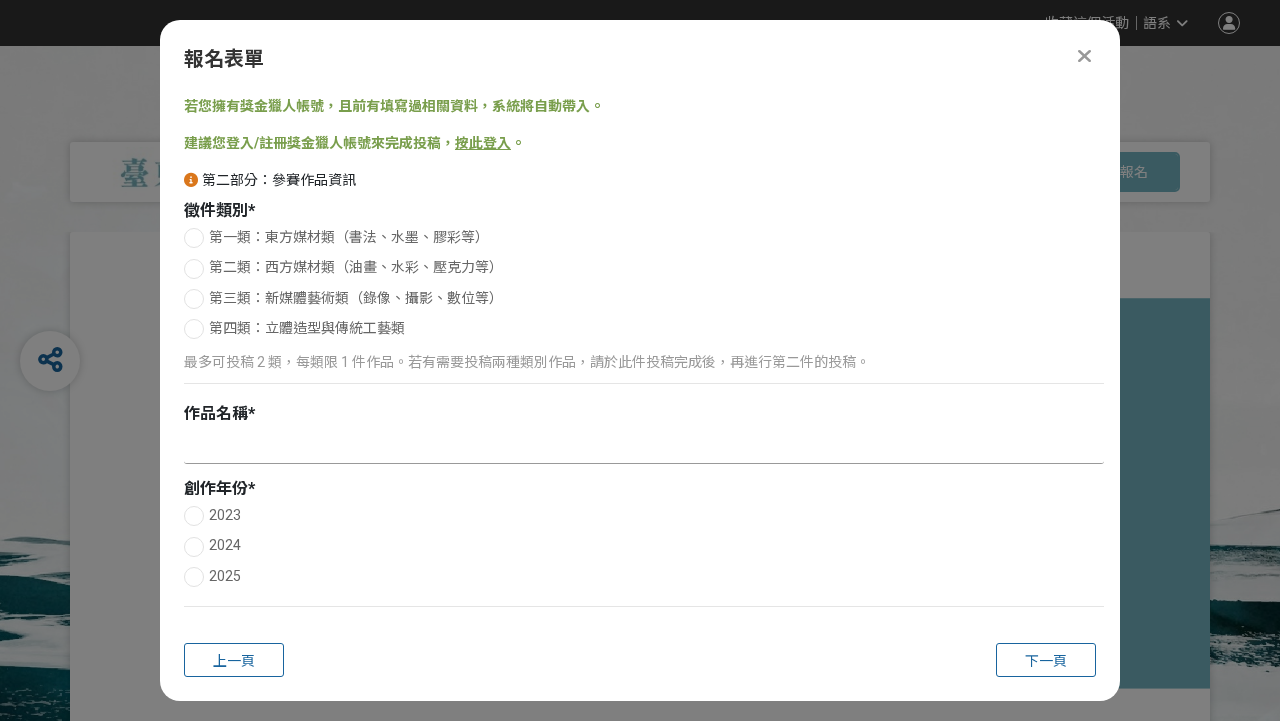 scroll, scrollTop: 18, scrollLeft: 0, axis: vertical 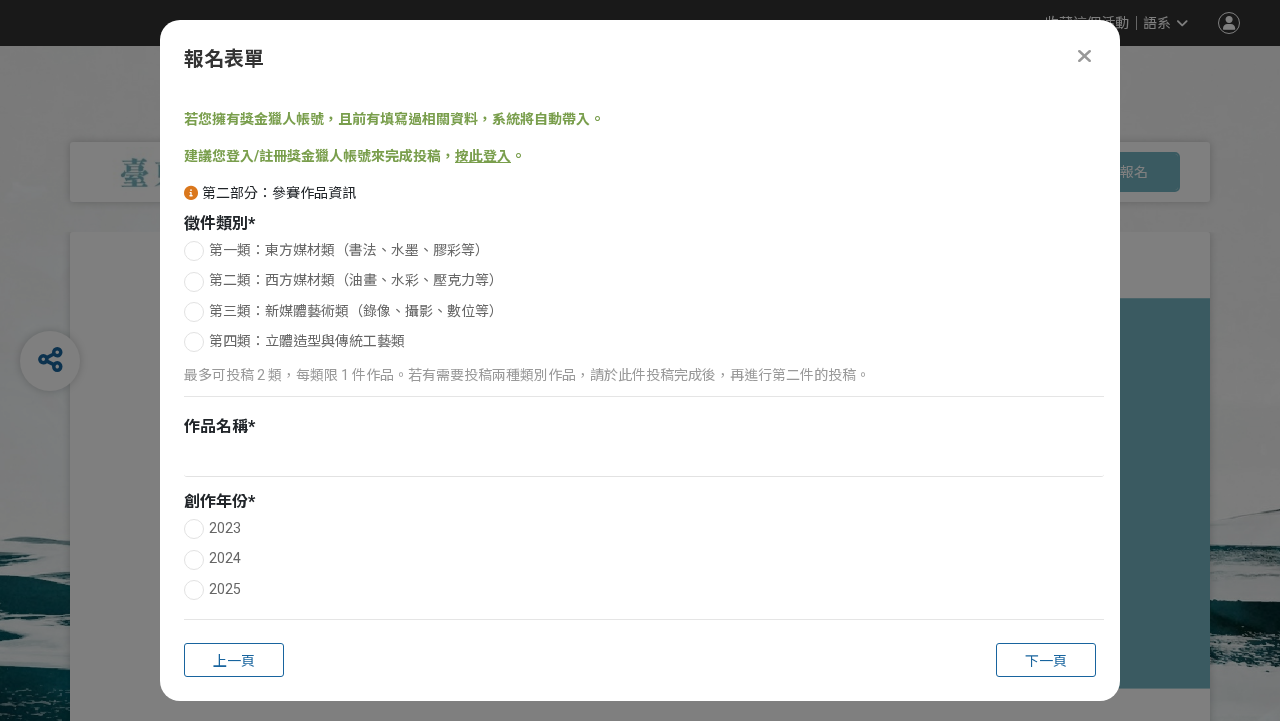 click on "第二類：西方媒材類（油畫、水彩、壓克力等）" at bounding box center (356, 280) 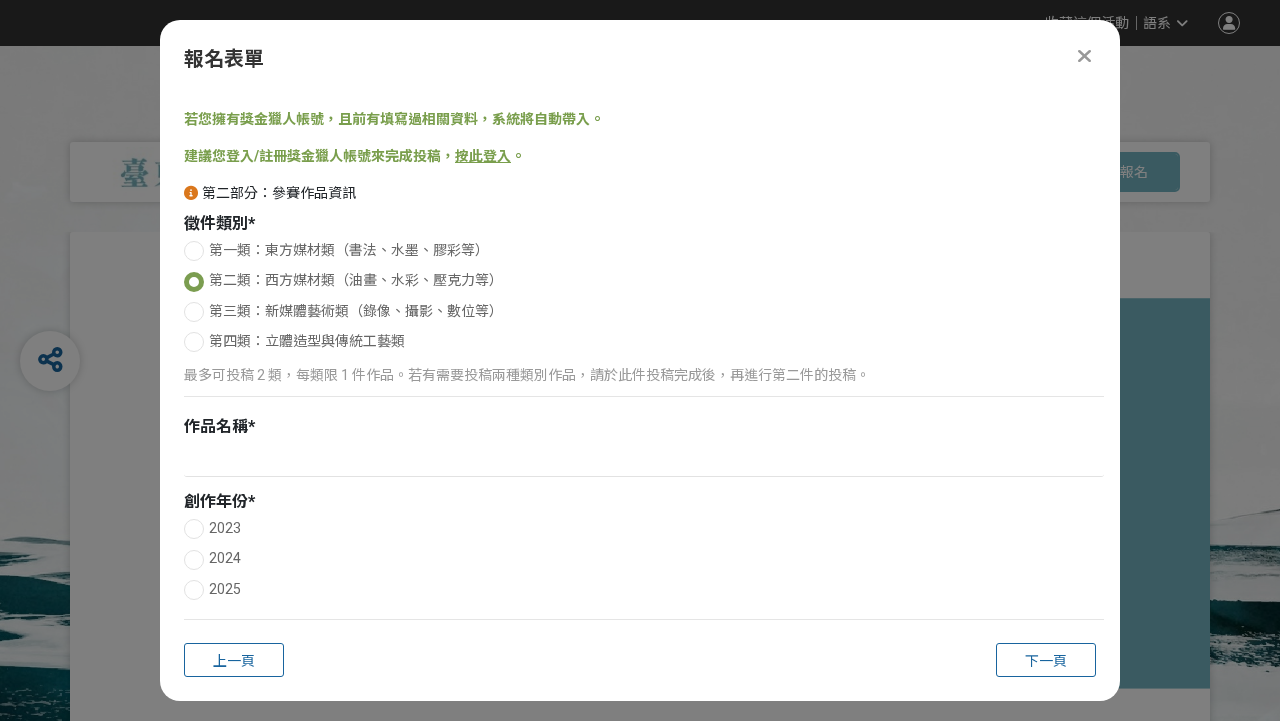 radio on "false" 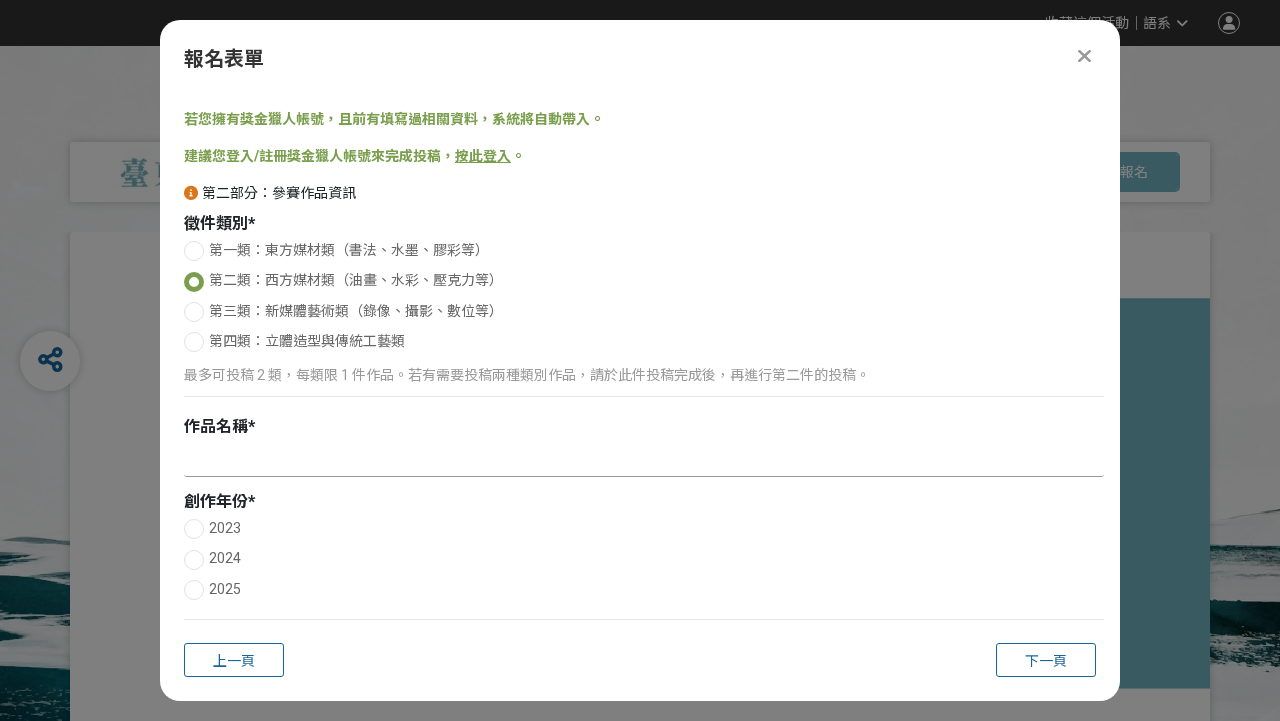click at bounding box center (644, 460) 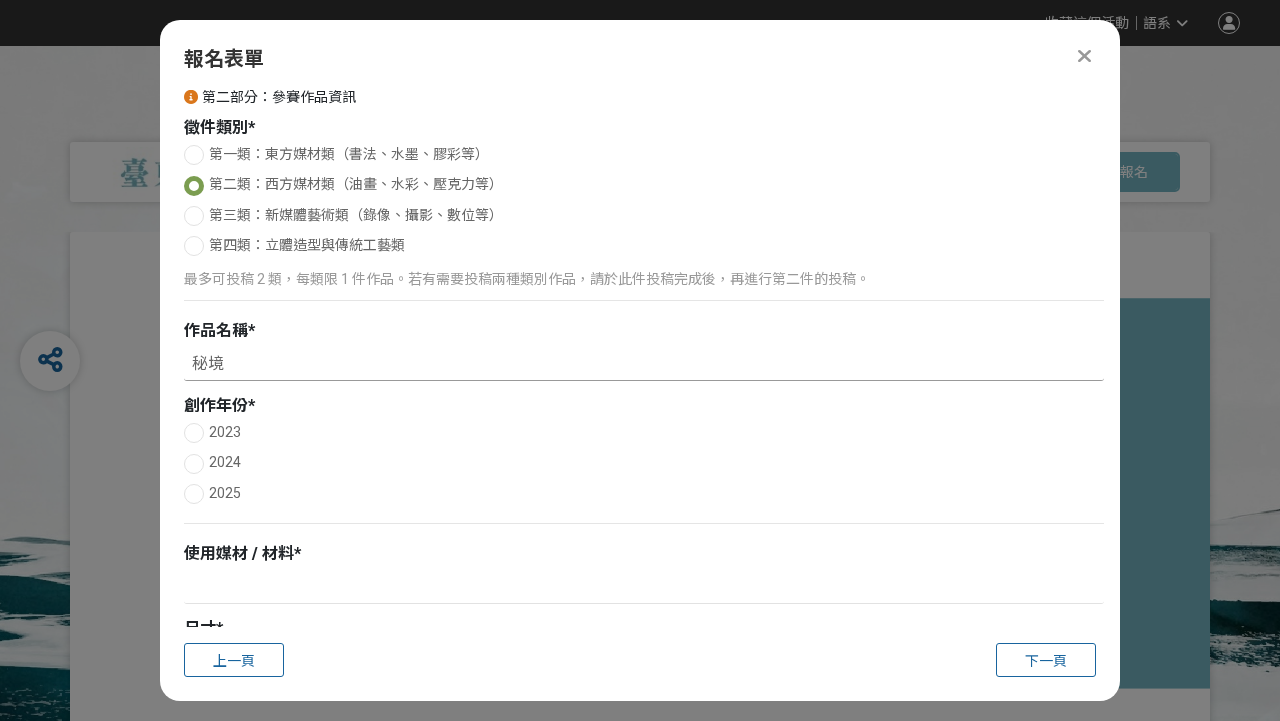 scroll, scrollTop: 125, scrollLeft: 0, axis: vertical 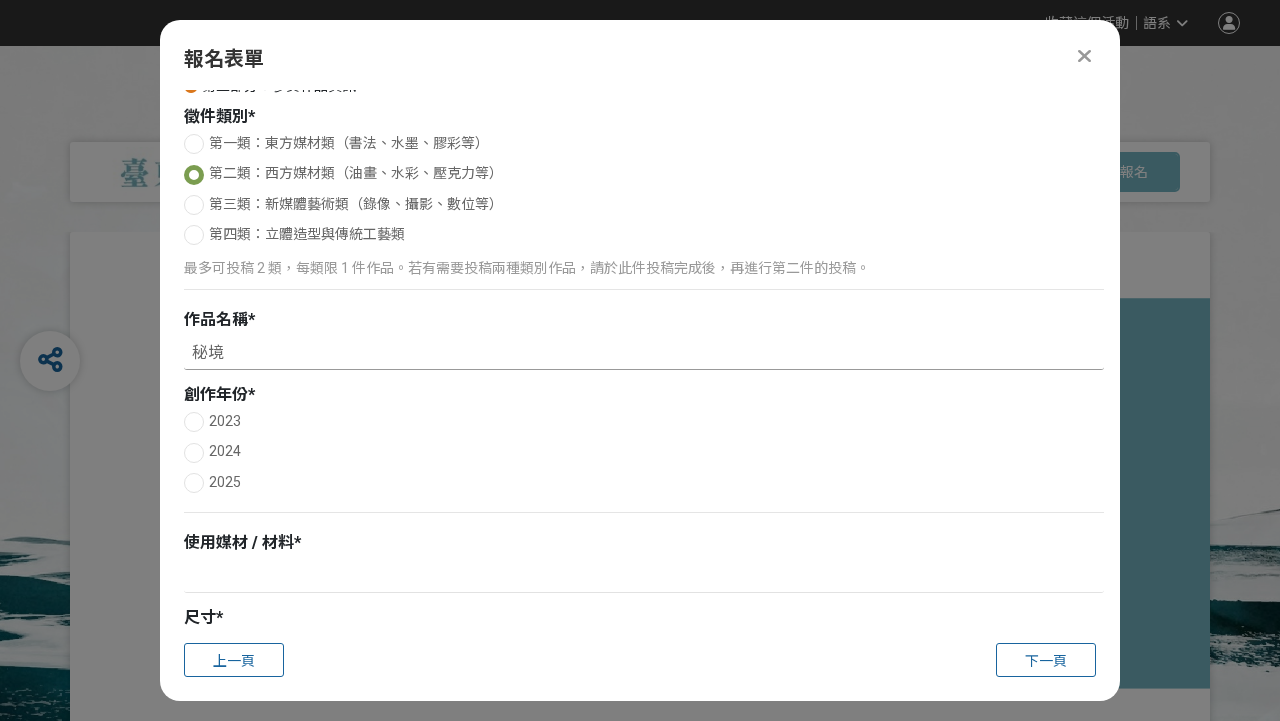 type on "秘境" 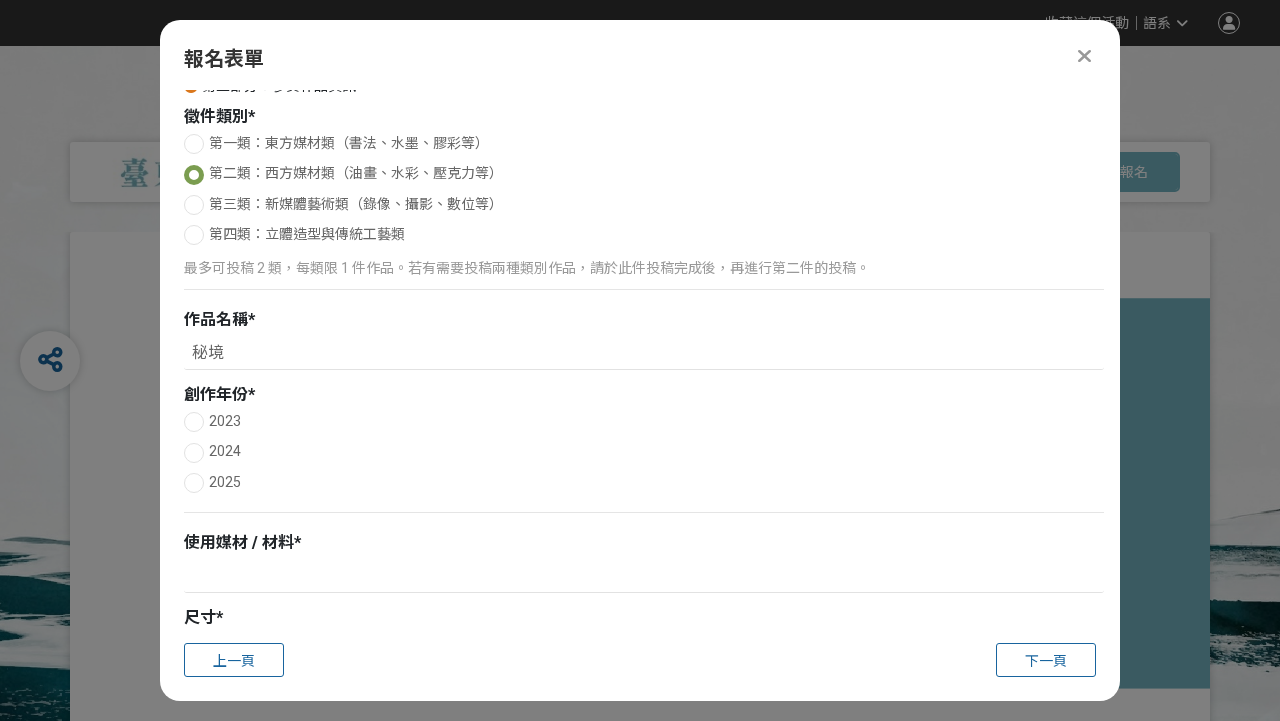 click at bounding box center [194, 422] 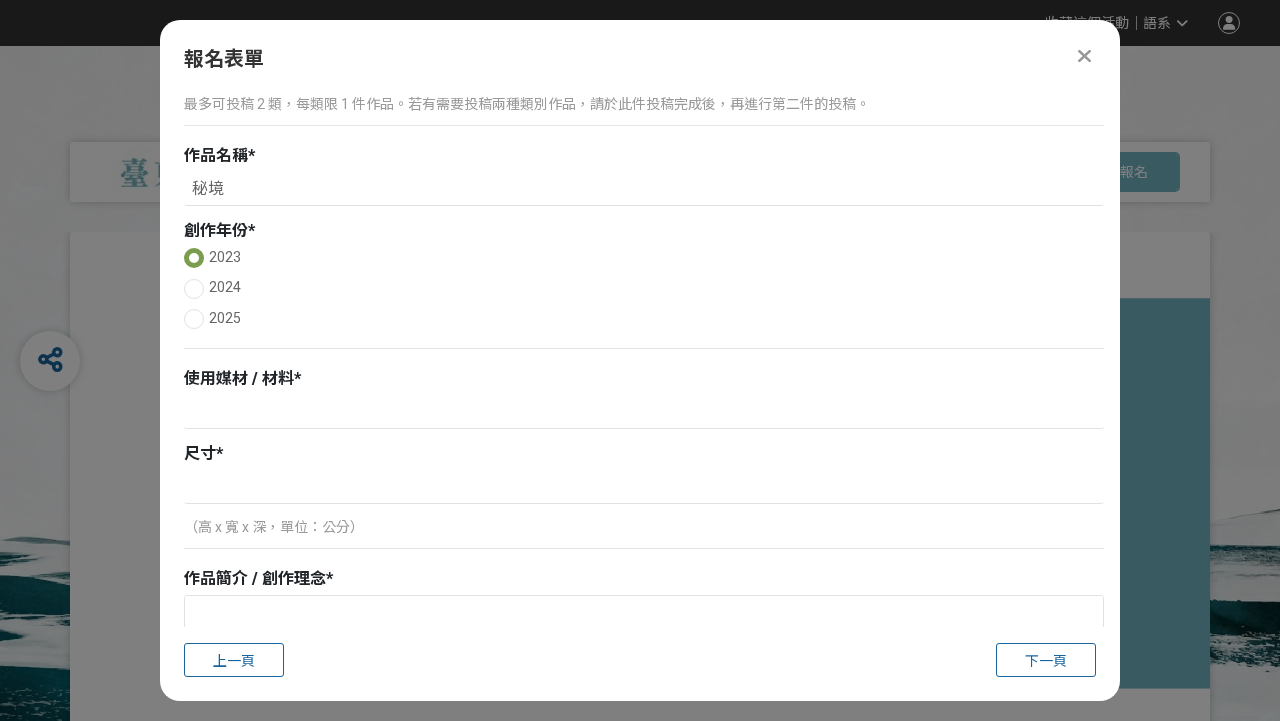 scroll, scrollTop: 287, scrollLeft: 0, axis: vertical 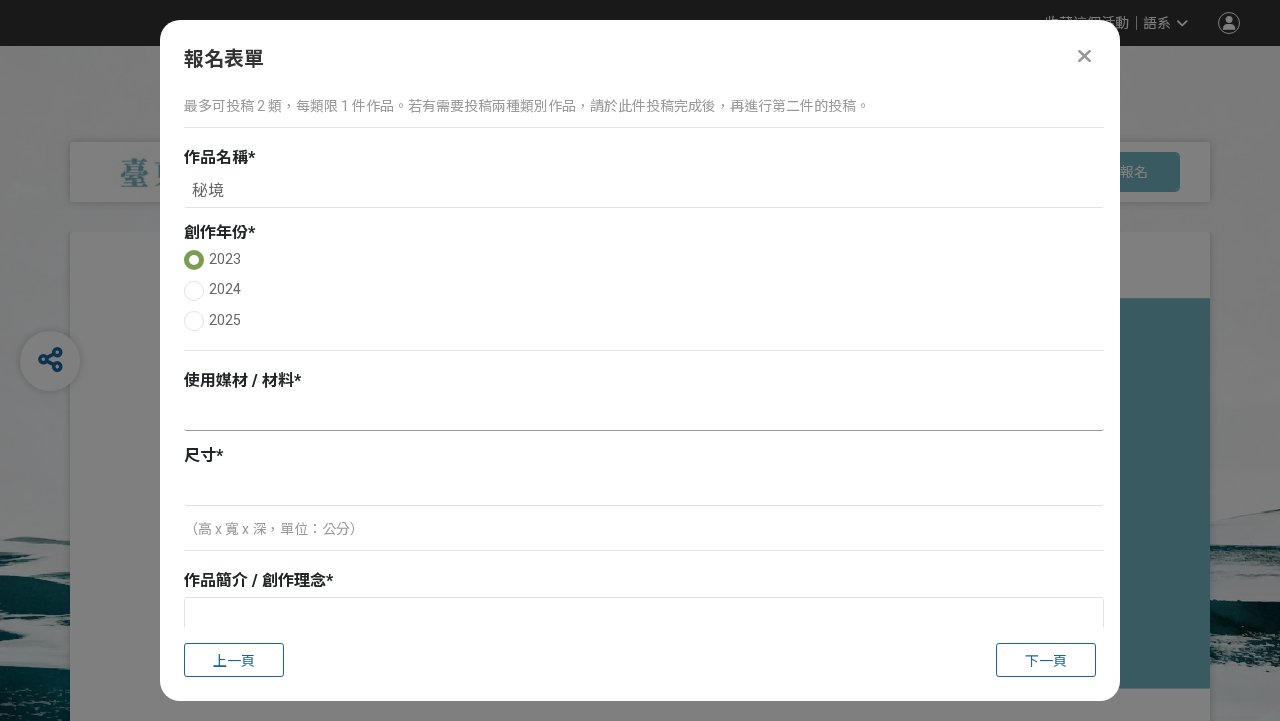 click at bounding box center (644, 414) 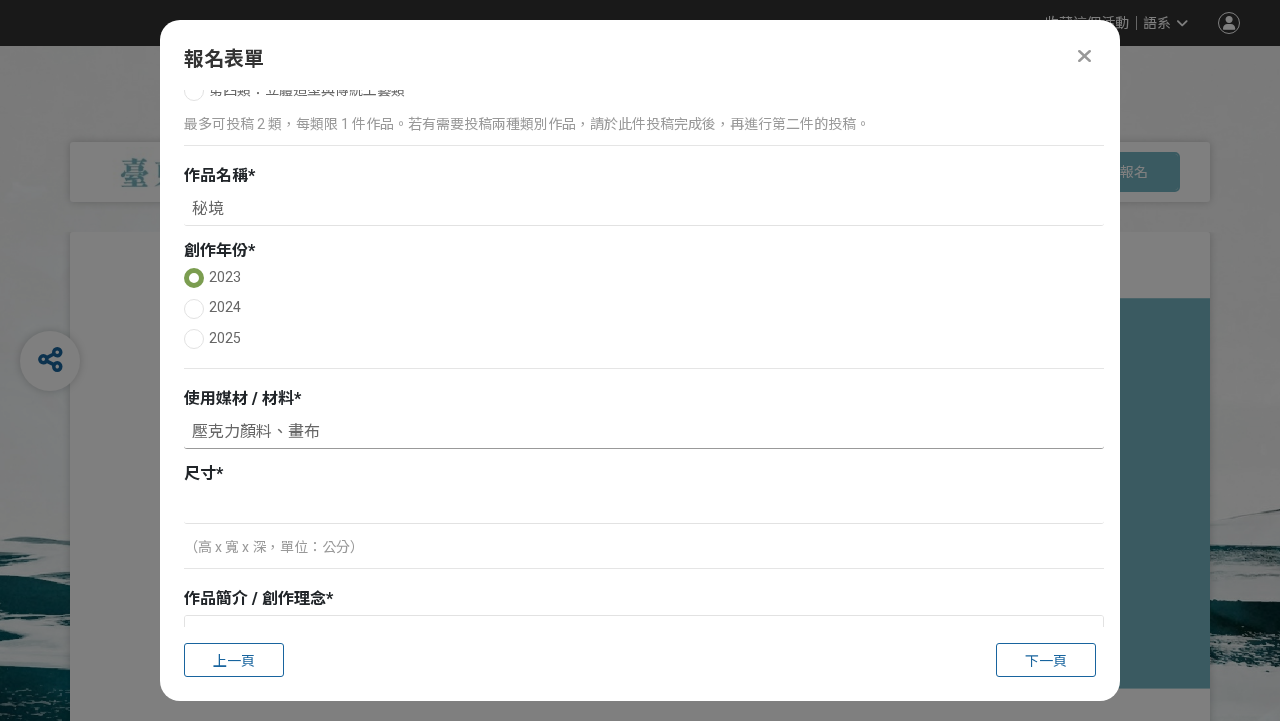 scroll, scrollTop: 288, scrollLeft: 0, axis: vertical 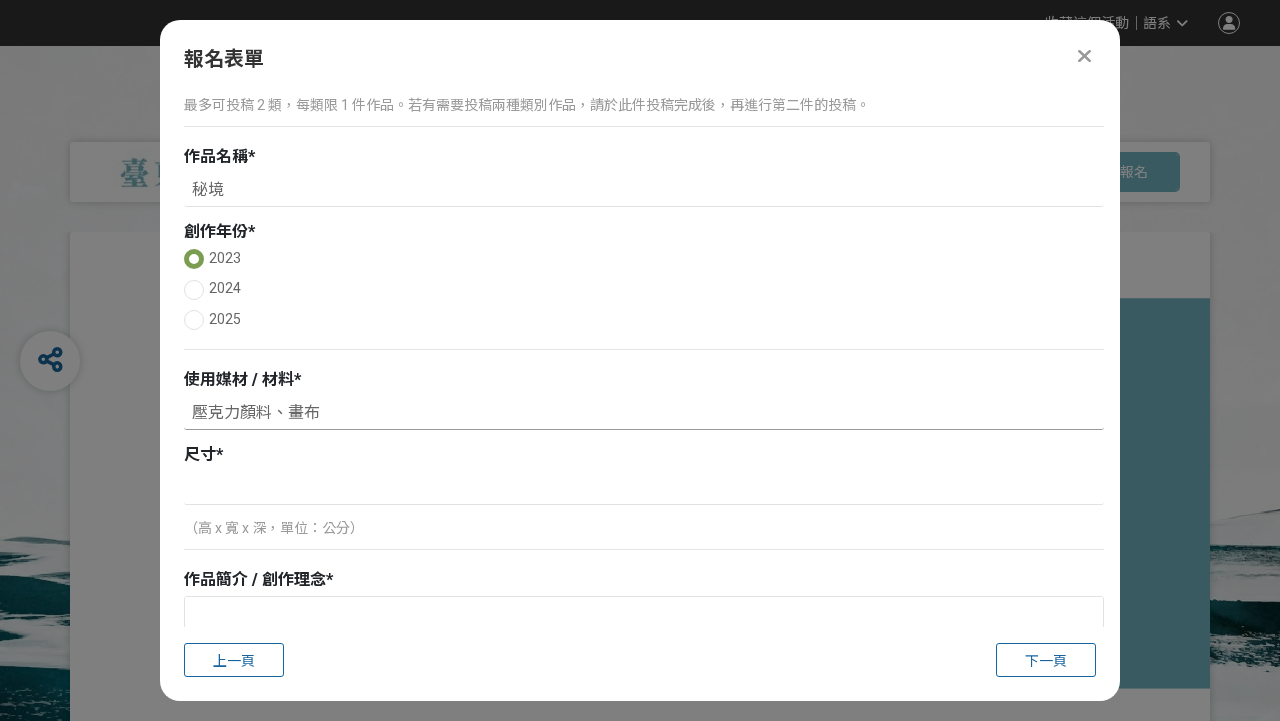 type on "壓克力顏料、畫布" 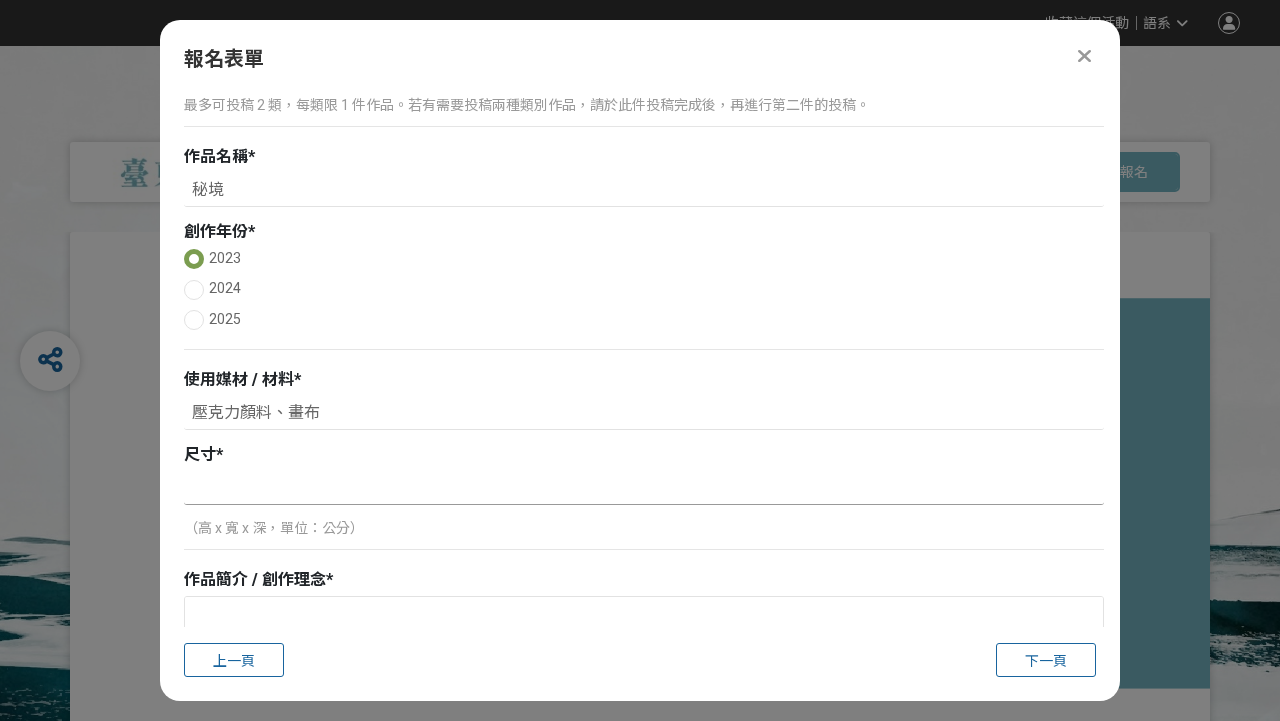 click at bounding box center (644, 488) 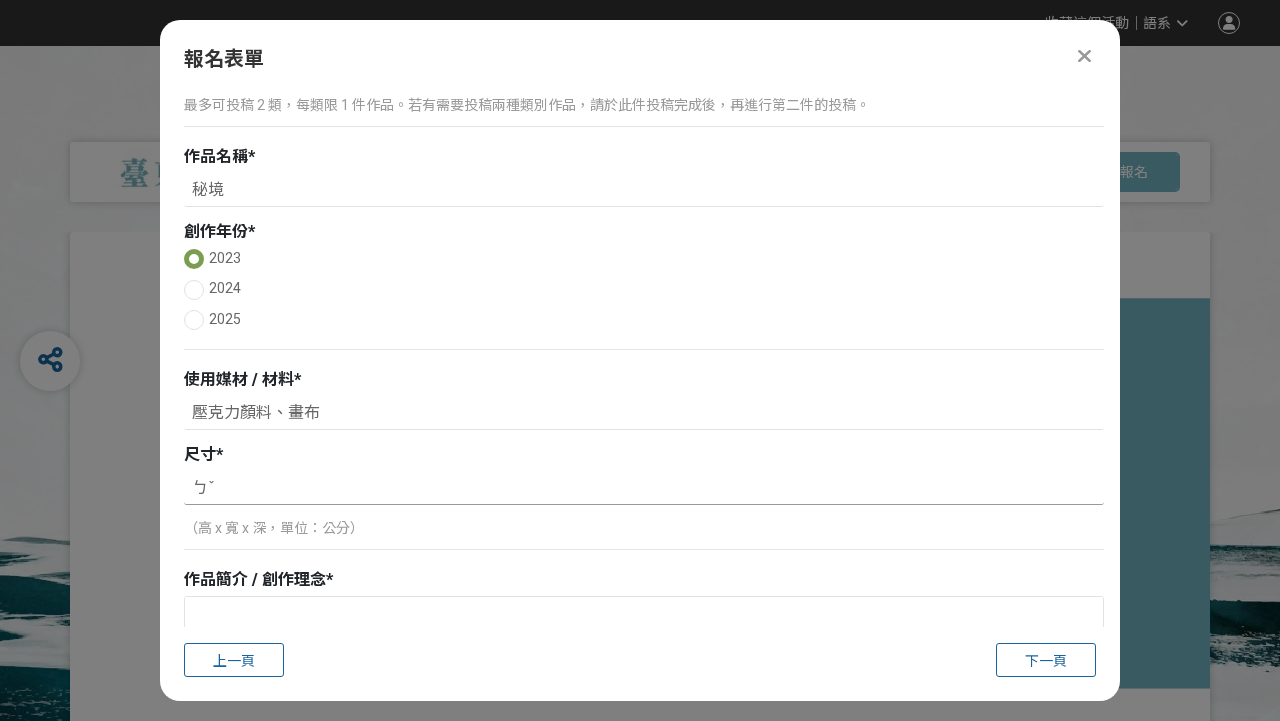type on "ㄅ" 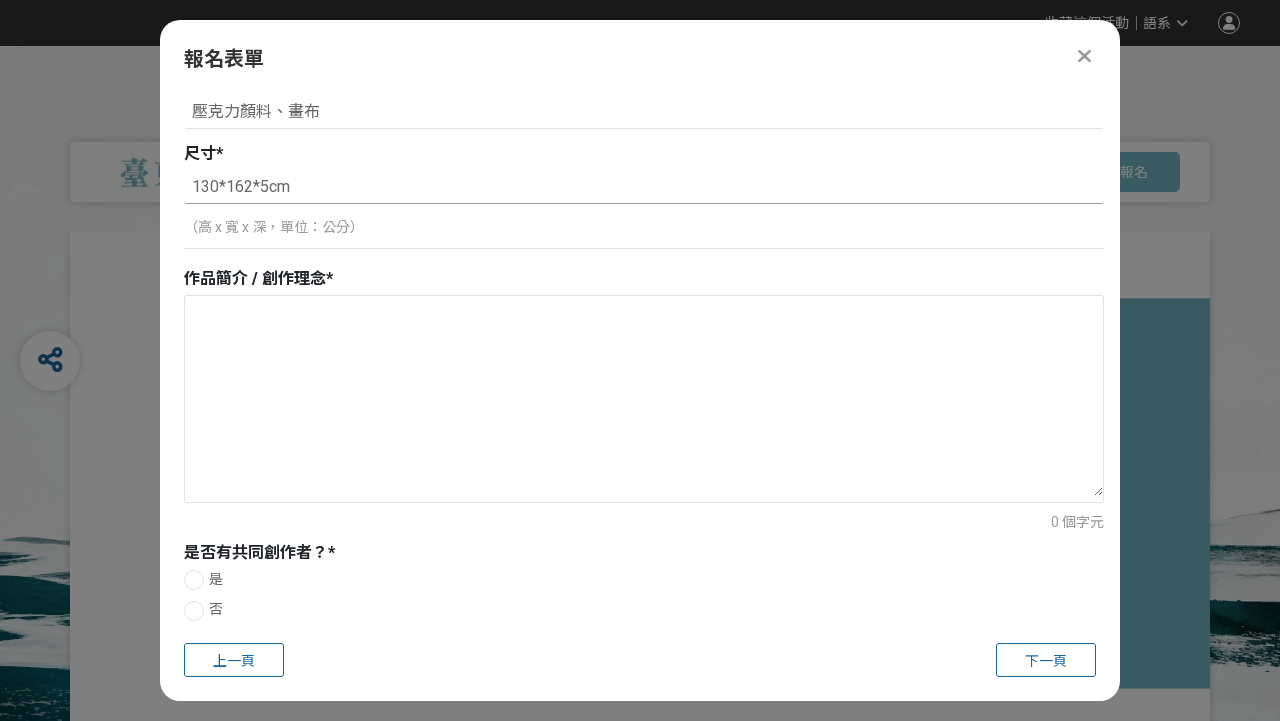 scroll, scrollTop: 595, scrollLeft: 0, axis: vertical 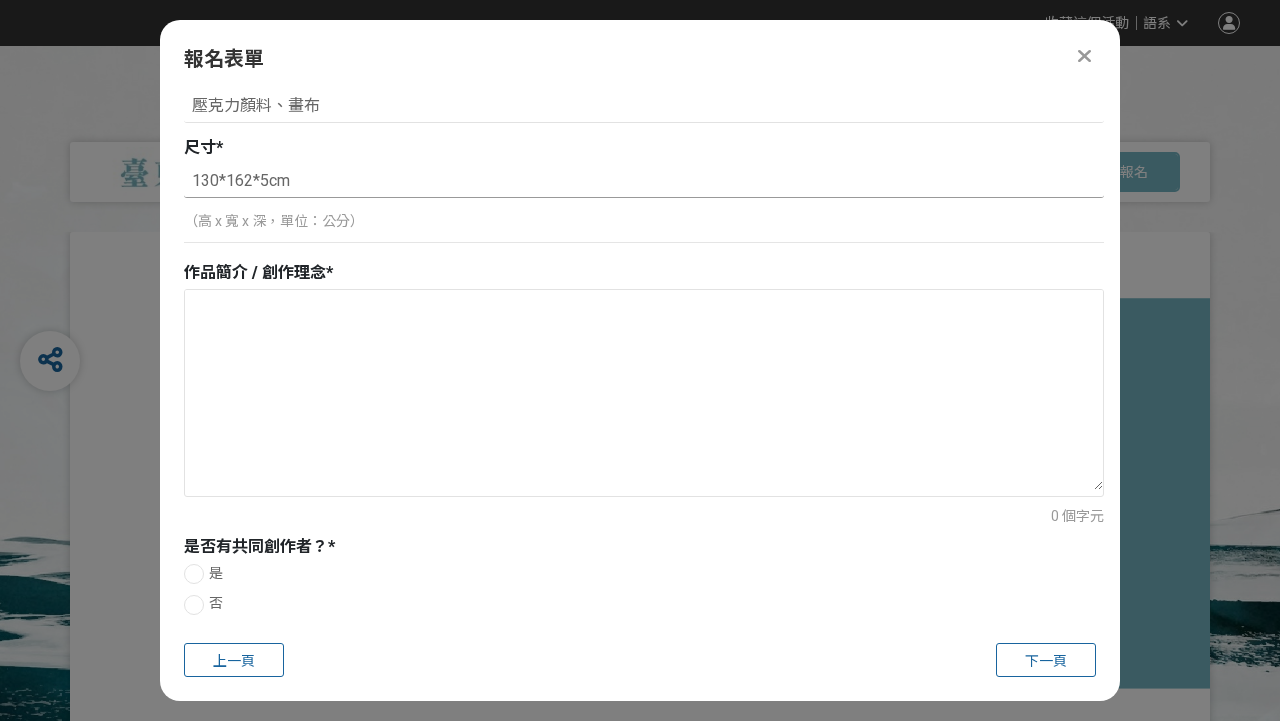 type on "130*162*5cm" 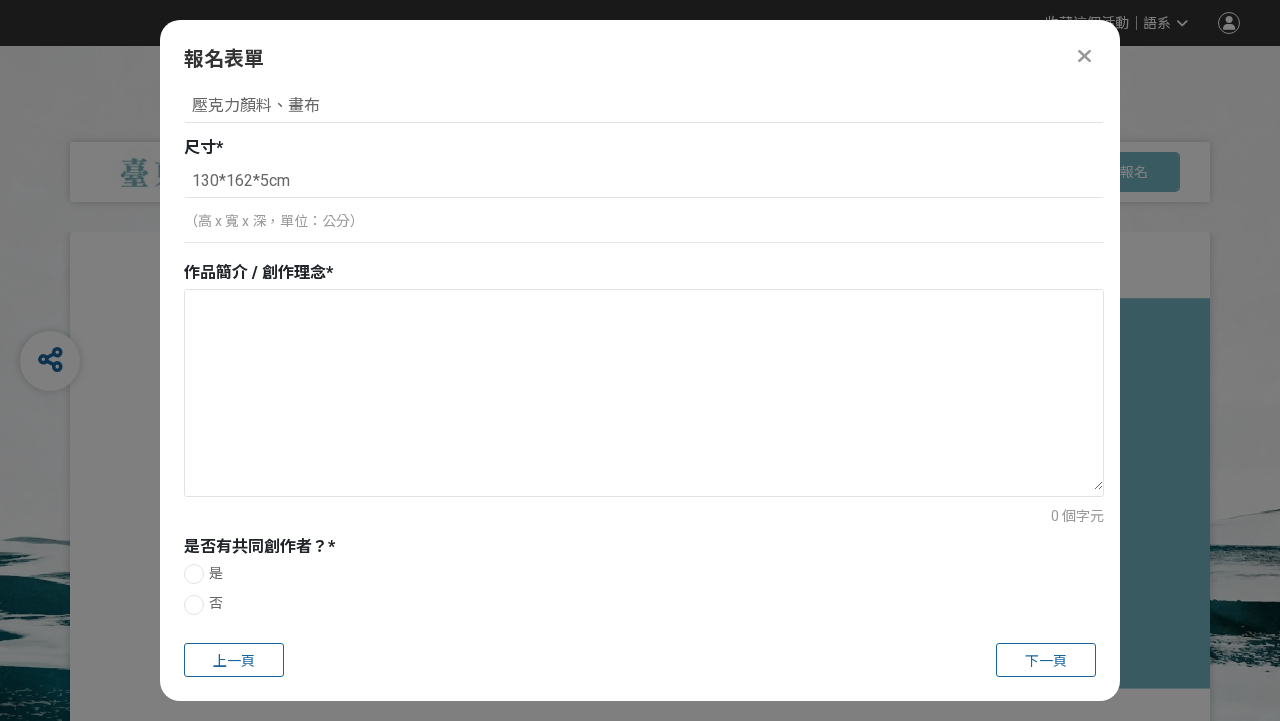 click at bounding box center [644, 390] 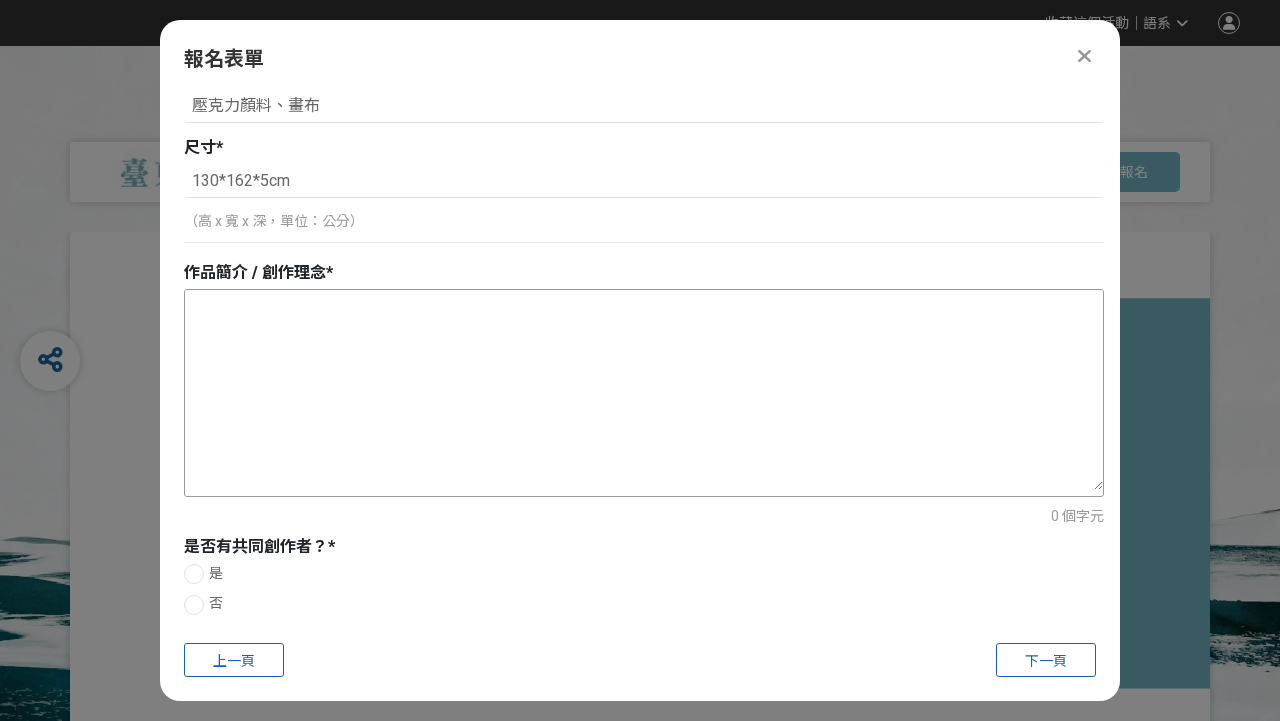 click at bounding box center (644, 390) 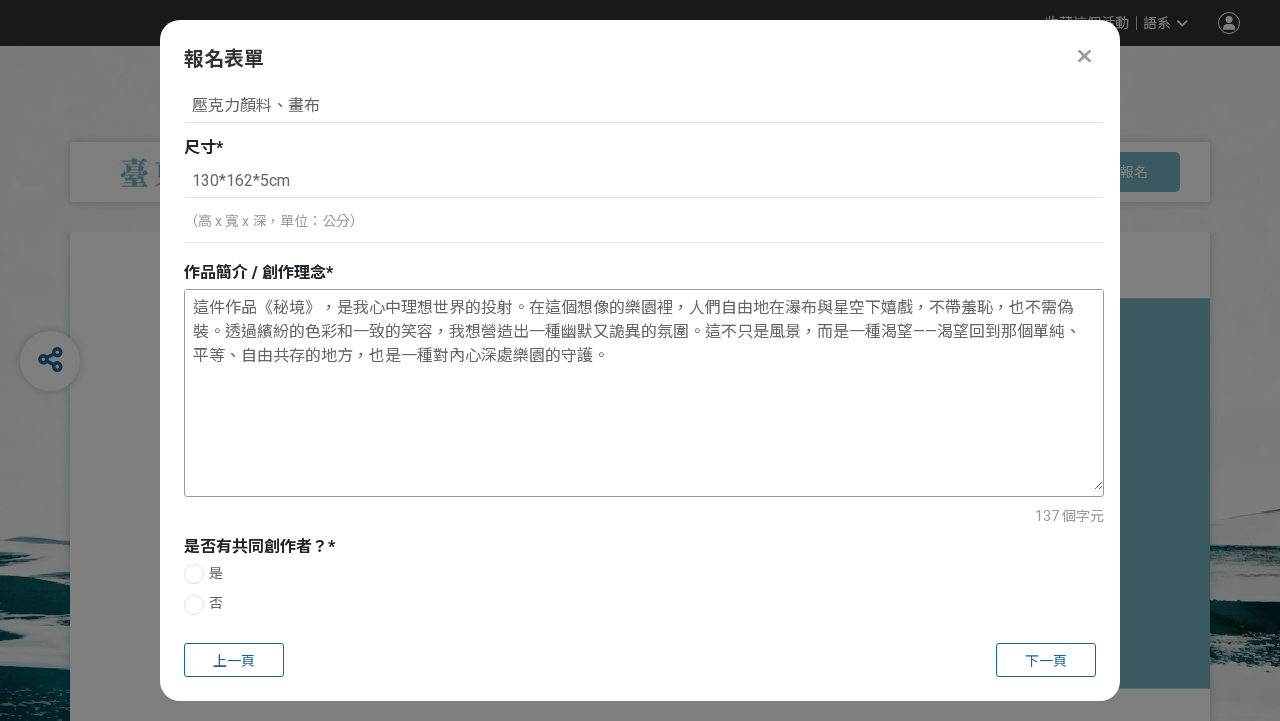 click on "這件作品《秘境》，是我心中理想世界的投射。在這個想像的樂園裡，人們自由地在瀑布與星空下嬉戲，不帶羞恥，也不需偽裝。透過繽紛的色彩和一致的笑容，我想營造出一種幽默又詭異的氛圍。這不只是風景，而是一種渴望——渴望回到那個單純、平等、自由共存的地方，也是一種對內心深處樂園的守護。" at bounding box center (644, 390) 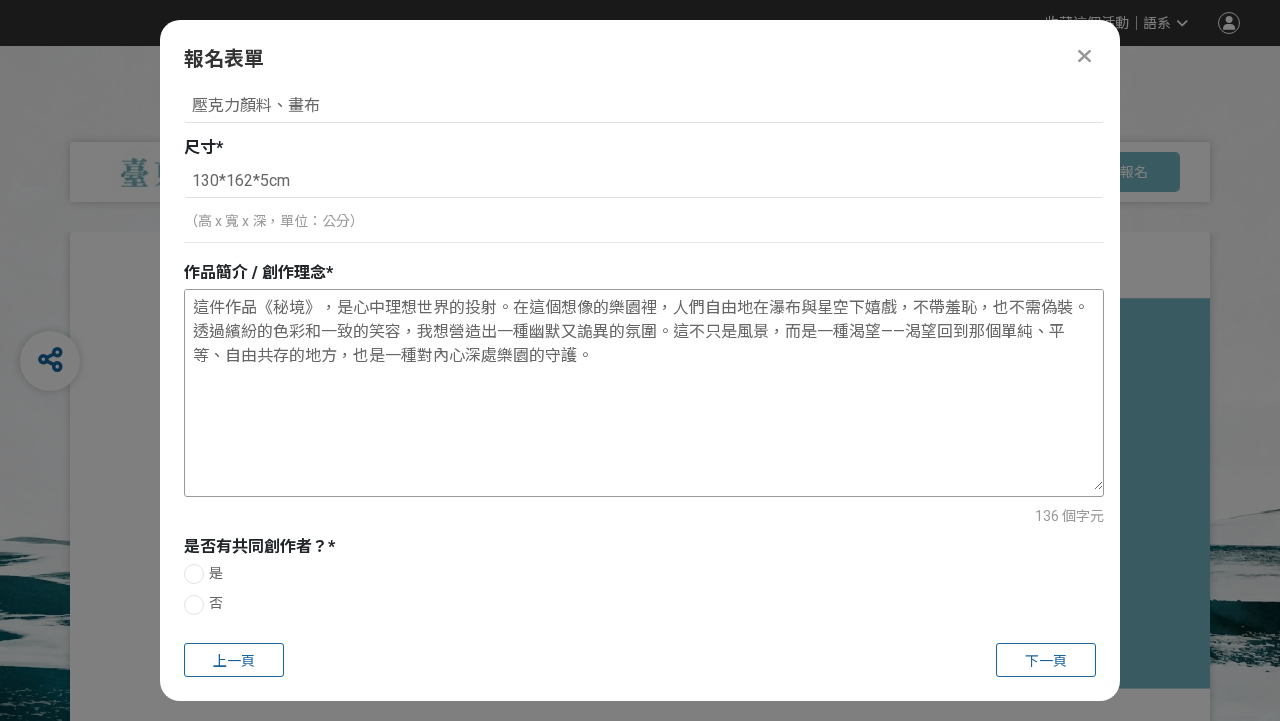 click on "這件作品《秘境》，是心中理想世界的投射。在這個想像的樂園裡，人們自由地在瀑布與星空下嬉戲，不帶羞恥，也不需偽裝。透過繽紛的色彩和一致的笑容，我想營造出一種幽默又詭異的氛圍。這不只是風景，而是一種渴望——渴望回到那個單純、平等、自由共存的地方，也是一種對內心深處樂園的守護。" at bounding box center [644, 390] 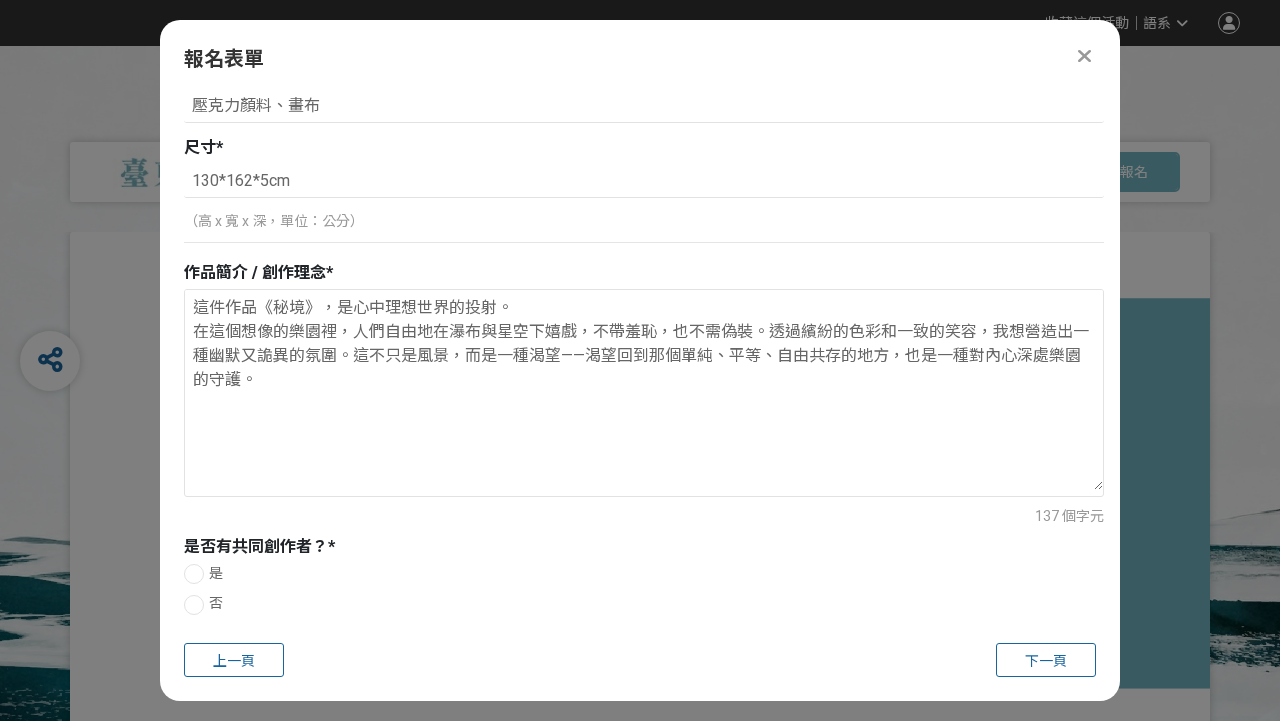type on "這件作品《秘境》，是心中理想世界的投射。
在這個想像的樂園裡，人們自由地在瀑布與星空下嬉戲，不帶羞恥，也不需偽裝。透過繽紛的色彩和一致的笑容，我想營造出一種幽默又詭異的氛圍。這不只是風景，而是一種渴望——渴望回到那個單純、平等、自由共存的地方，也是一種對內心深處樂園的守護。" 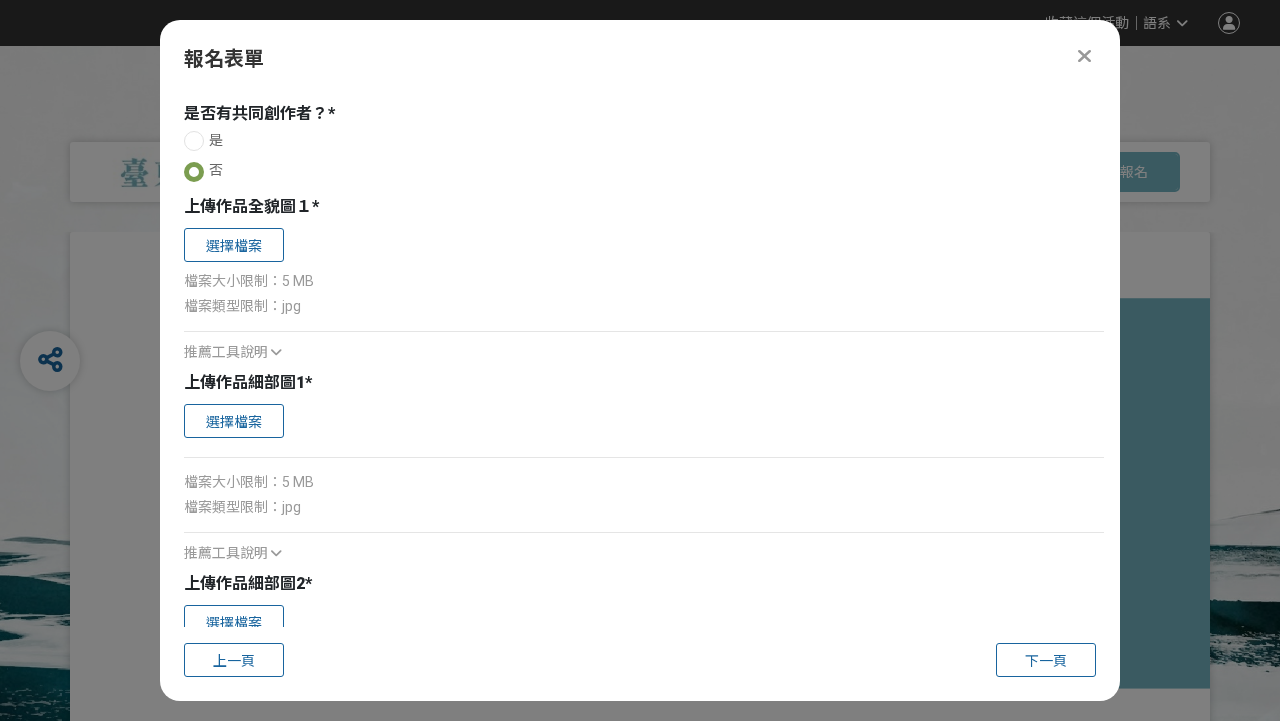 scroll, scrollTop: 1026, scrollLeft: 0, axis: vertical 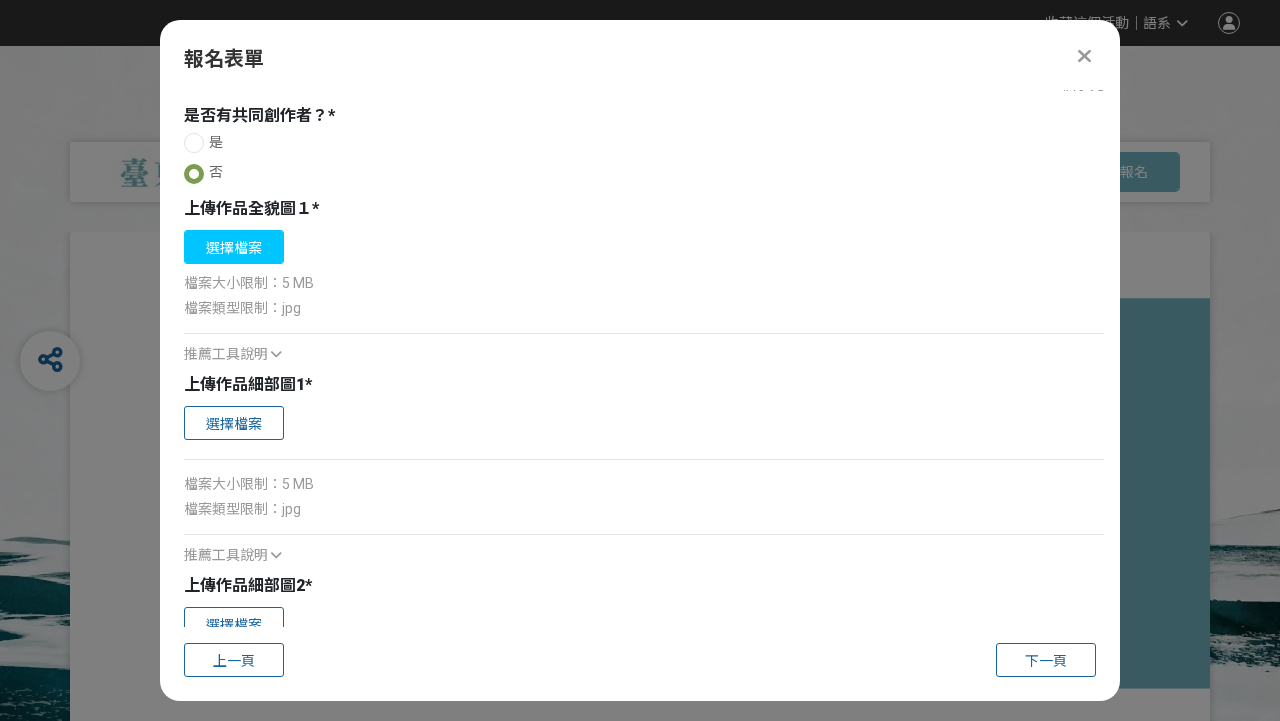 click on "選擇檔案" at bounding box center [234, 247] 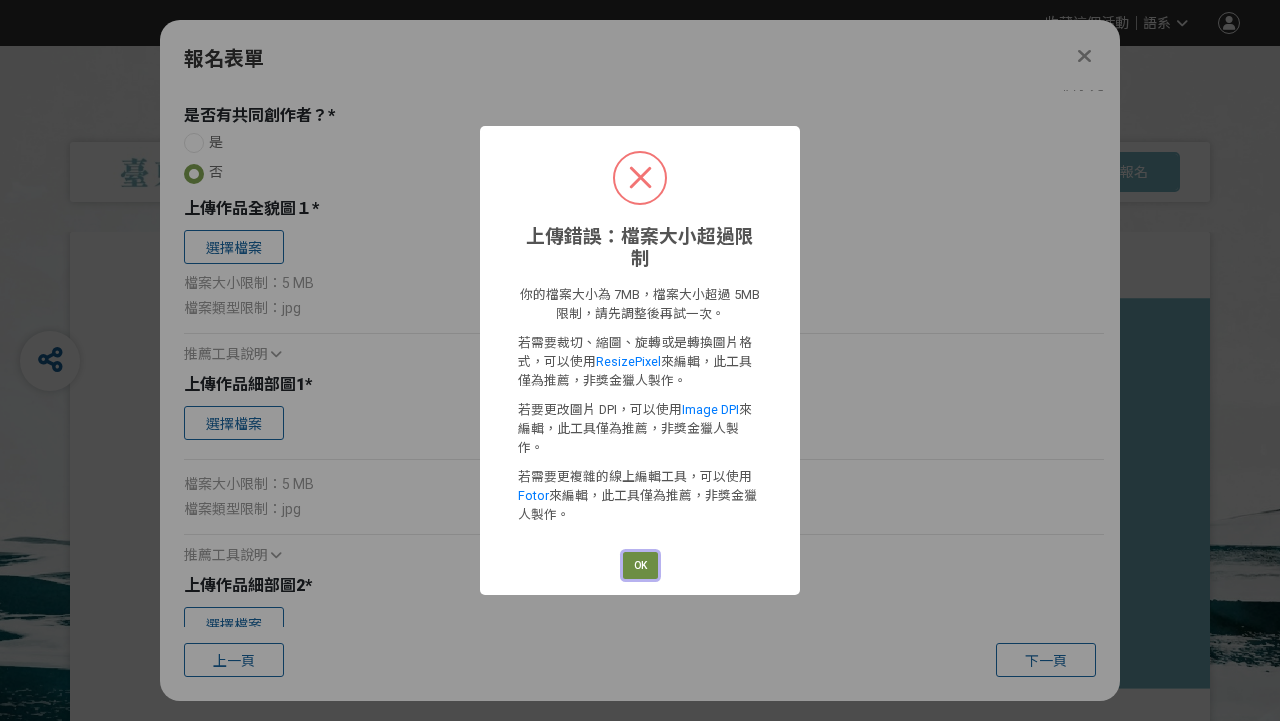 click on "OK" at bounding box center [640, 566] 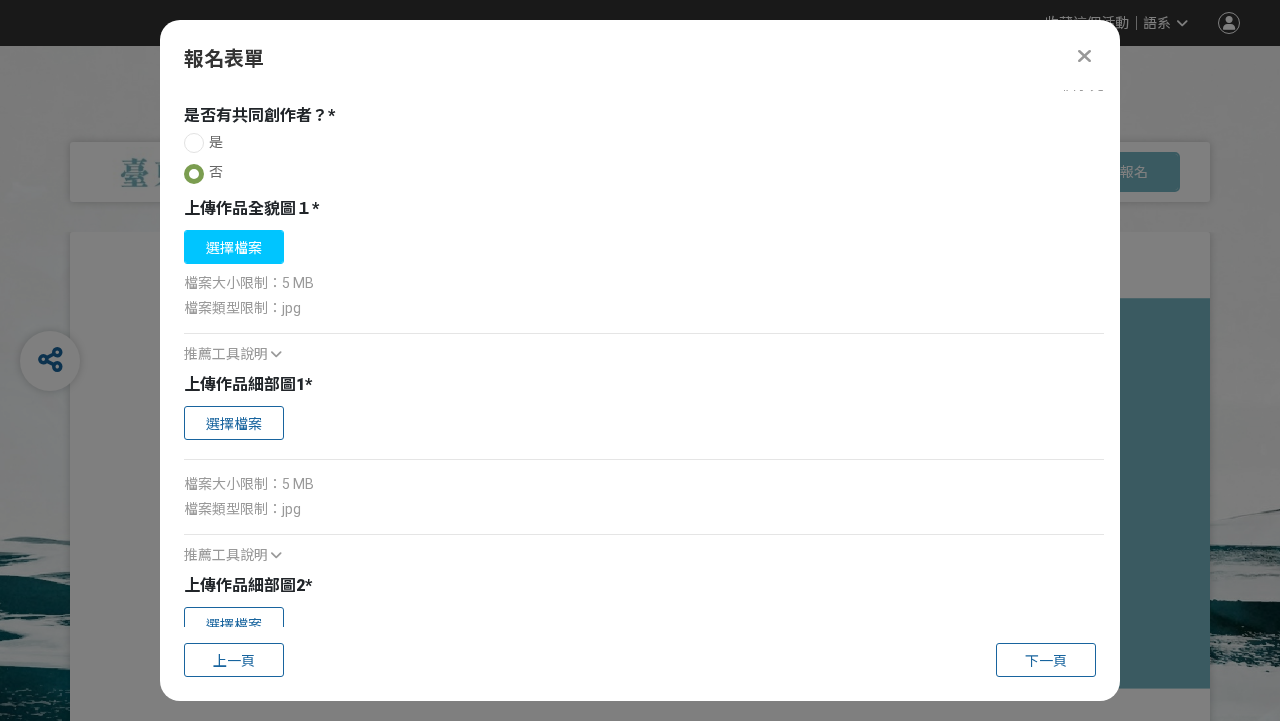 click on "選擇檔案" at bounding box center [234, 247] 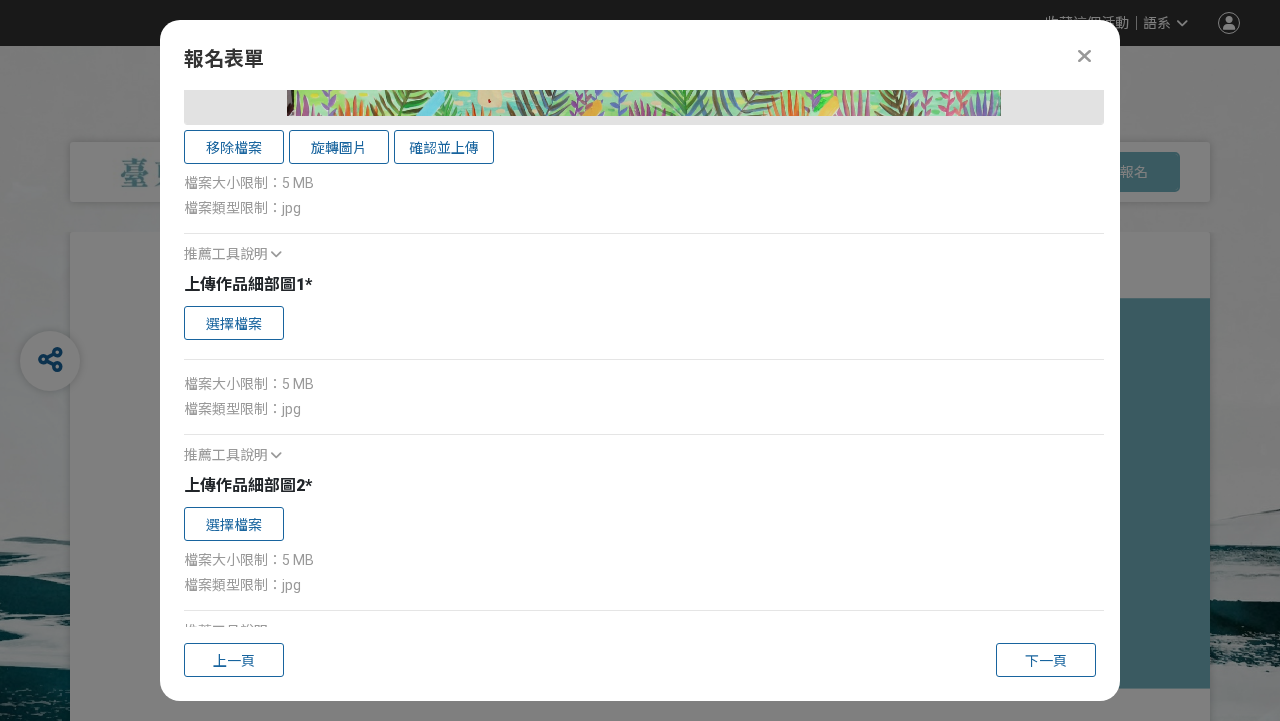 scroll, scrollTop: 2045, scrollLeft: 0, axis: vertical 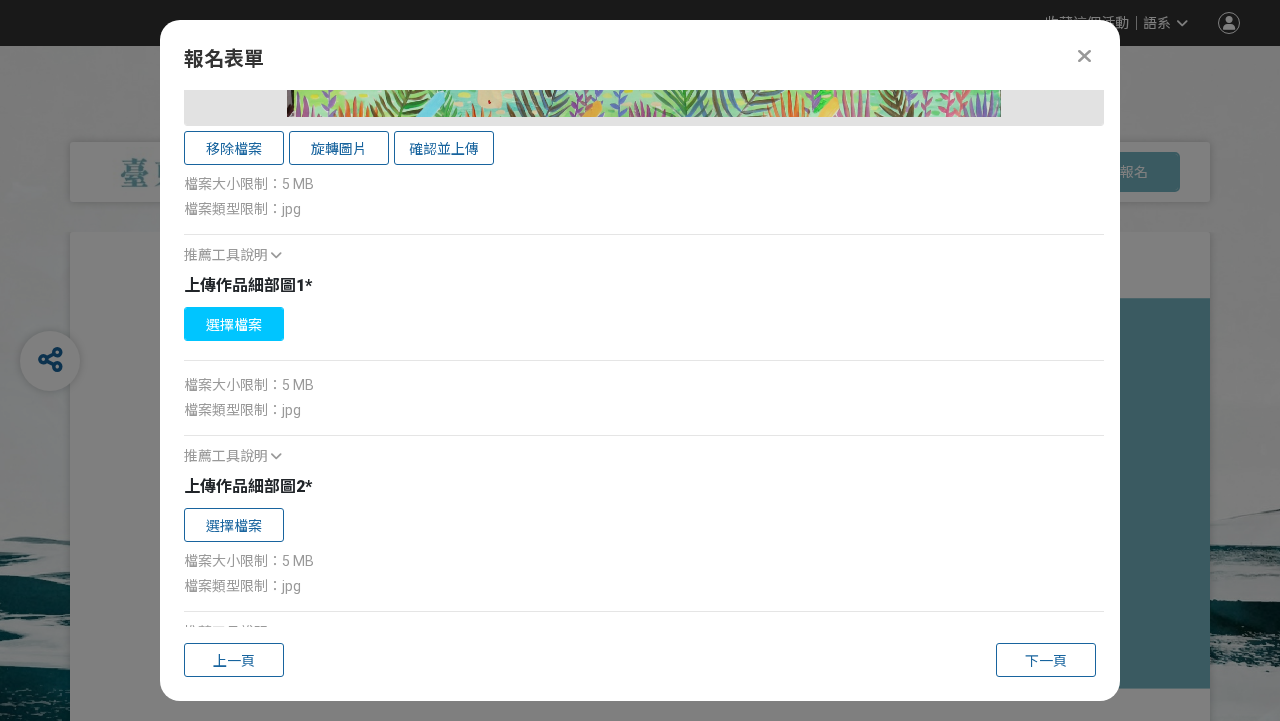 click on "選擇檔案" at bounding box center (234, 324) 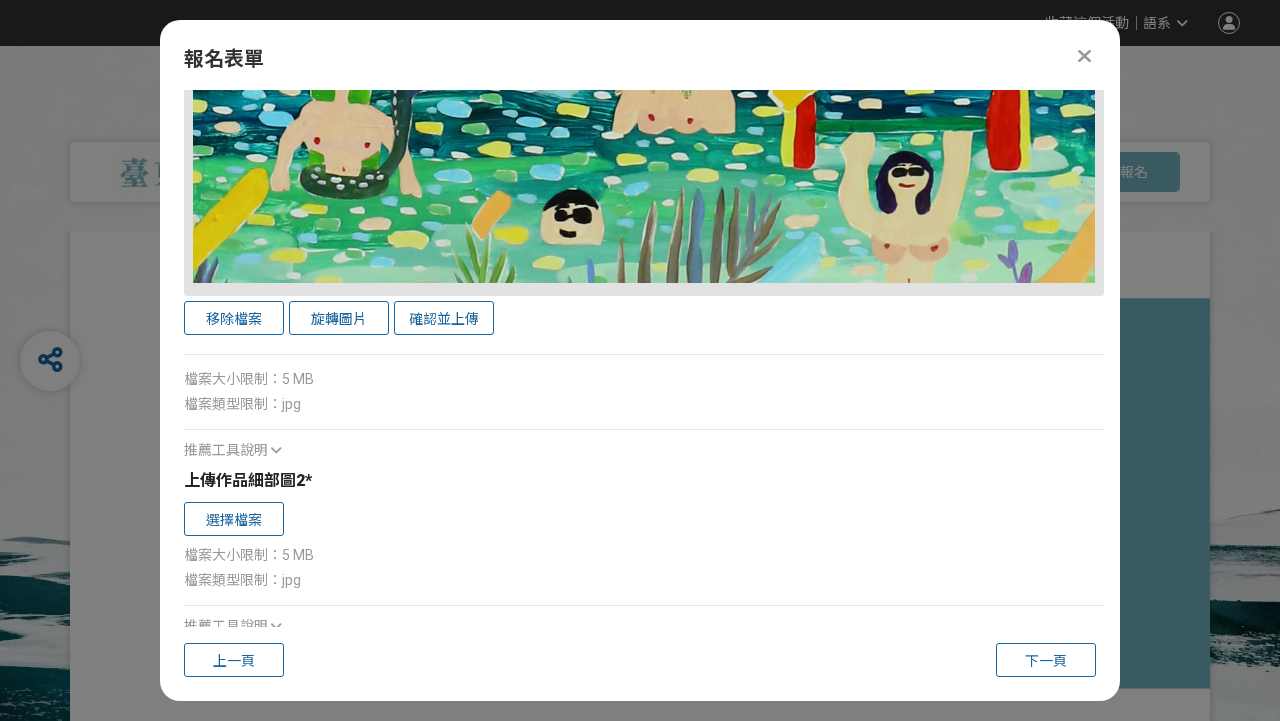 scroll, scrollTop: 2968, scrollLeft: 0, axis: vertical 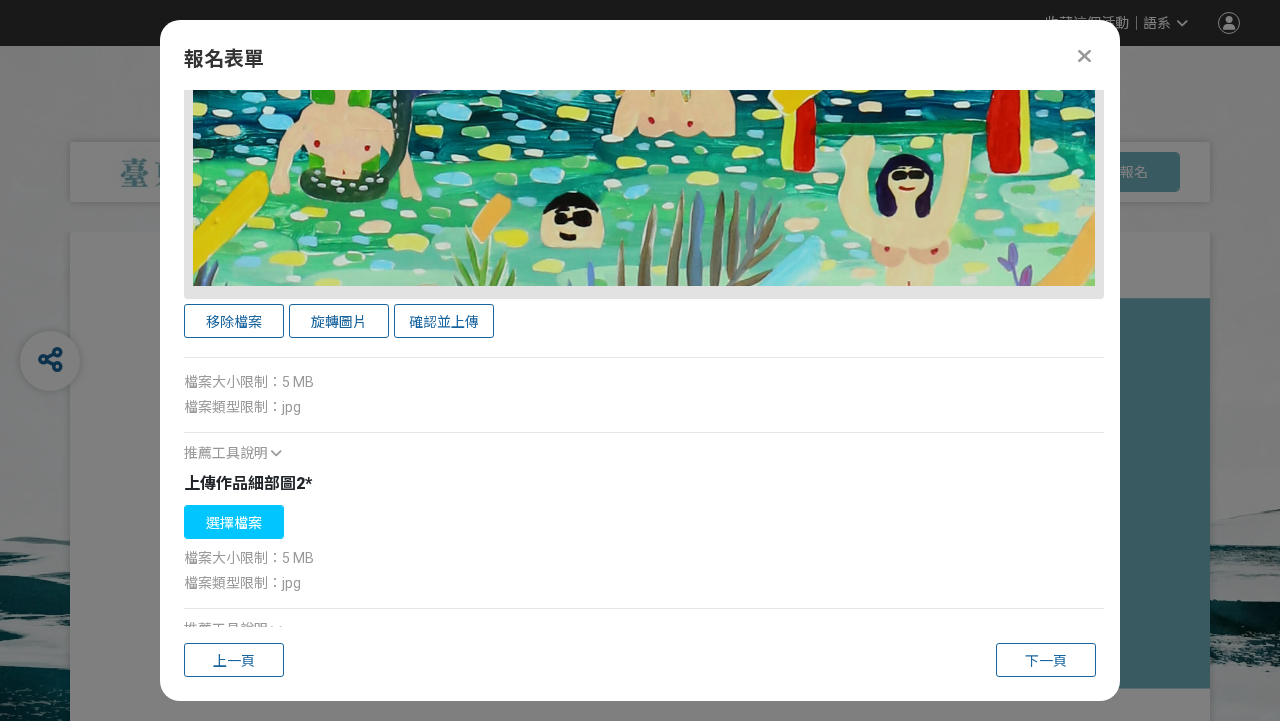 click on "選擇檔案" at bounding box center [234, 522] 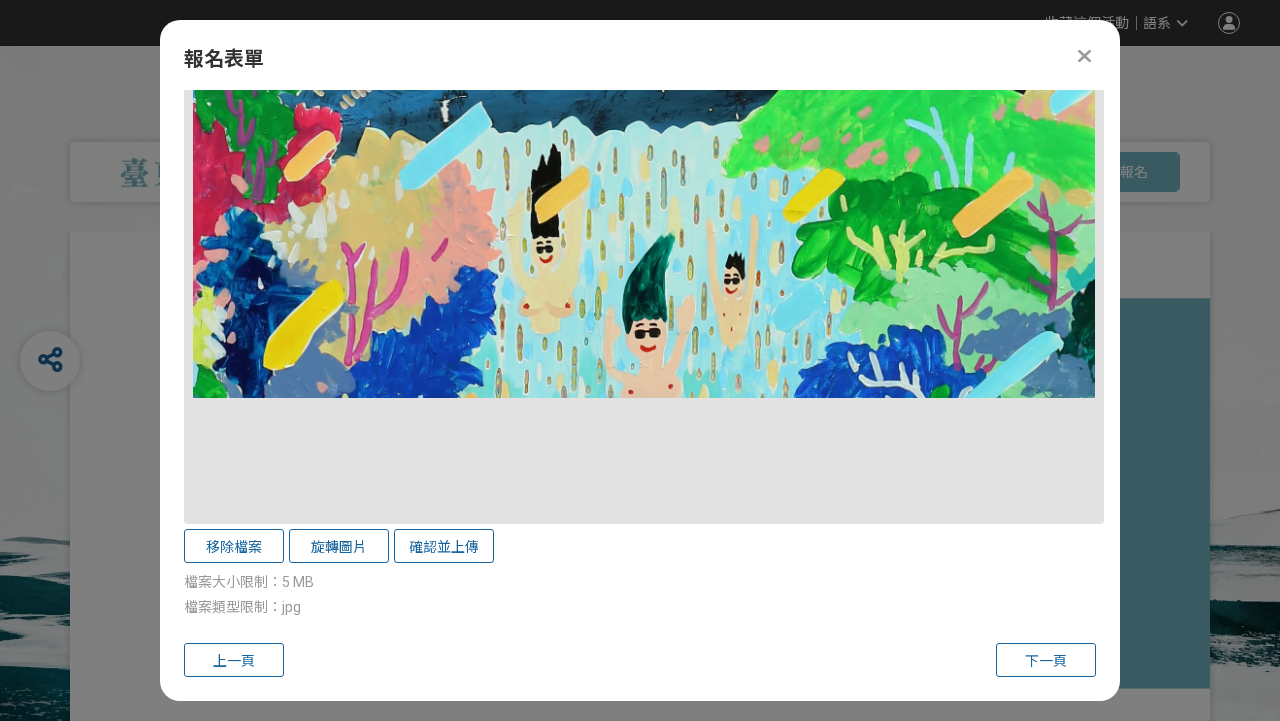 scroll, scrollTop: 3886, scrollLeft: 0, axis: vertical 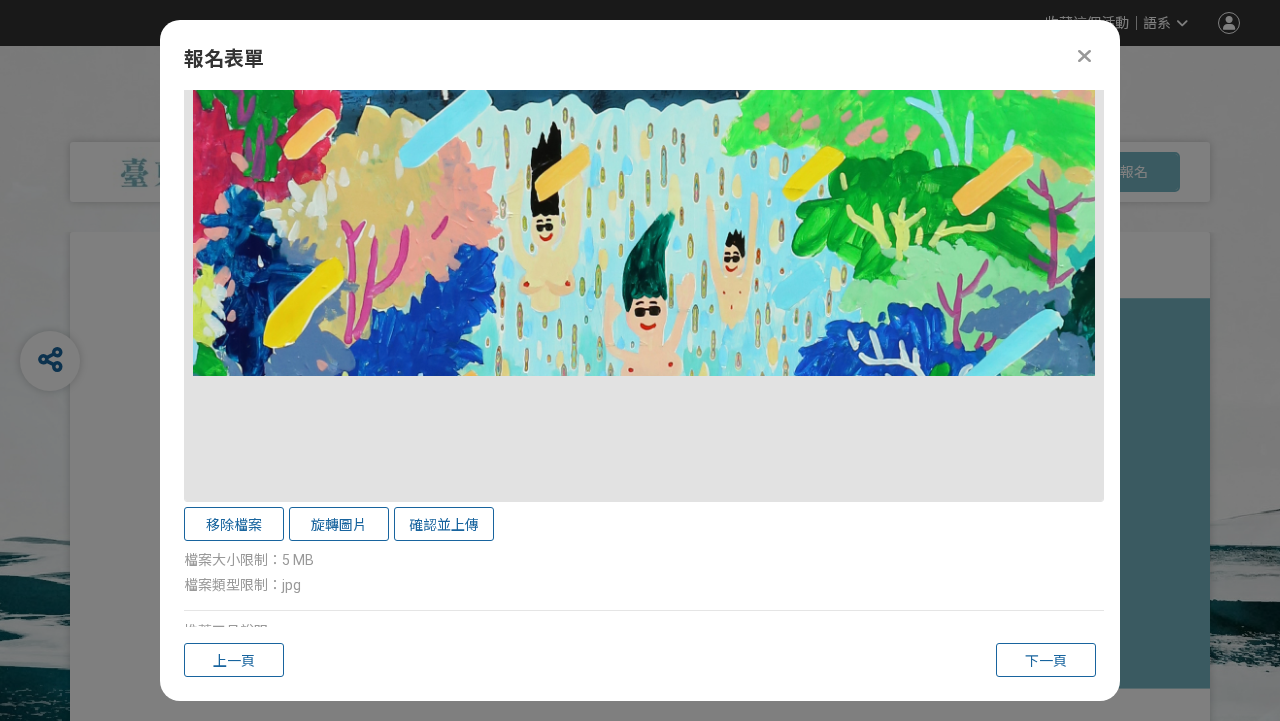 click at bounding box center [644, 42] 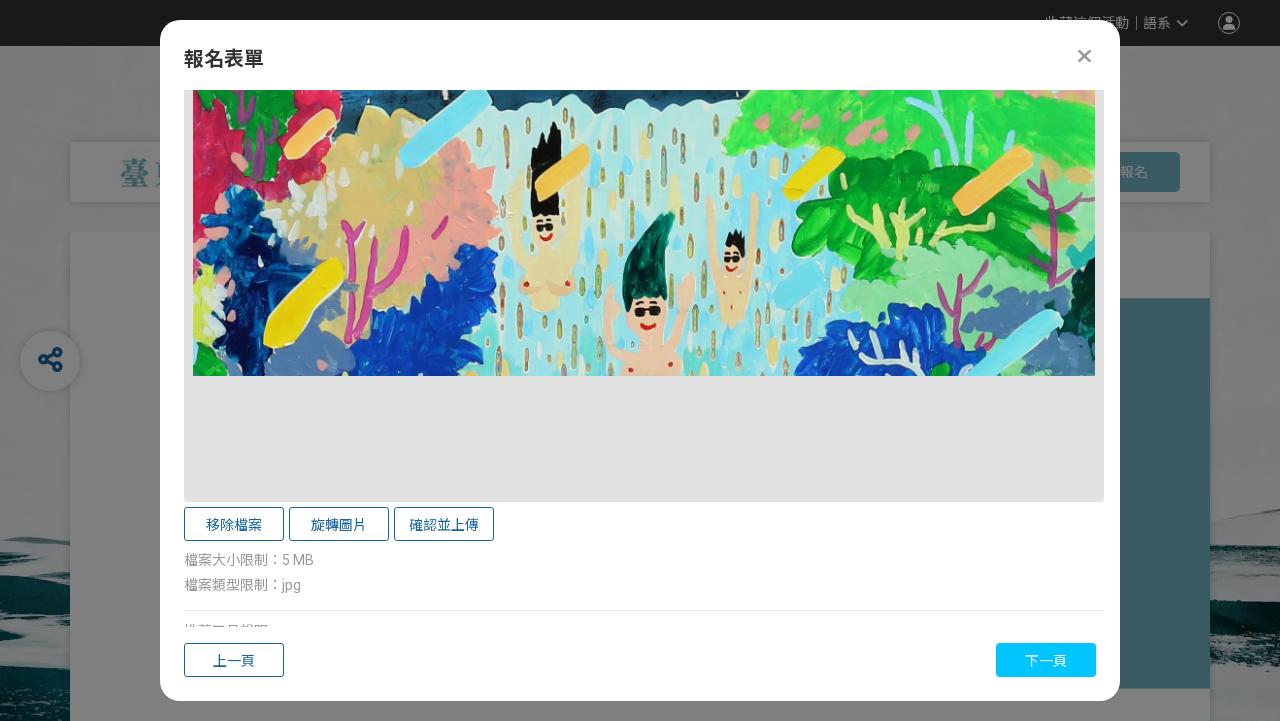 click on "下一頁" at bounding box center (1046, 661) 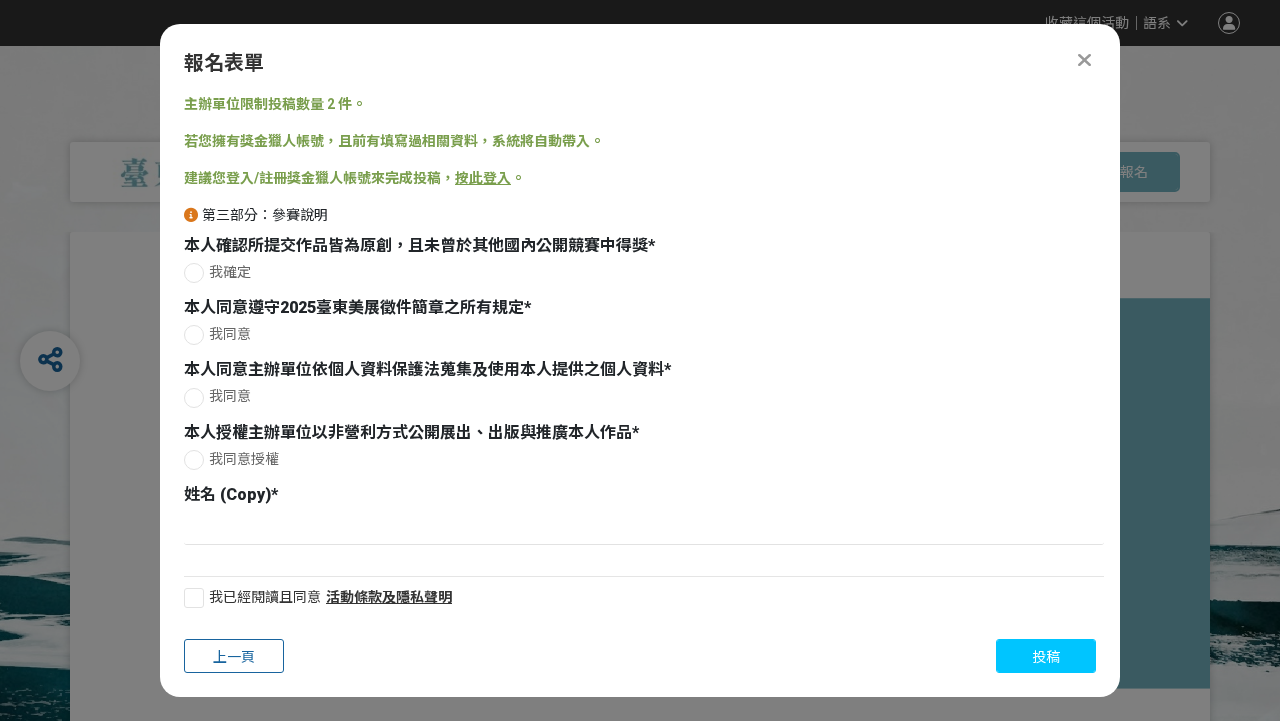 scroll, scrollTop: 0, scrollLeft: 0, axis: both 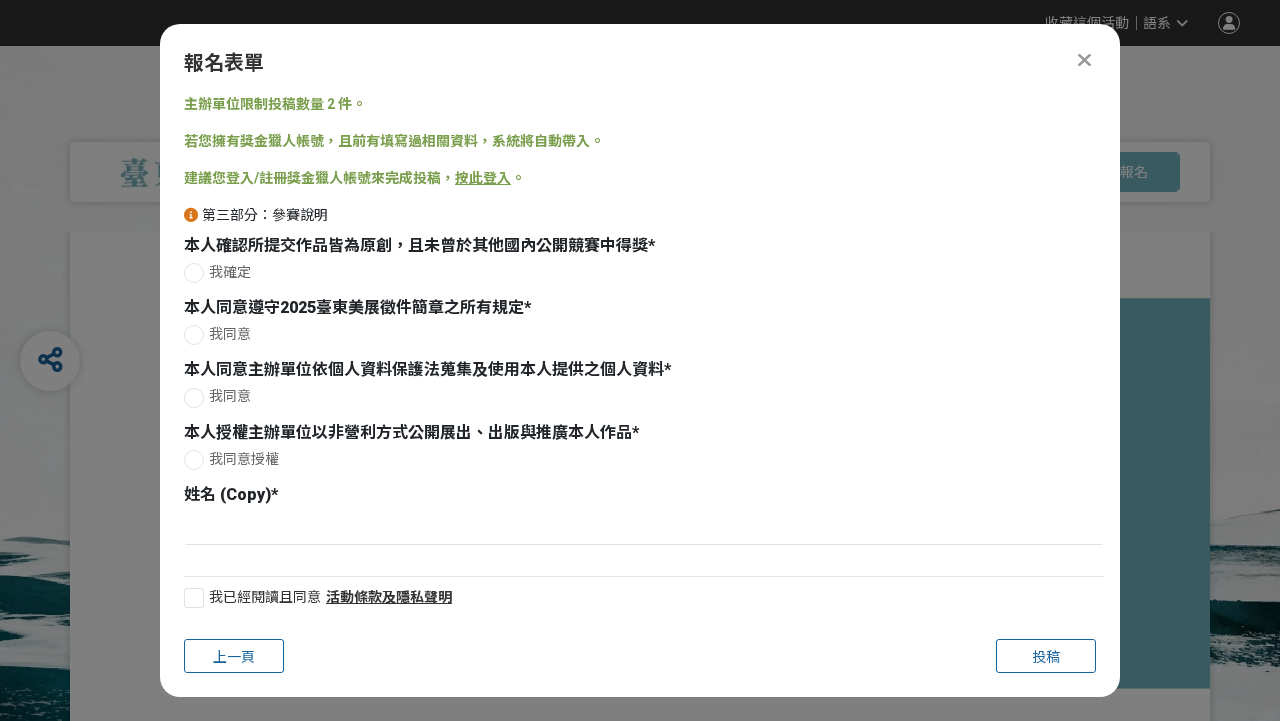 click at bounding box center [194, 273] 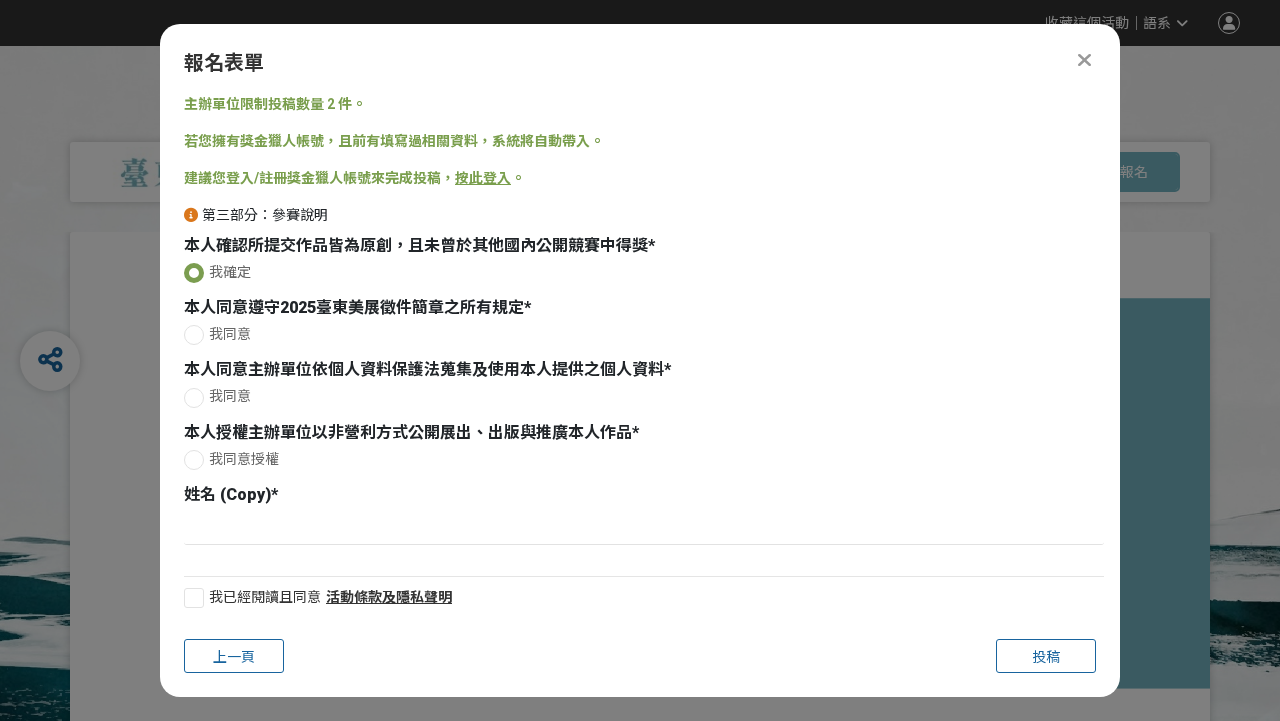 click at bounding box center [194, 335] 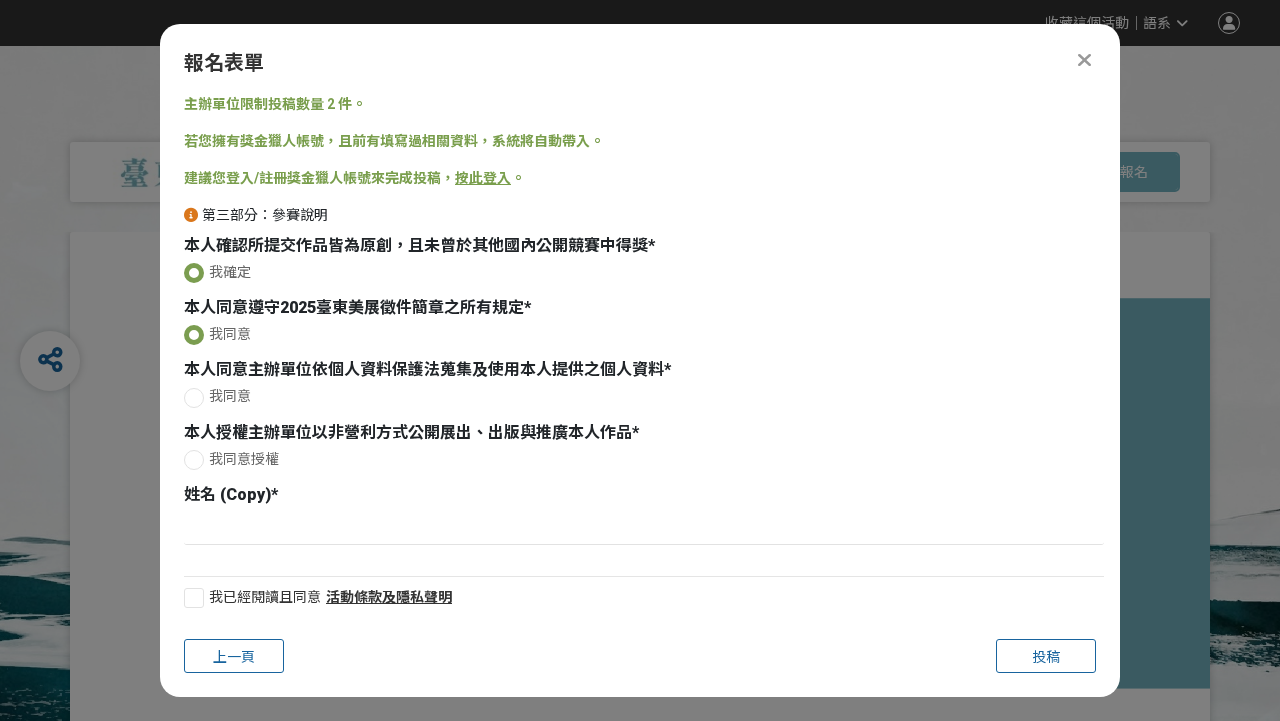 click at bounding box center [194, 398] 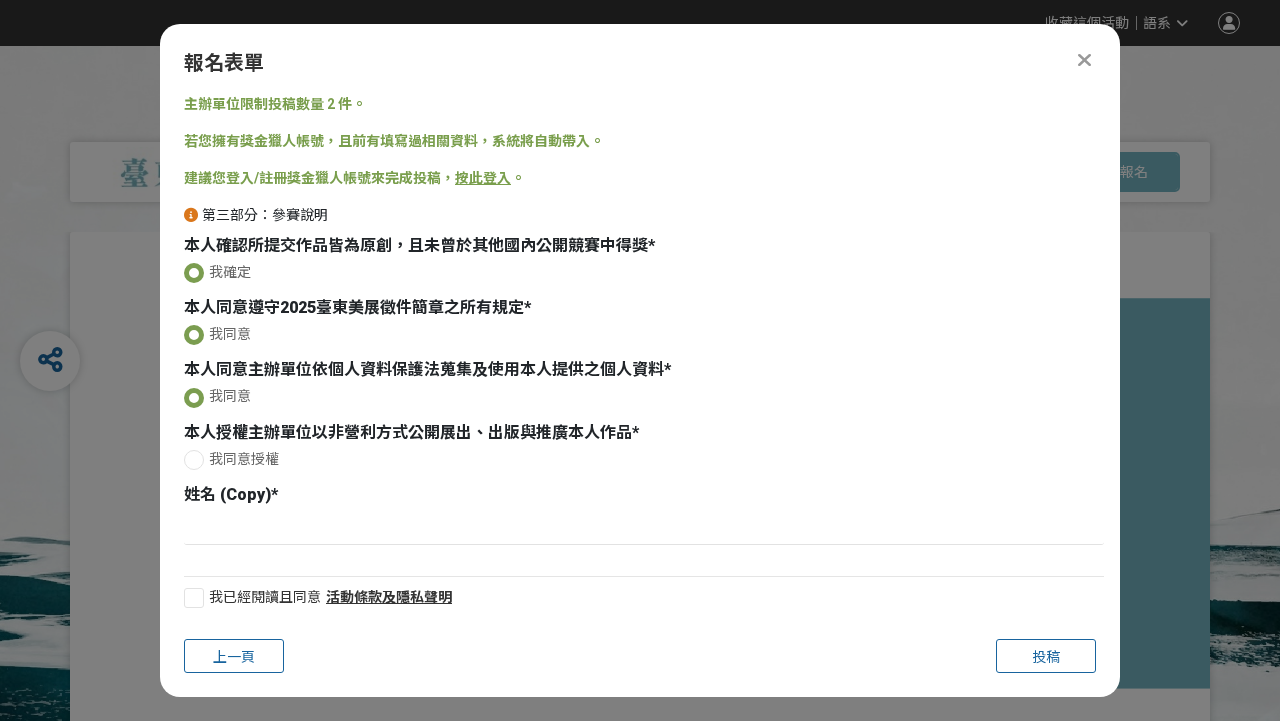 click on "我同意授權" at bounding box center (644, 462) 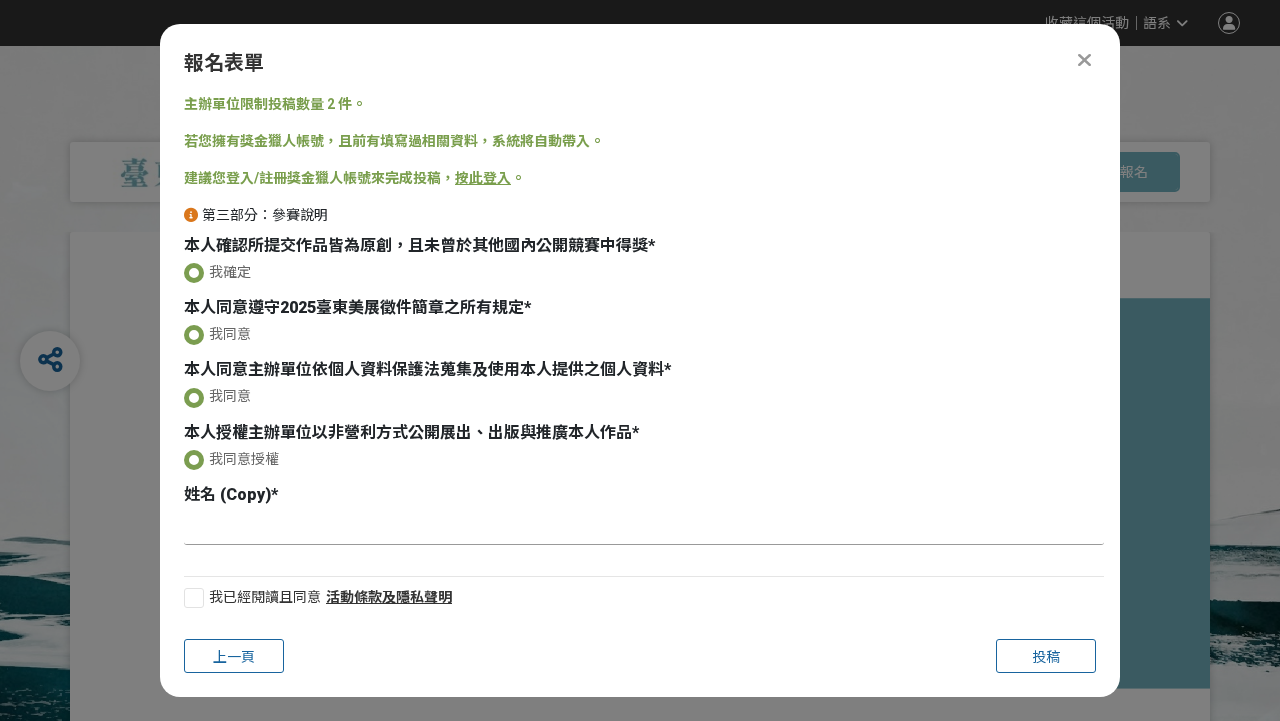 click at bounding box center [644, 528] 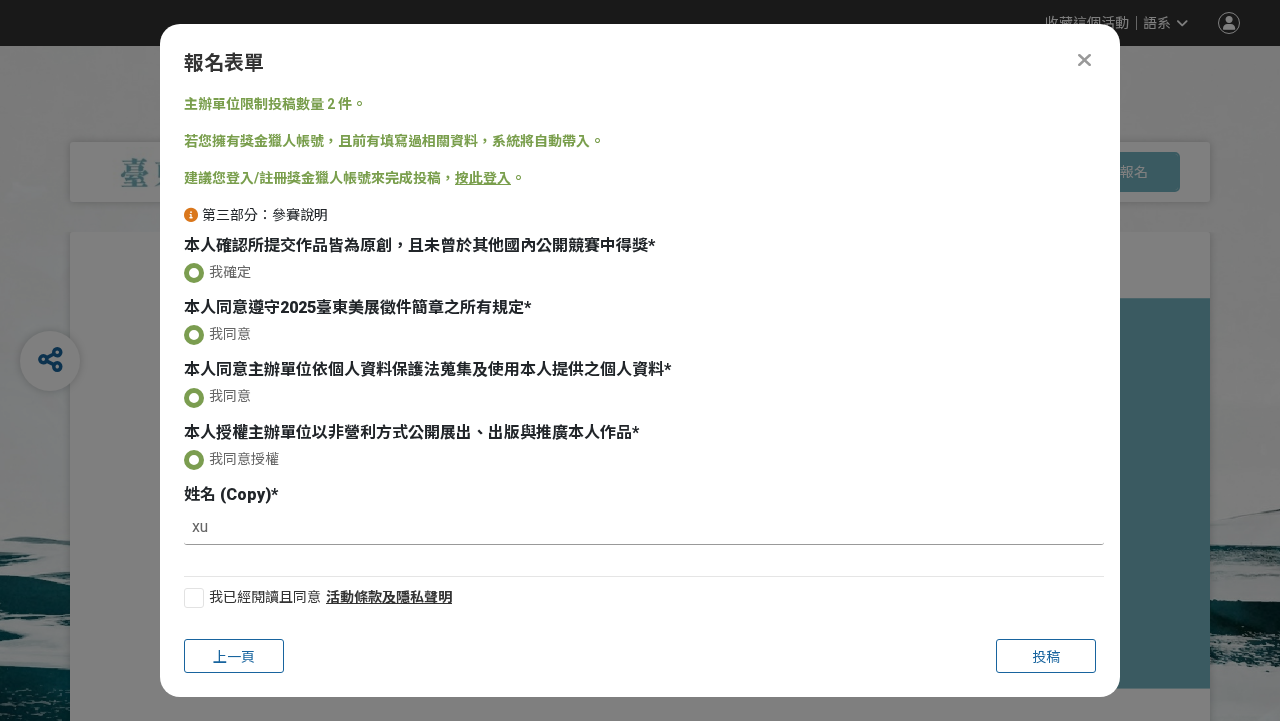 type on "x" 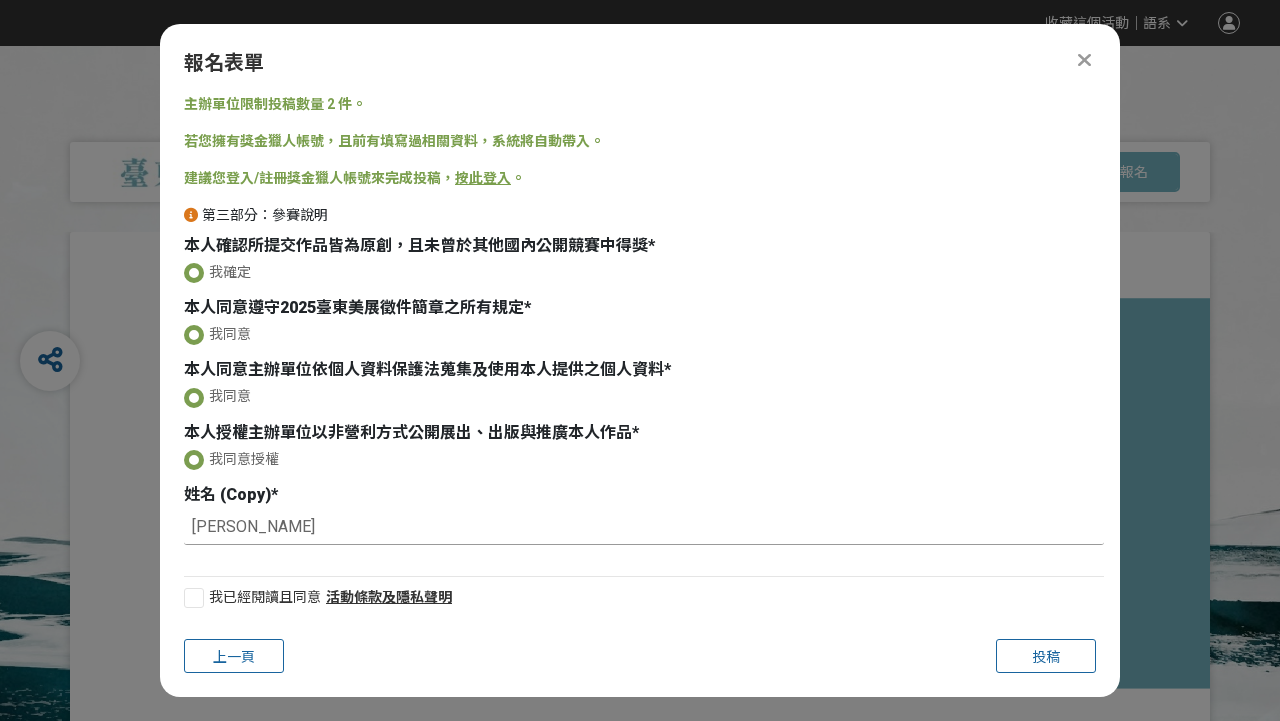type on "[PERSON_NAME]" 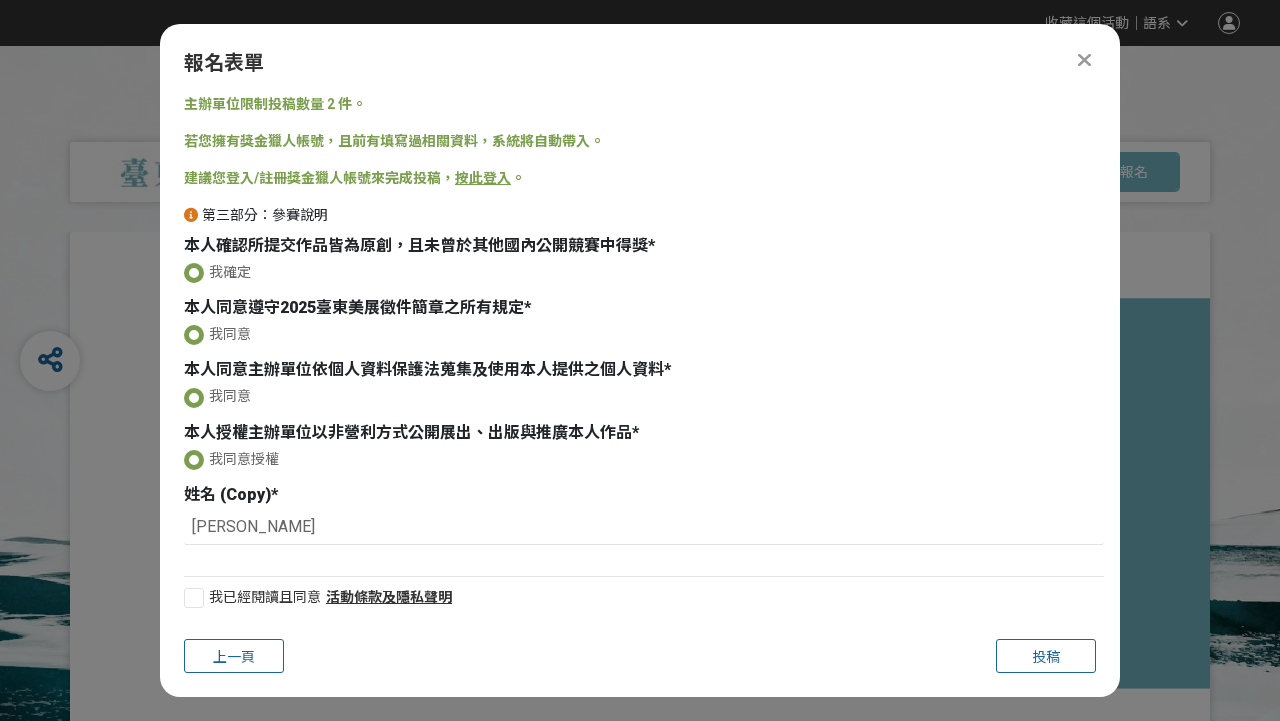 click at bounding box center [194, 598] 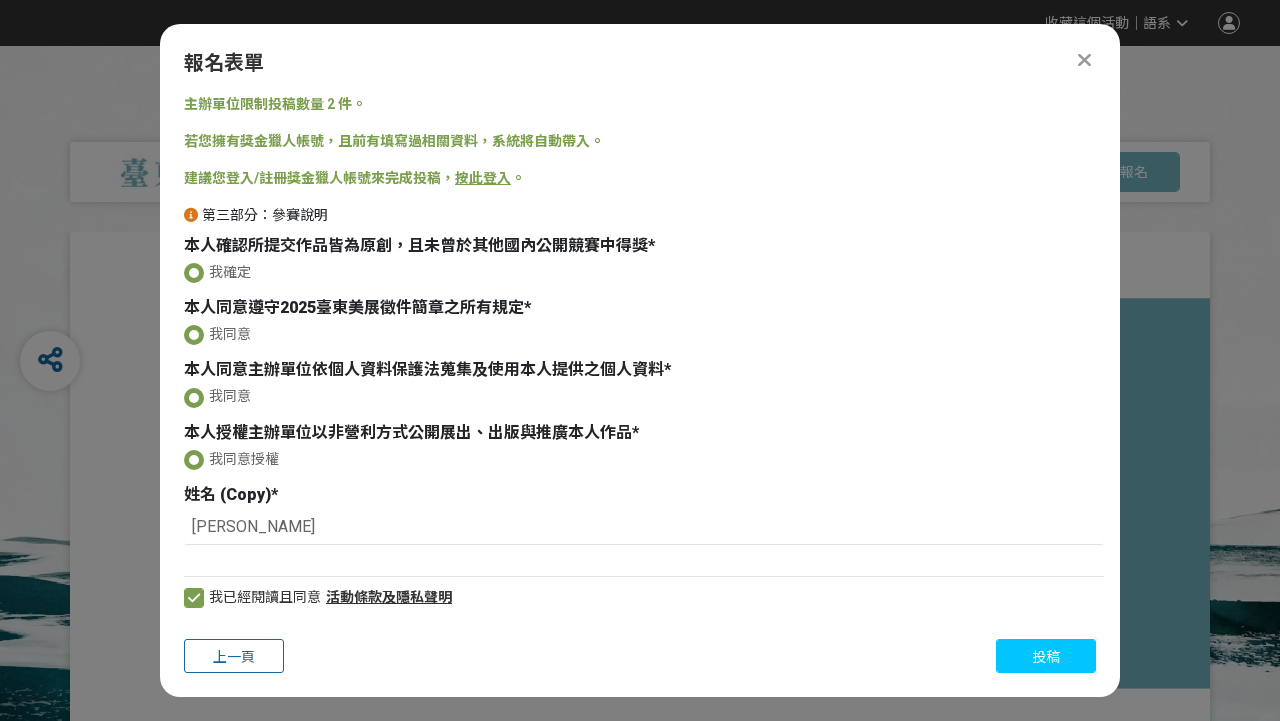 click on "投稿" at bounding box center [1046, 656] 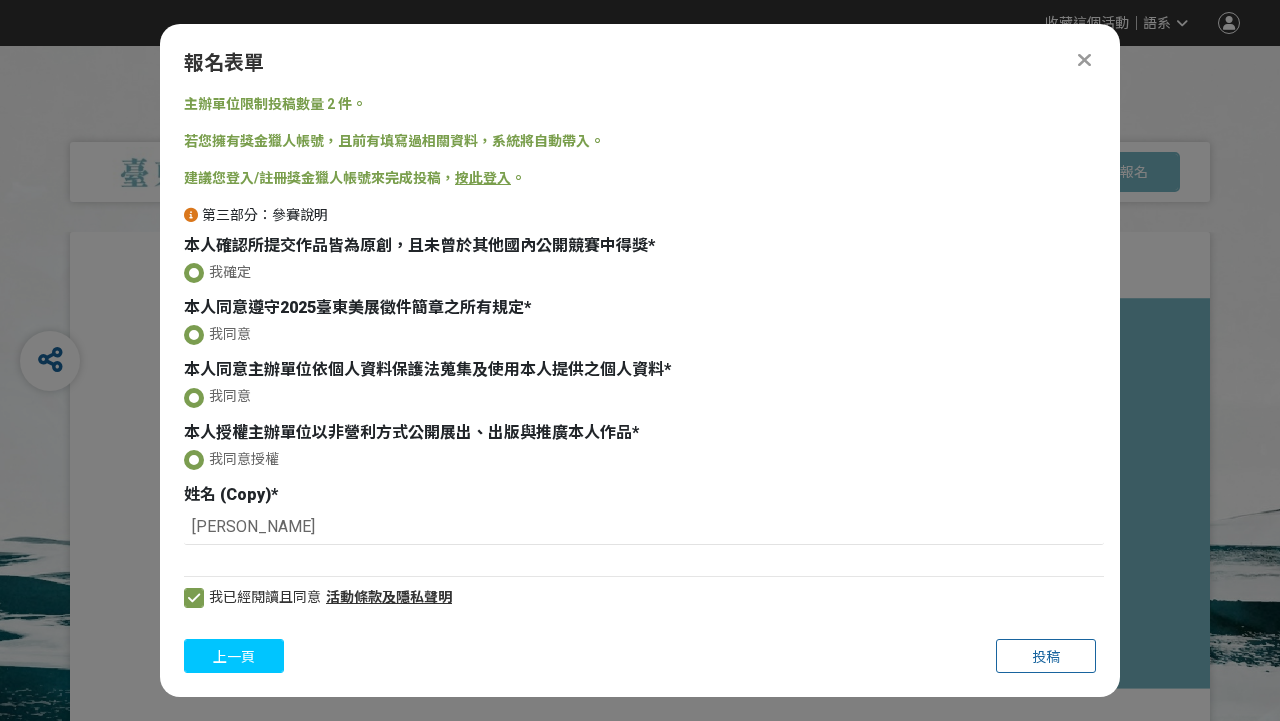 click on "上一頁" at bounding box center [234, 656] 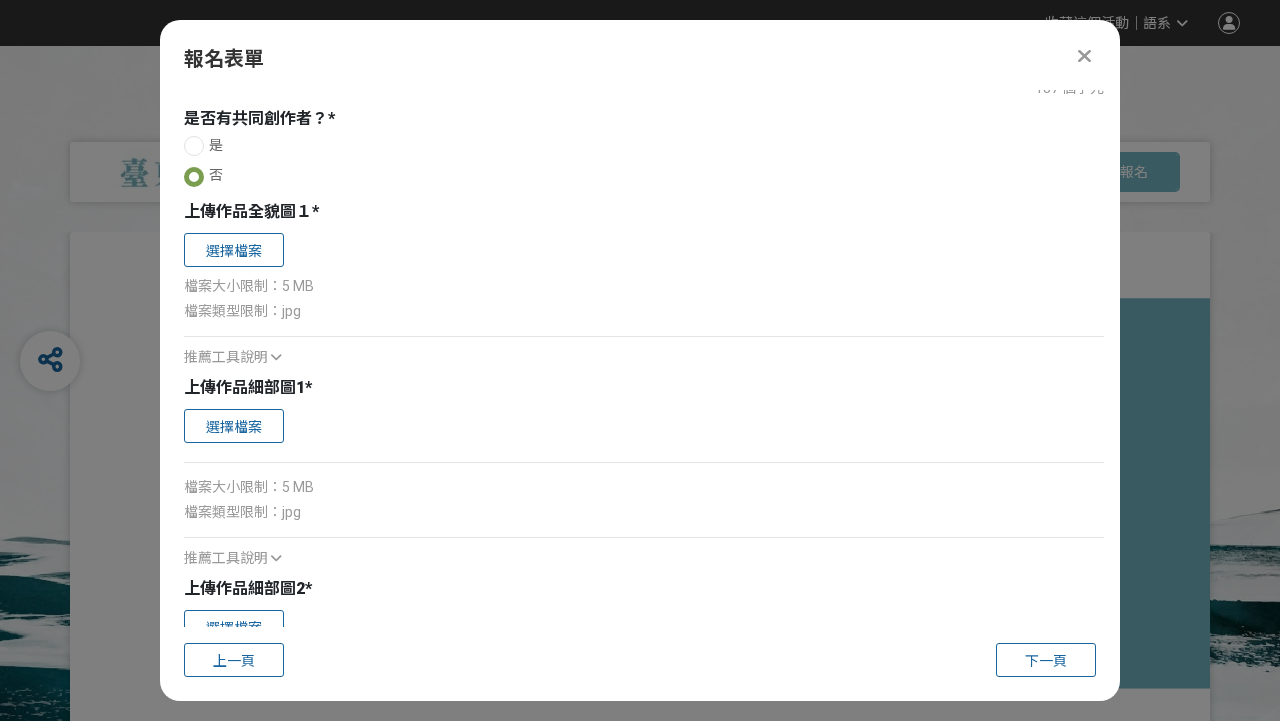 scroll, scrollTop: 1025, scrollLeft: 0, axis: vertical 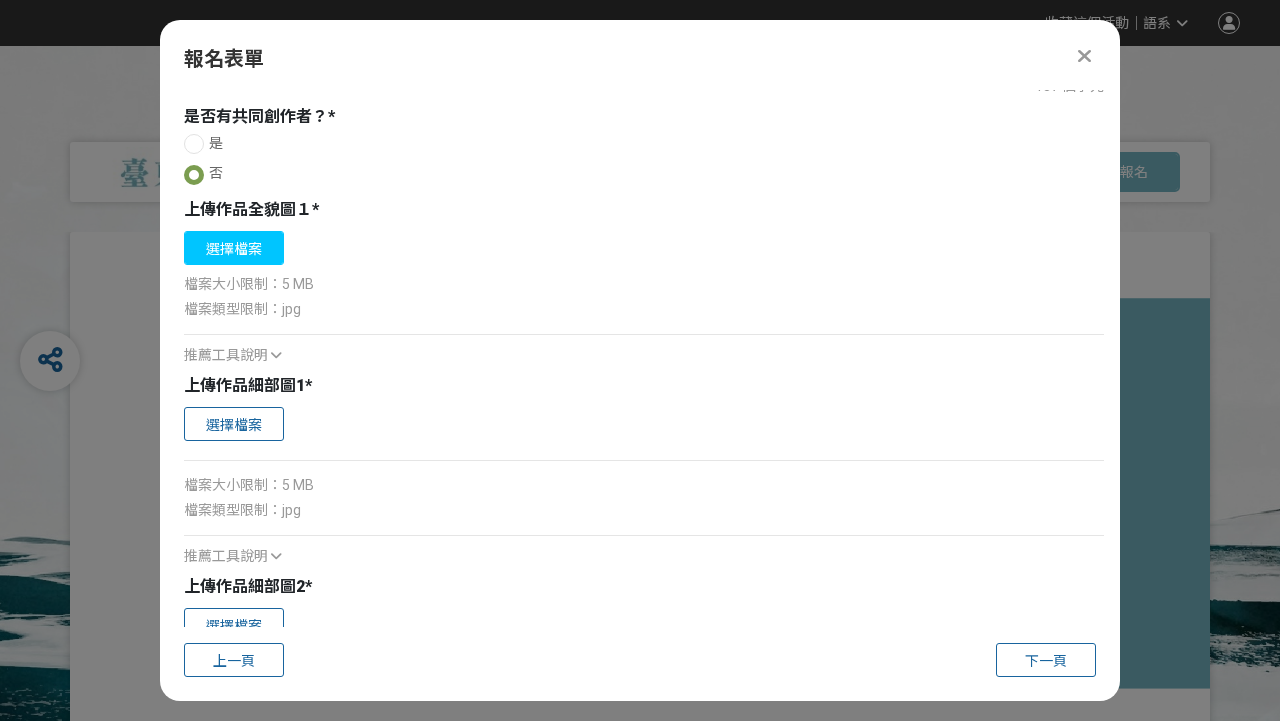 click on "選擇檔案" at bounding box center (234, 248) 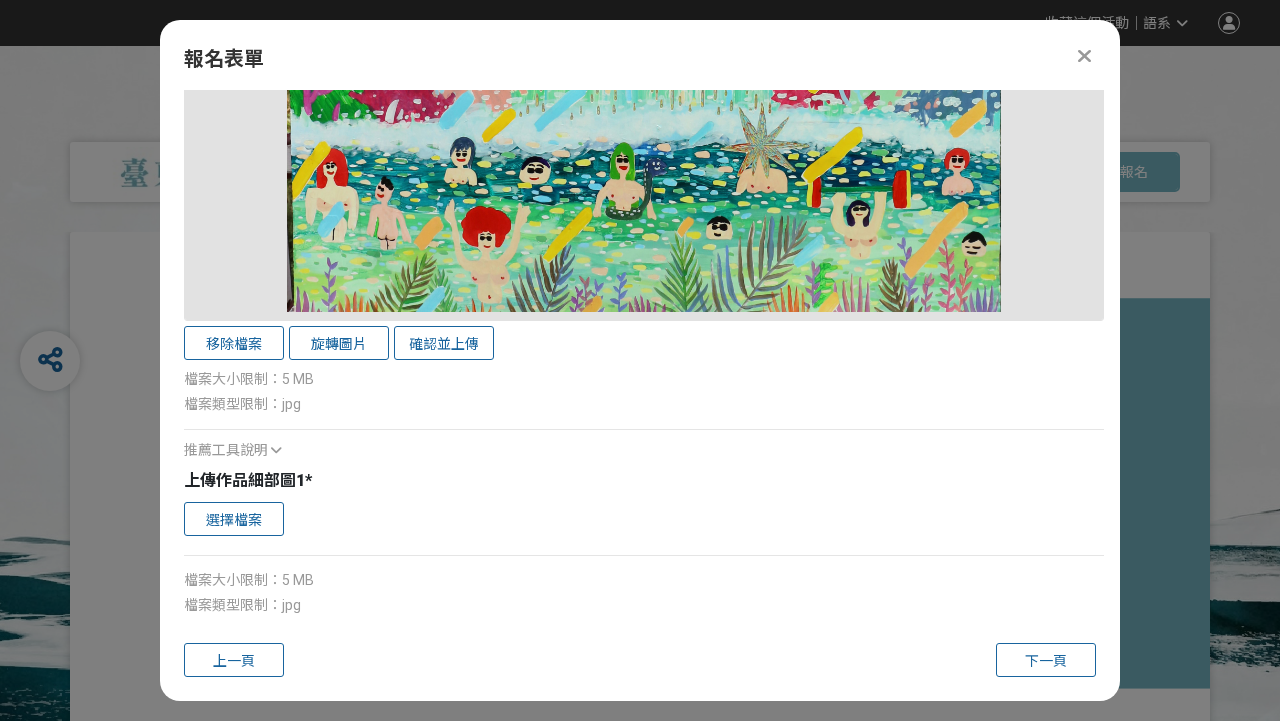 scroll, scrollTop: 1961, scrollLeft: 0, axis: vertical 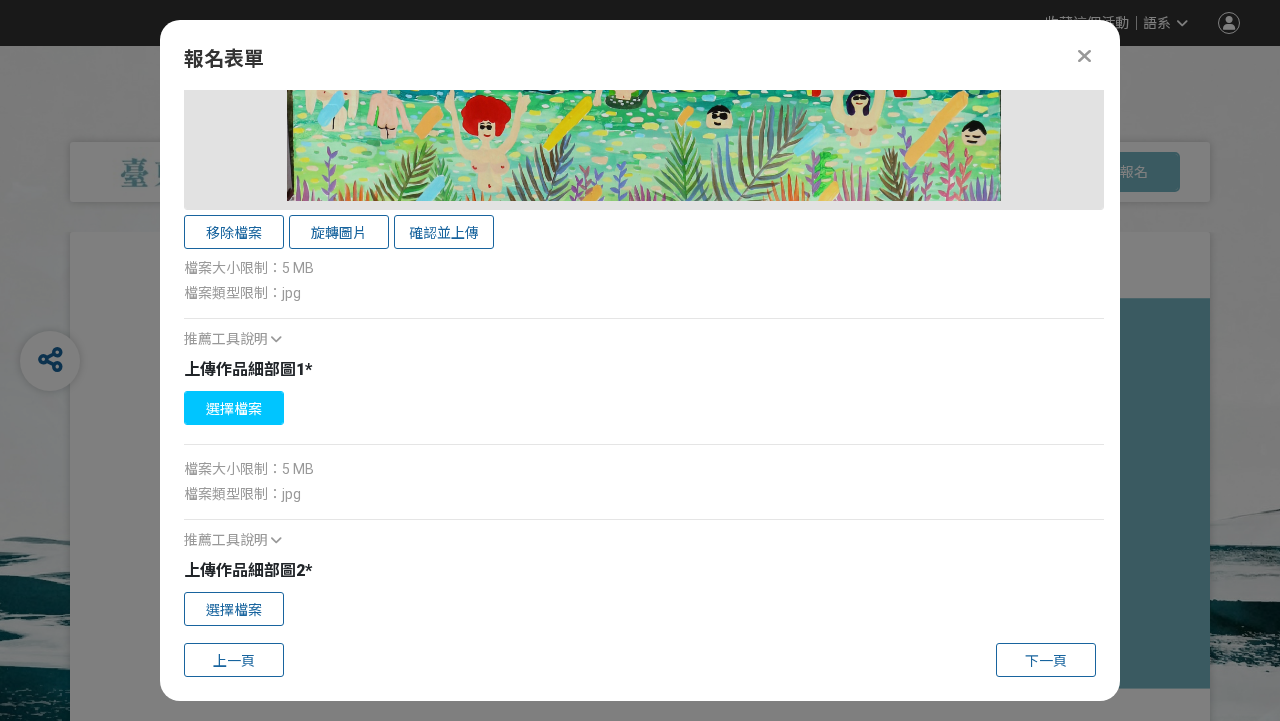 click on "選擇檔案" at bounding box center (234, 408) 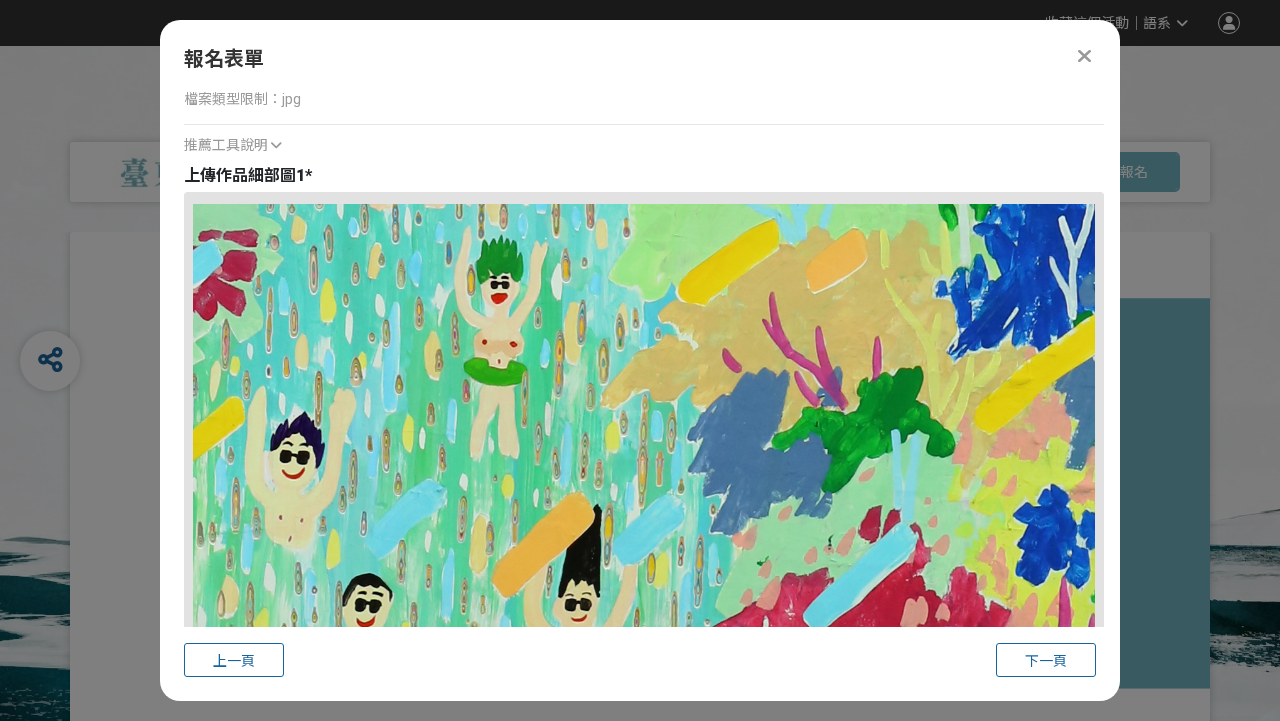 scroll, scrollTop: 1916, scrollLeft: 0, axis: vertical 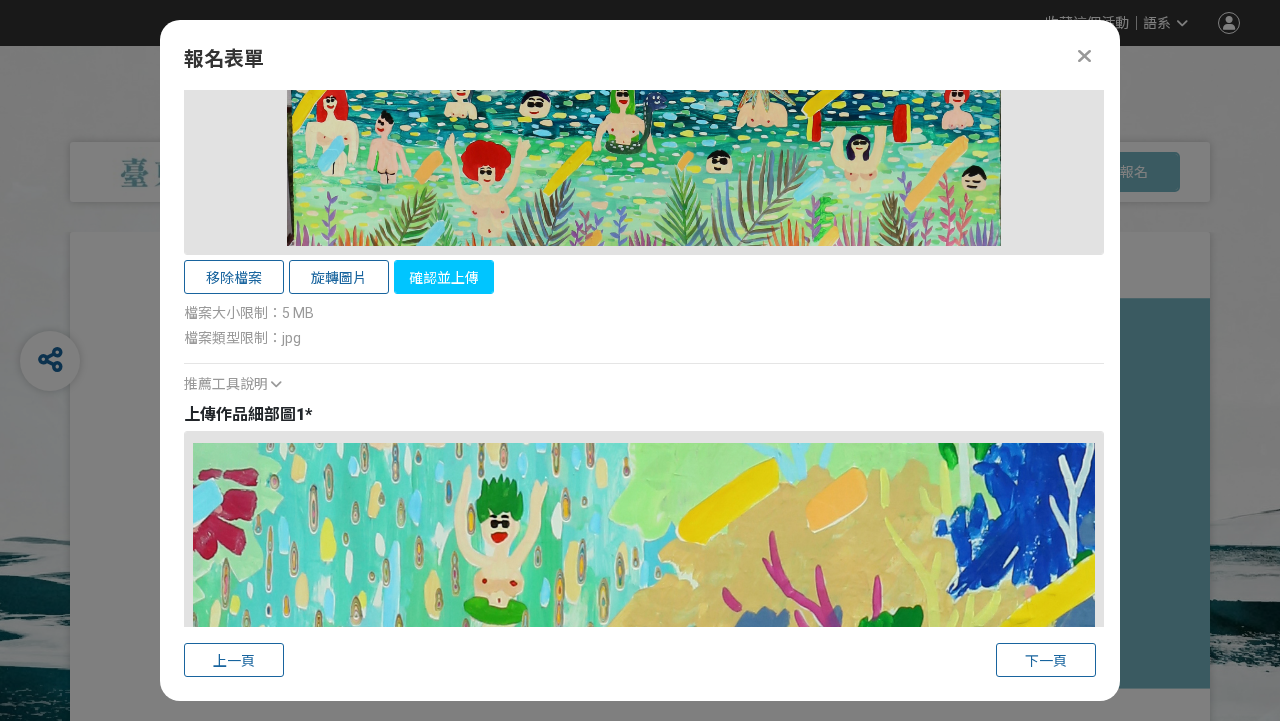 click on "確認並上傳" at bounding box center (444, 277) 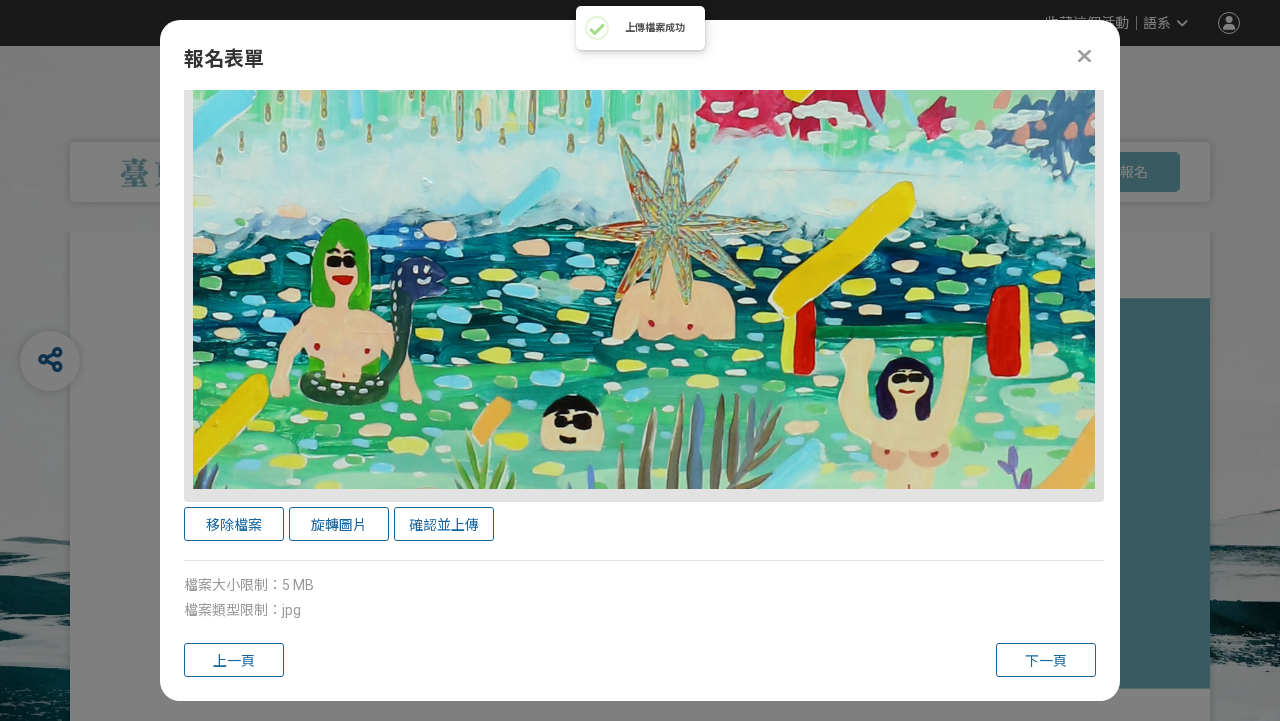 scroll, scrollTop: 2778, scrollLeft: 0, axis: vertical 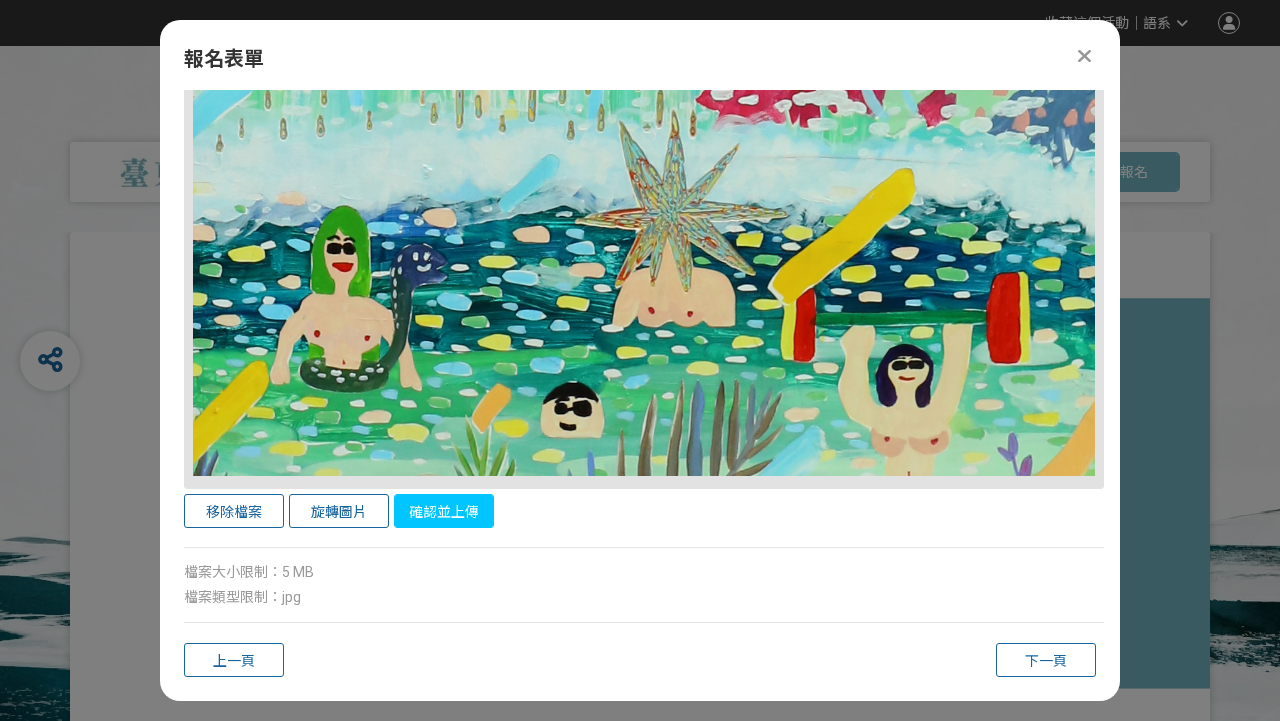 click on "確認並上傳" at bounding box center [444, 511] 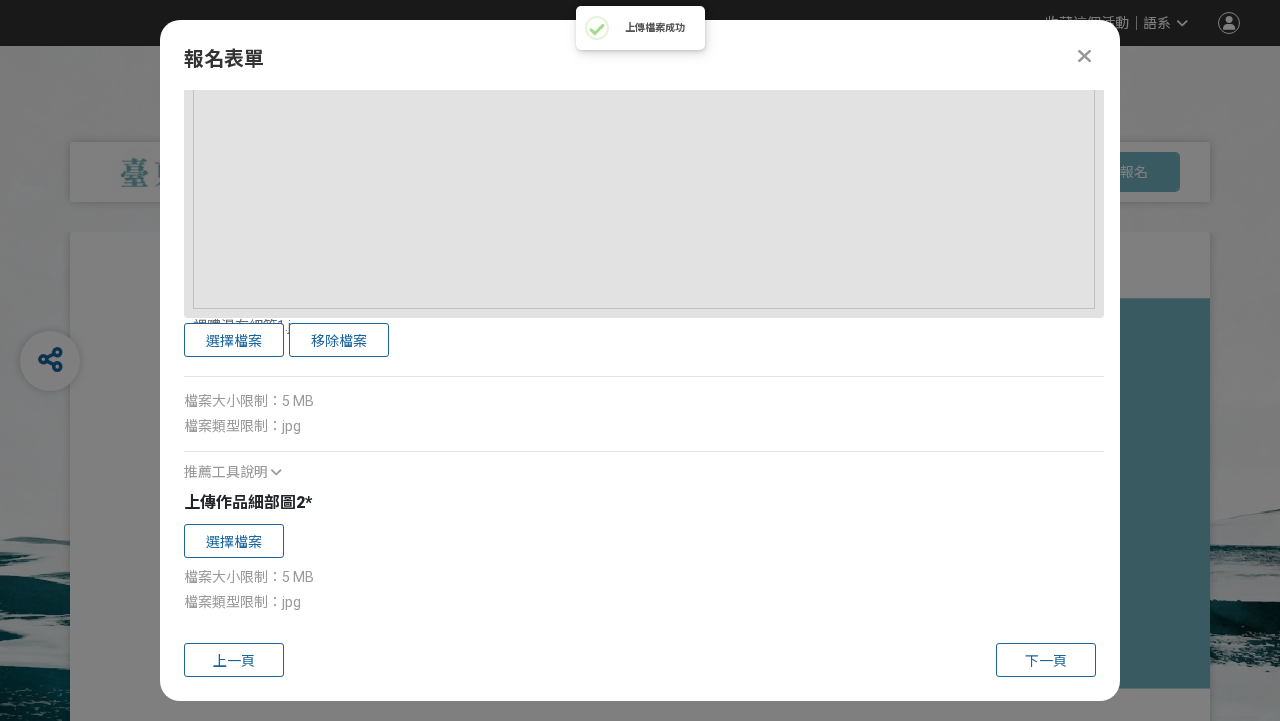 scroll, scrollTop: 3039, scrollLeft: 0, axis: vertical 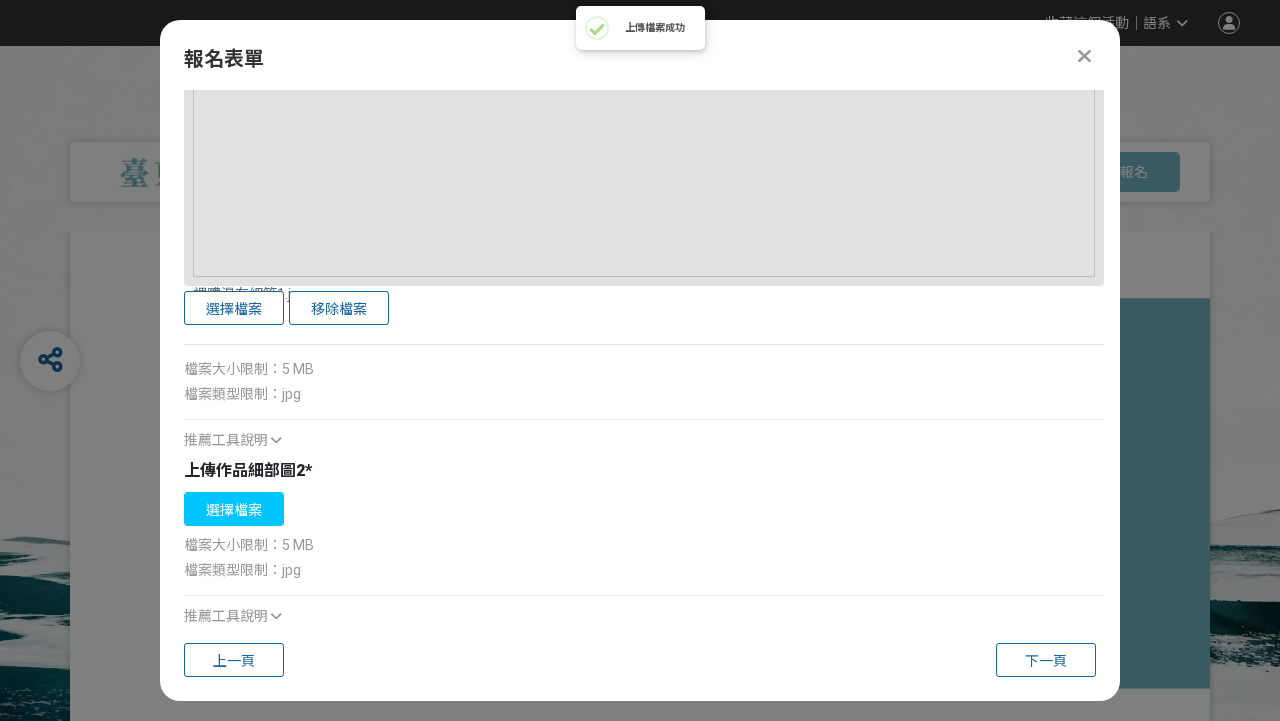 click on "選擇檔案" at bounding box center (234, 509) 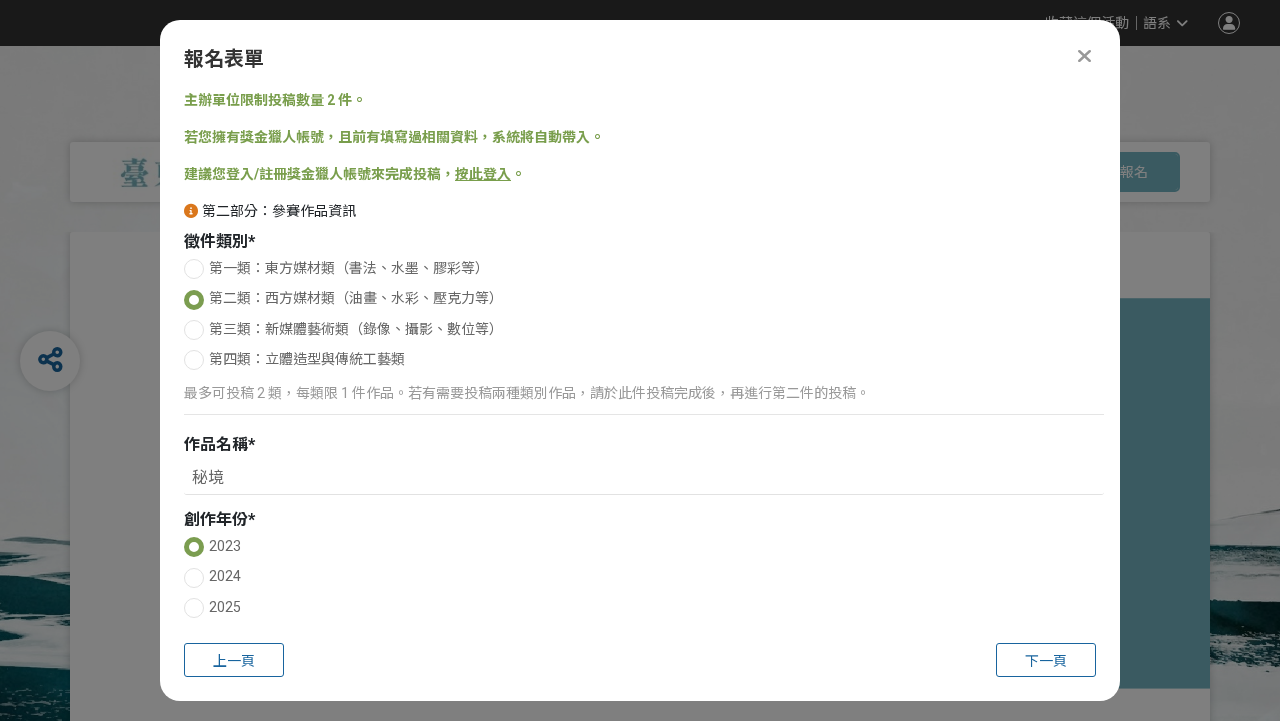 scroll, scrollTop: 0, scrollLeft: 0, axis: both 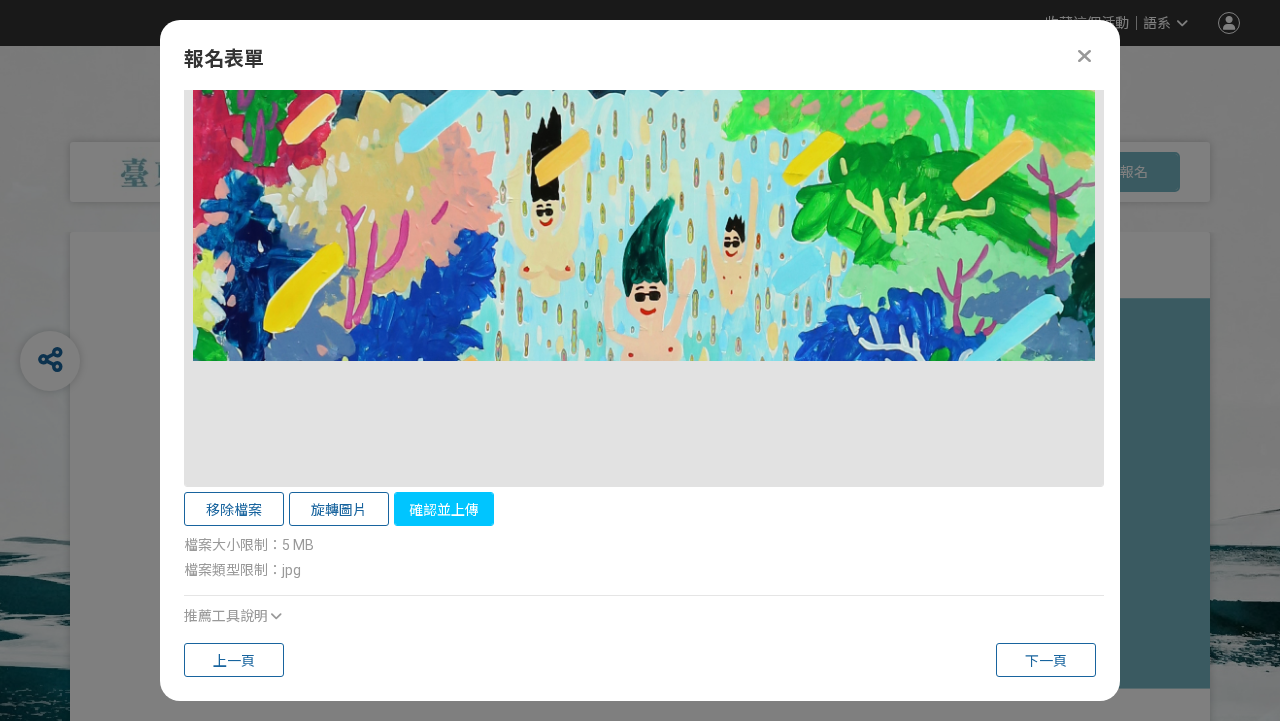 click on "確認並上傳" at bounding box center (444, 509) 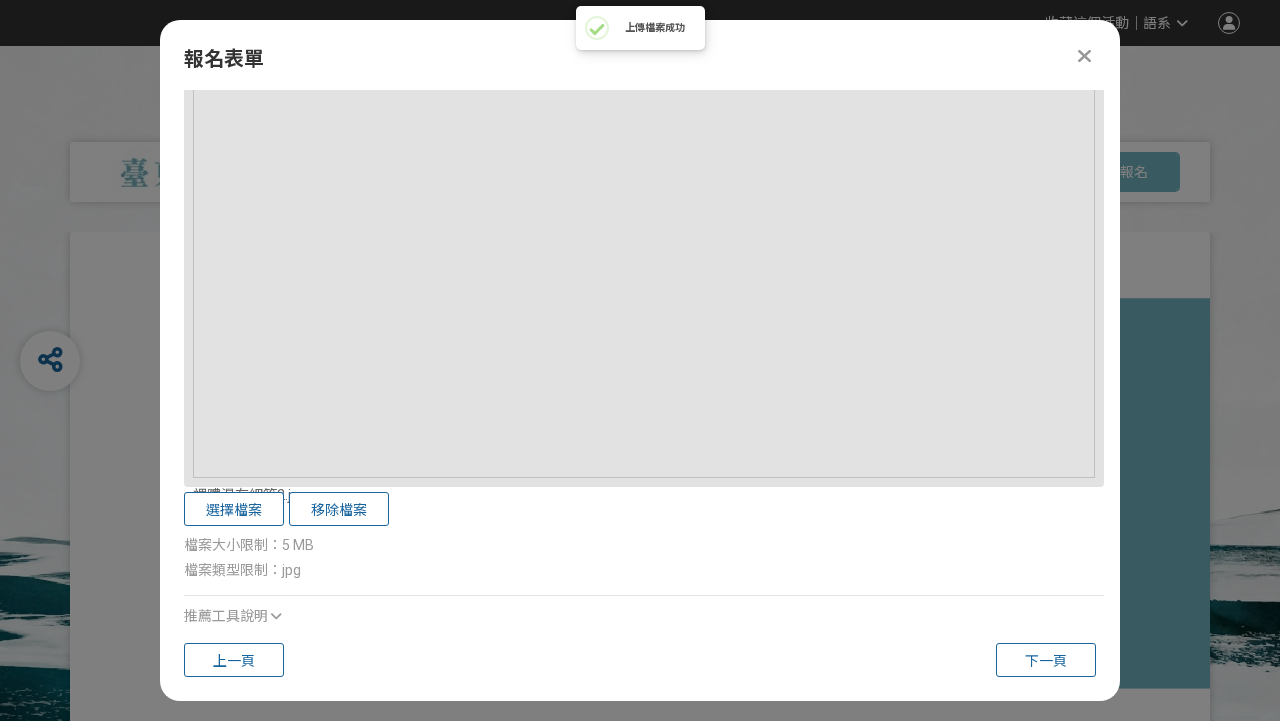 scroll, scrollTop: 3988, scrollLeft: 0, axis: vertical 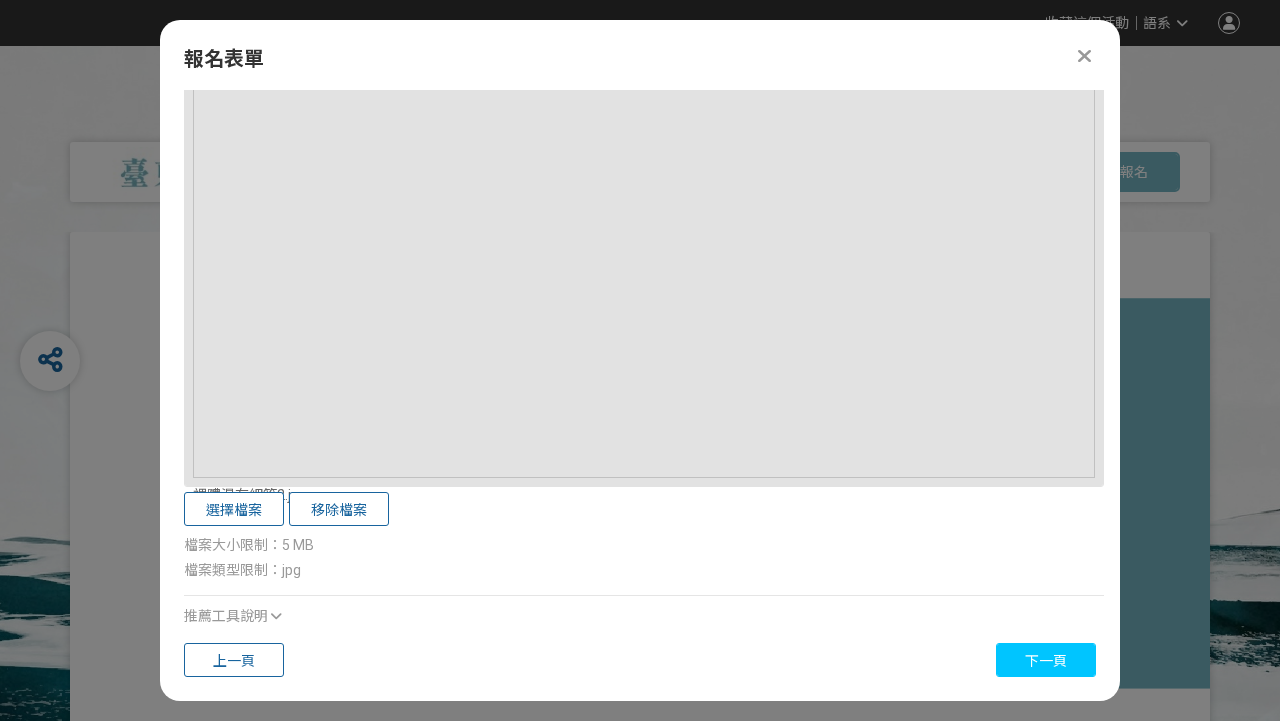 click on "下一頁" at bounding box center [1046, 660] 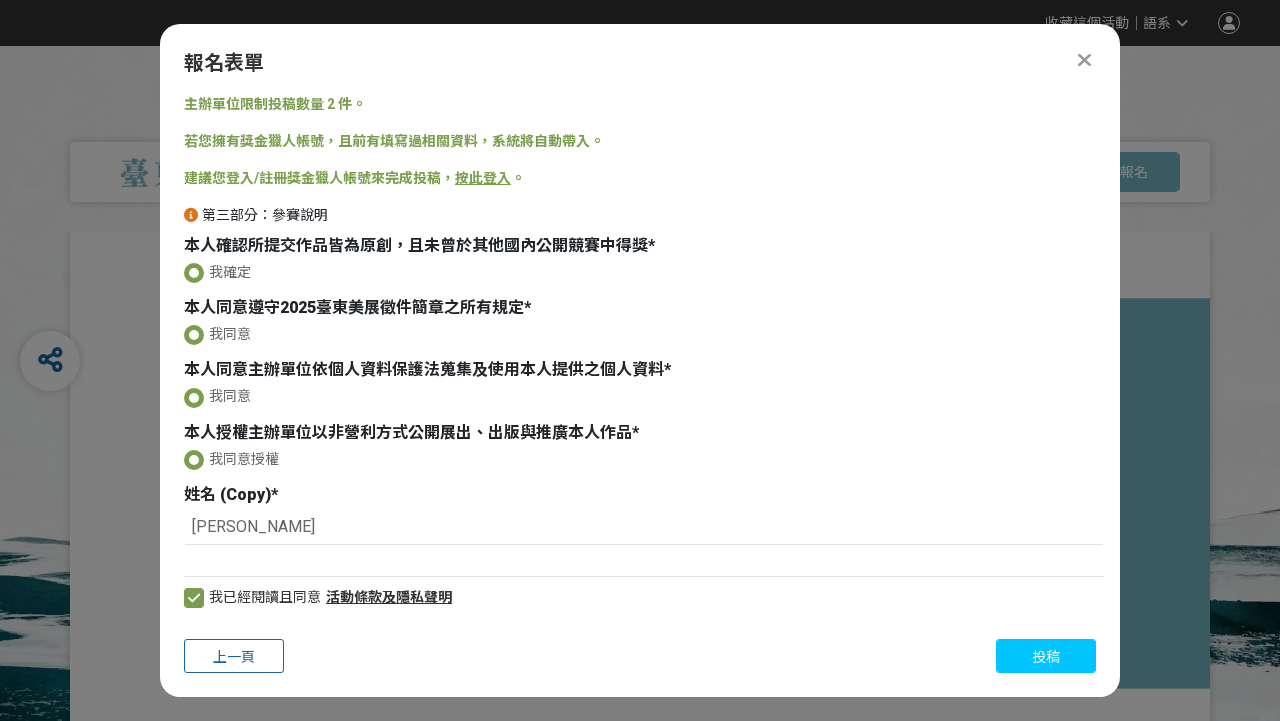 scroll, scrollTop: 0, scrollLeft: 0, axis: both 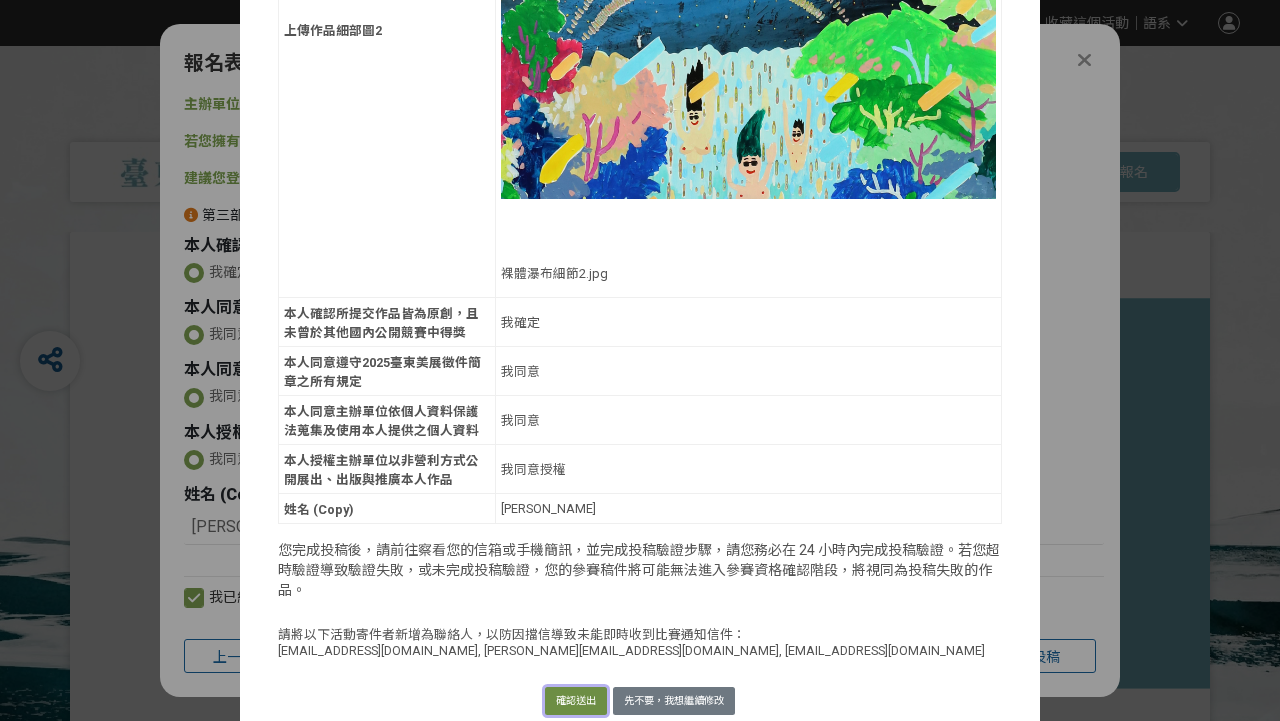 click on "確認送出" at bounding box center [576, 701] 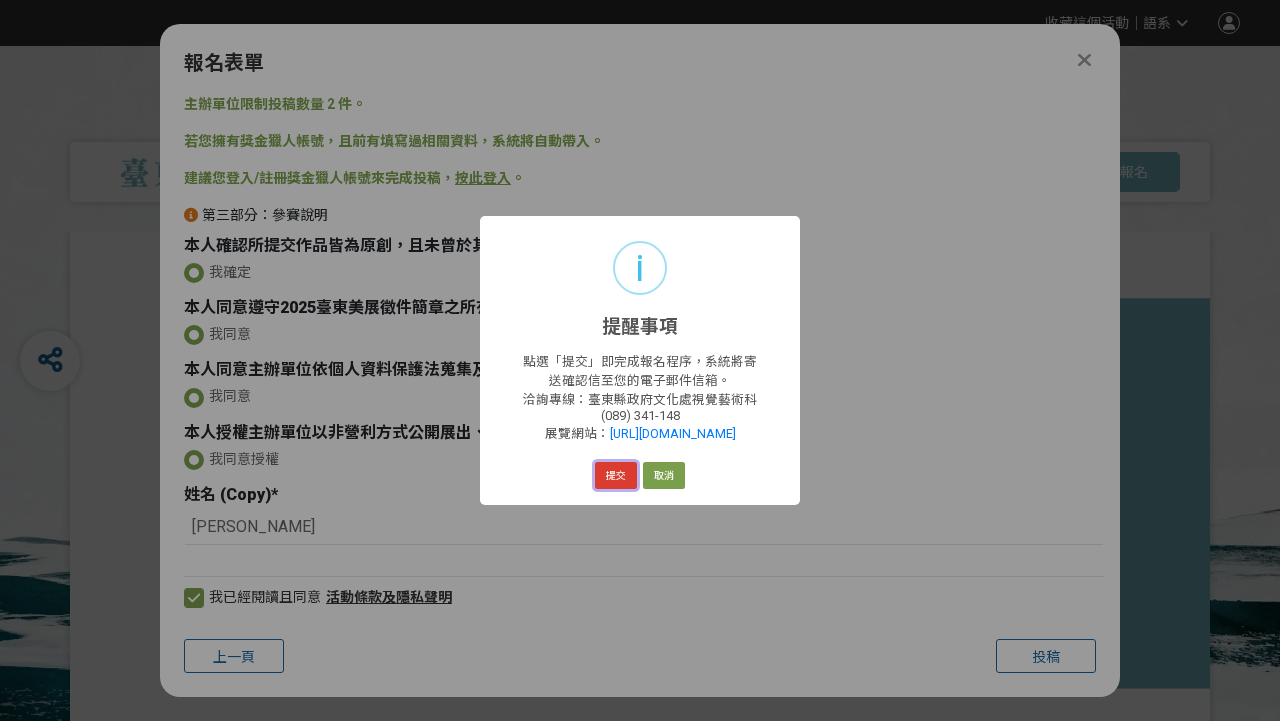click on "提交" at bounding box center (616, 476) 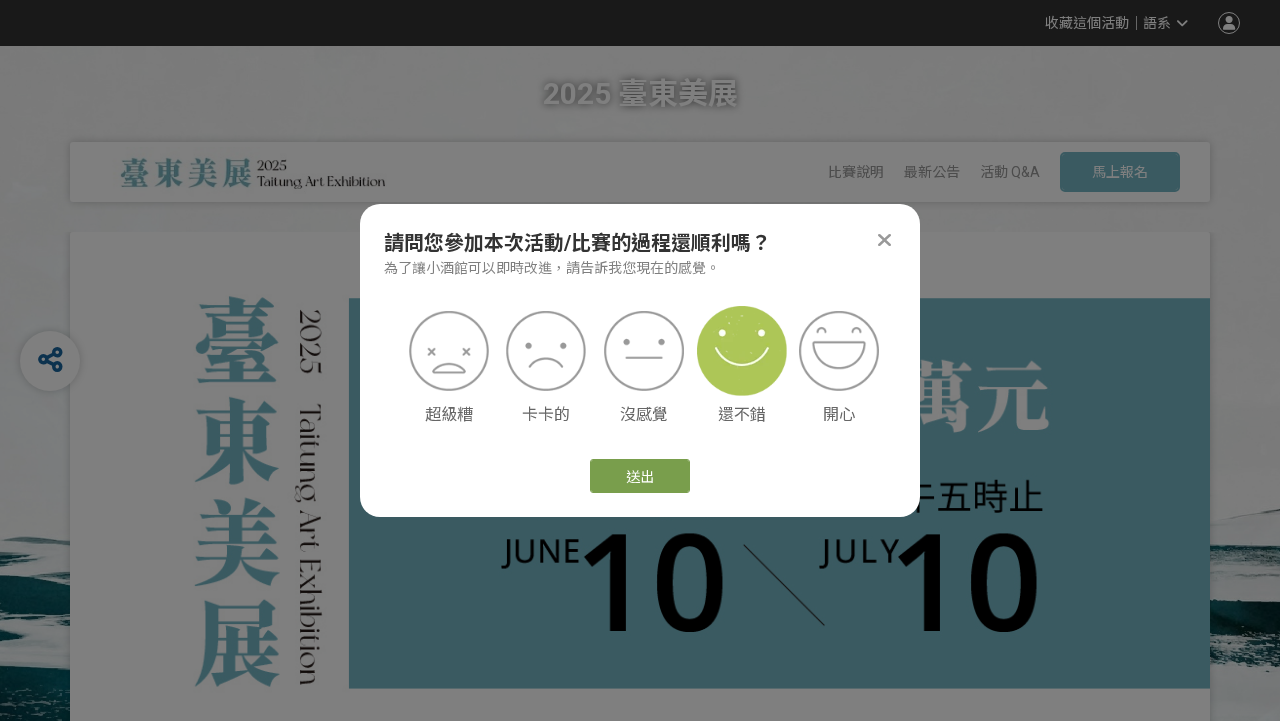 click at bounding box center [742, 351] 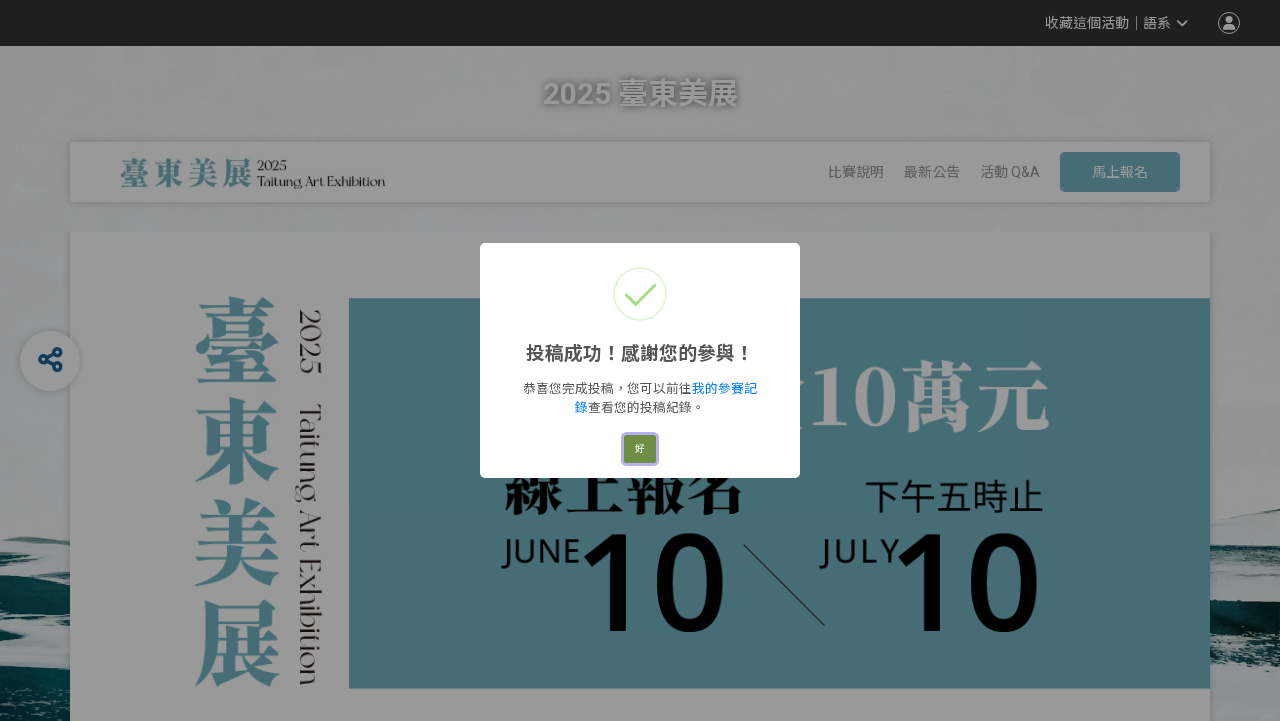 click on "好" at bounding box center (640, 449) 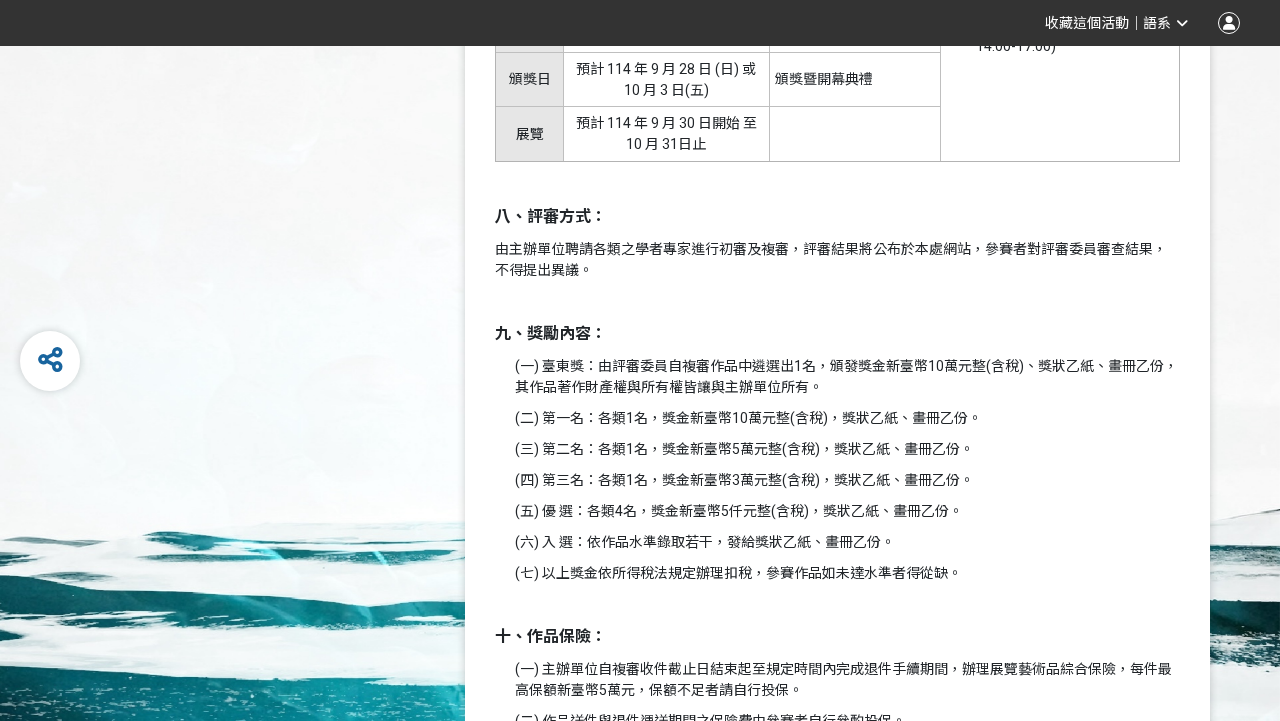 scroll, scrollTop: 3535, scrollLeft: 0, axis: vertical 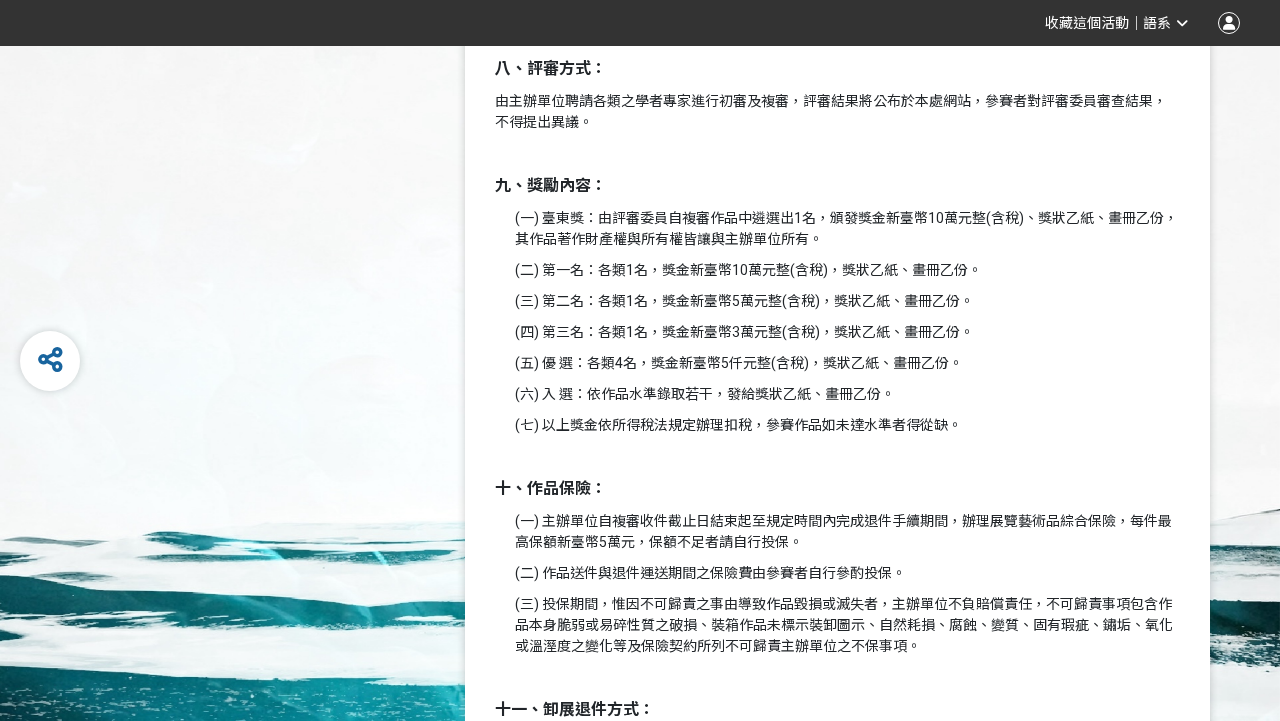 click on "(四) 第三名：各類1名，獎金新臺幣3萬元整(含稅)，獎狀乙紙、畫冊乙份。" at bounding box center (847, 332) 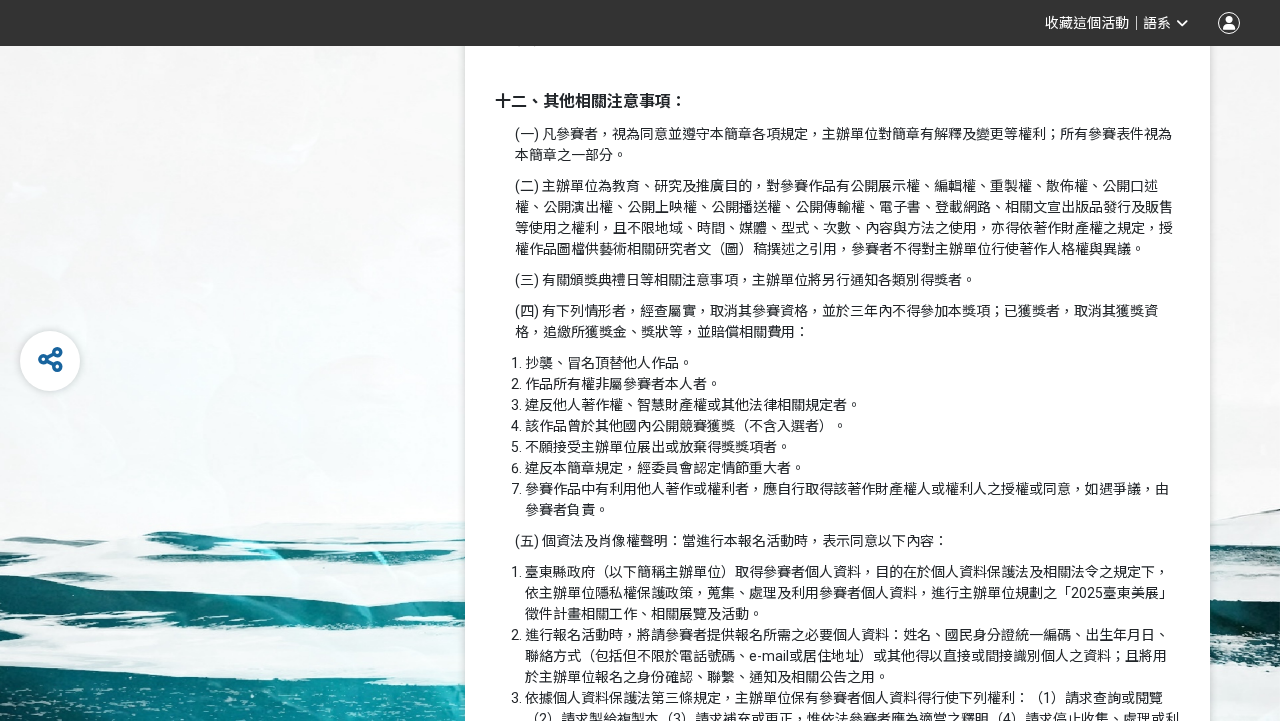 scroll, scrollTop: 4425, scrollLeft: 0, axis: vertical 